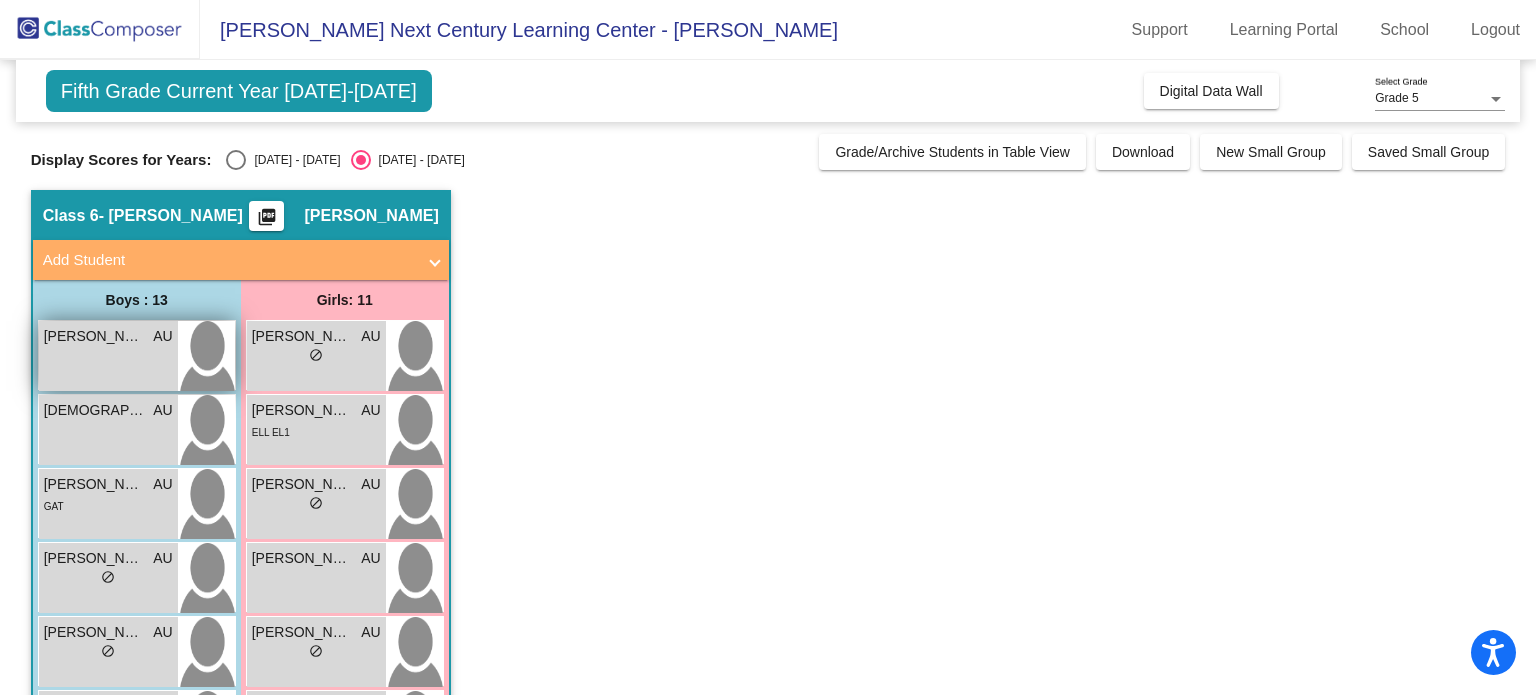scroll, scrollTop: 0, scrollLeft: 0, axis: both 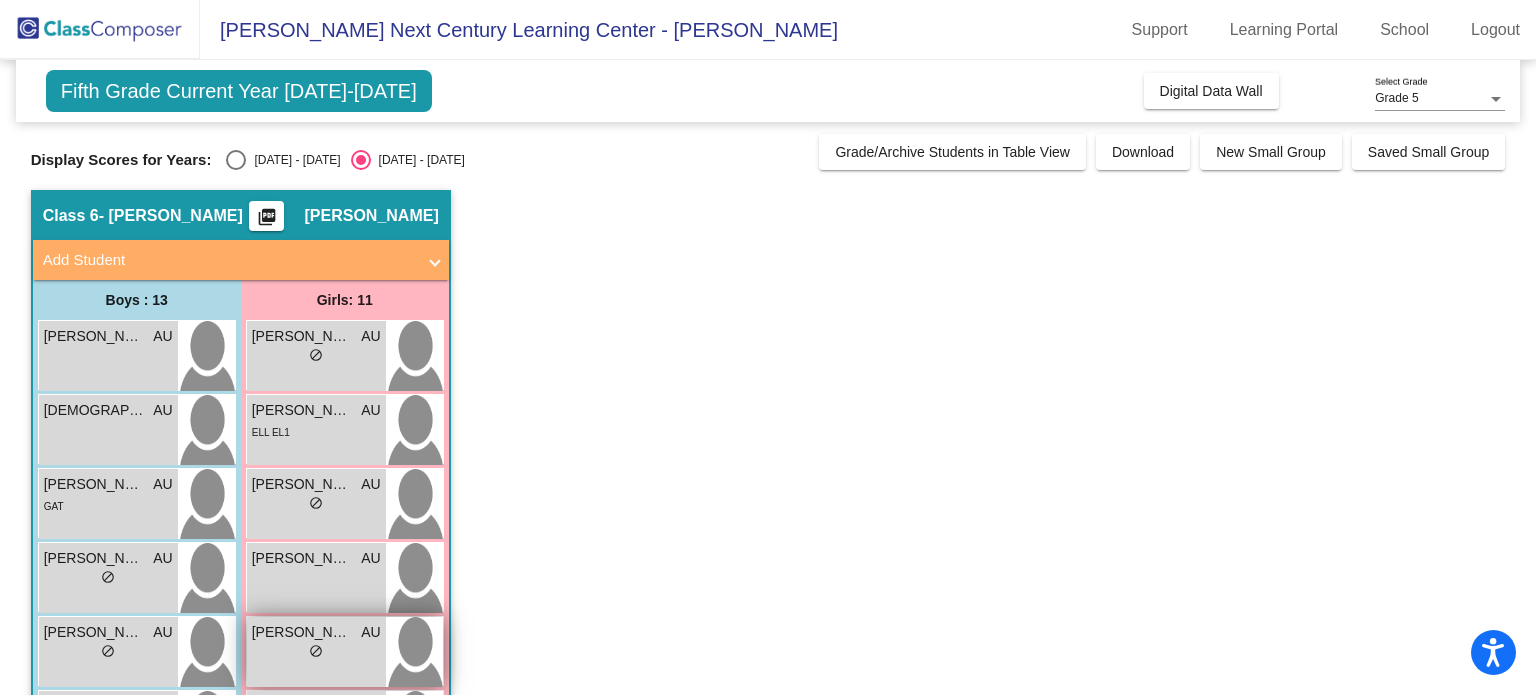 click on "Class 6   - Uncapher   picture_as_pdf Amanda Uncapher  Add Student  First Name Last Name Student Id  (Recommended)   Boy   Girl   Non Binary Add Close  Boys : 13  Benjamin Medina AU lock do_not_disturb_alt Cristian Carmona AU lock do_not_disturb_alt Derek Garcia AU lock do_not_disturb_alt GAT Edgar Marmolejo Cabrera AU lock do_not_disturb_alt Eduardo Rincones AU lock do_not_disturb_alt Ethan Taximaroa AU lock do_not_disturb_alt George Hernandez AU lock do_not_disturb_alt Henry Perdomo - Marin AU lock do_not_disturb_alt ELL EL1 Jacob Paredes AU lock do_not_disturb_alt Jefferson Portillo Mosquera AU lock do_not_disturb_alt ELL EL1 Joey Gonzalez AU lock do_not_disturb_alt IEP Liam Bejar AU lock do_not_disturb_alt ELL EL3 Tony Marquez AU lock do_not_disturb_alt ELL IEP EL1 Girls: 11 Alexa Ruiz AU lock do_not_disturb_alt Allison Vallejo Mota AU lock do_not_disturb_alt ELL EL1 Amorie Moss AU lock do_not_disturb_alt Emani Trejo AU lock do_not_disturb_alt Isabella Aguilar Gonzalez AU lock do_not_disturb_alt AU AU" 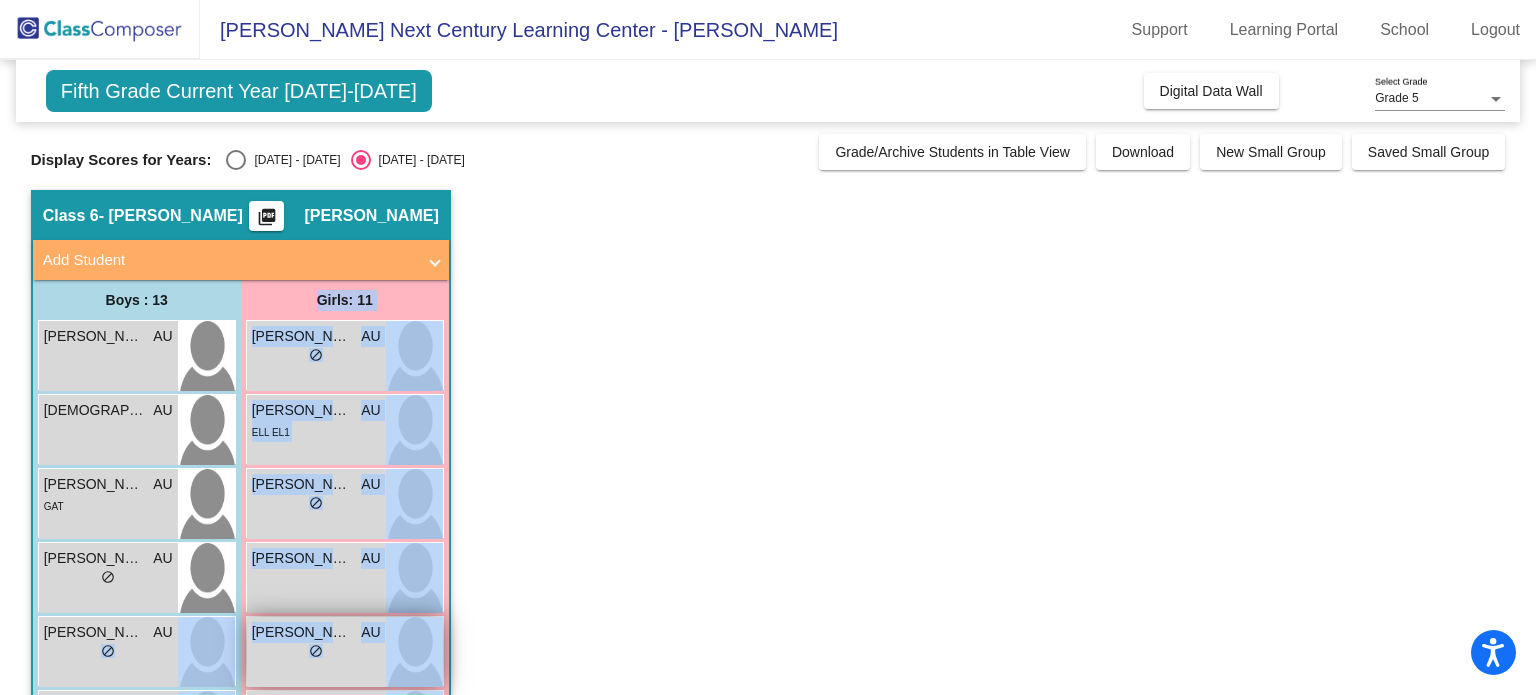 scroll, scrollTop: 6, scrollLeft: 0, axis: vertical 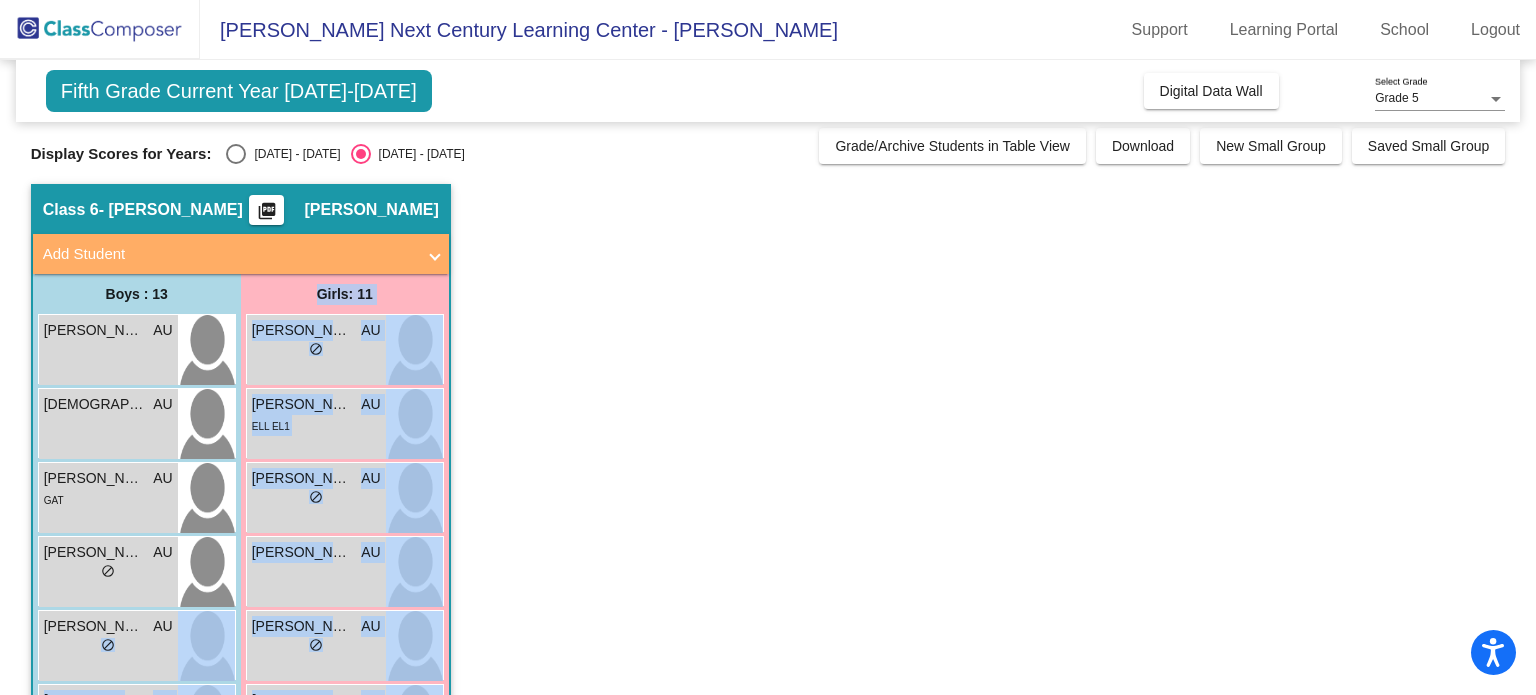click on "Class 6   - Uncapher   picture_as_pdf Amanda Uncapher  Add Student  First Name Last Name Student Id  (Recommended)   Boy   Girl   Non Binary Add Close  Boys : 13  Benjamin Medina AU lock do_not_disturb_alt Cristian Carmona AU lock do_not_disturb_alt Derek Garcia AU lock do_not_disturb_alt GAT Edgar Marmolejo Cabrera AU lock do_not_disturb_alt Eduardo Rincones AU lock do_not_disturb_alt Ethan Taximaroa AU lock do_not_disturb_alt George Hernandez AU lock do_not_disturb_alt Henry Perdomo - Marin AU lock do_not_disturb_alt ELL EL1 Jacob Paredes AU lock do_not_disturb_alt Jefferson Portillo Mosquera AU lock do_not_disturb_alt ELL EL1 Joey Gonzalez AU lock do_not_disturb_alt IEP Liam Bejar AU lock do_not_disturb_alt ELL EL3 Tony Marquez AU lock do_not_disturb_alt ELL IEP EL1 Girls: 11 Alexa Ruiz AU lock do_not_disturb_alt Allison Vallejo Mota AU lock do_not_disturb_alt ELL EL1 Amorie Moss AU lock do_not_disturb_alt Emani Trejo AU lock do_not_disturb_alt Isabella Aguilar Gonzalez AU lock do_not_disturb_alt AU AU" 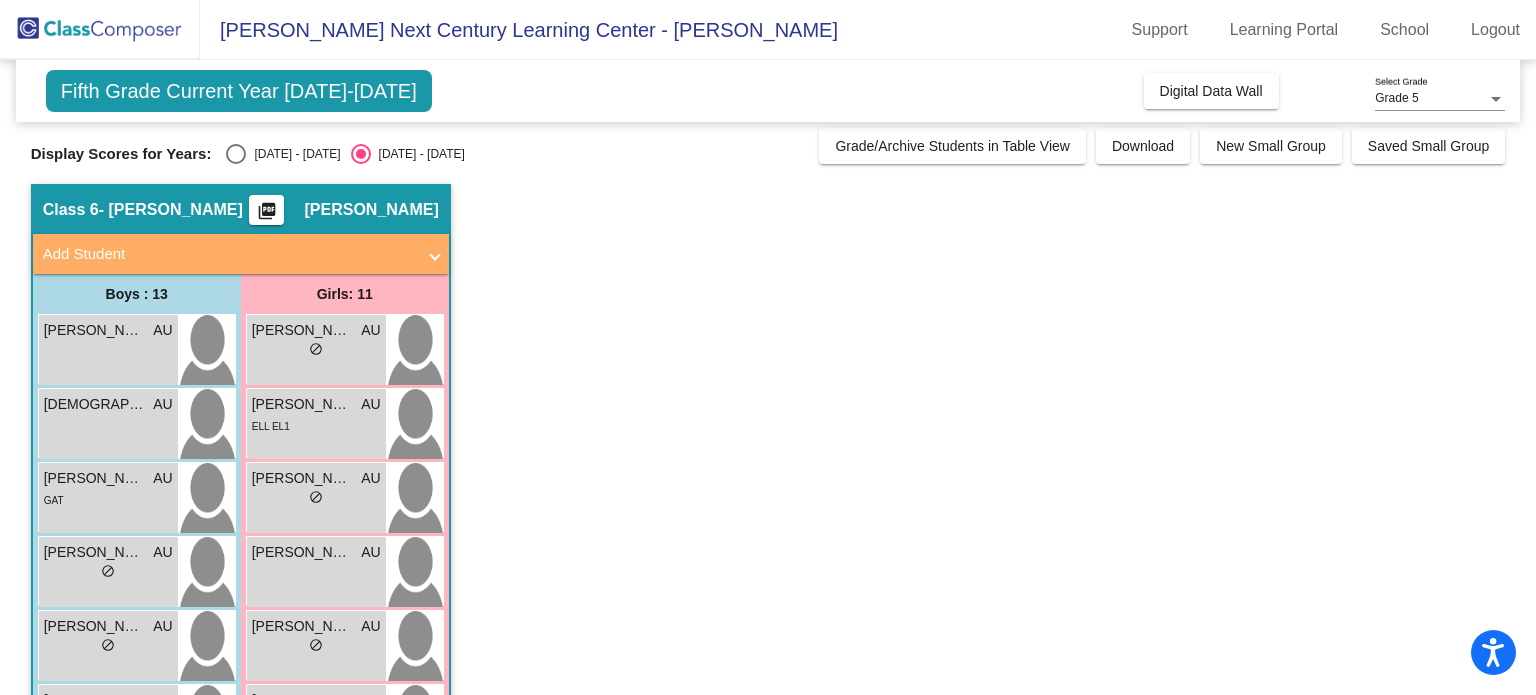 click on "Fifth Grade Current Year 2025-2026  Add, Move, or Retain Students Off   On  Incoming   Digital Data Wall    Display Scores for Years:   2024 - 2025   2025 - 2026  Grade/Archive Students in Table View   Download   New Small Group   Saved Small Group   Notes   Download Class List   Import Students   New Small Group   Saved Small Group  Display Scores for Years:   2024 - 2025   2025 - 2026 Hallway   - Hallway Class  picture_as_pdf  Add Student  First Name Last Name Student Id  (Recommended)   Boy   Girl   Non Binary Add Close  Boys : 13  Adrian Cortez lock do_not_disturb_alt Alexander Gonzalez Hernandez lock do_not_disturb_alt Francisco Pacheco lock do_not_disturb_alt ELL EL3 Iker Torres-Martinez lock do_not_disturb_alt ELL EL3 Jayce Rodriguez lock do_not_disturb_alt Jean Contreras Presciado lock do_not_disturb_alt ELL Joshua Vigil Rivera lock do_not_disturb_alt ELL EL1 LuisAngel Navarro lock do_not_disturb_alt ELL EL1 Luis Jimenez lock do_not_disturb_alt ELL EL1 Mateo Hidalgo lock do_not_disturb_alt" 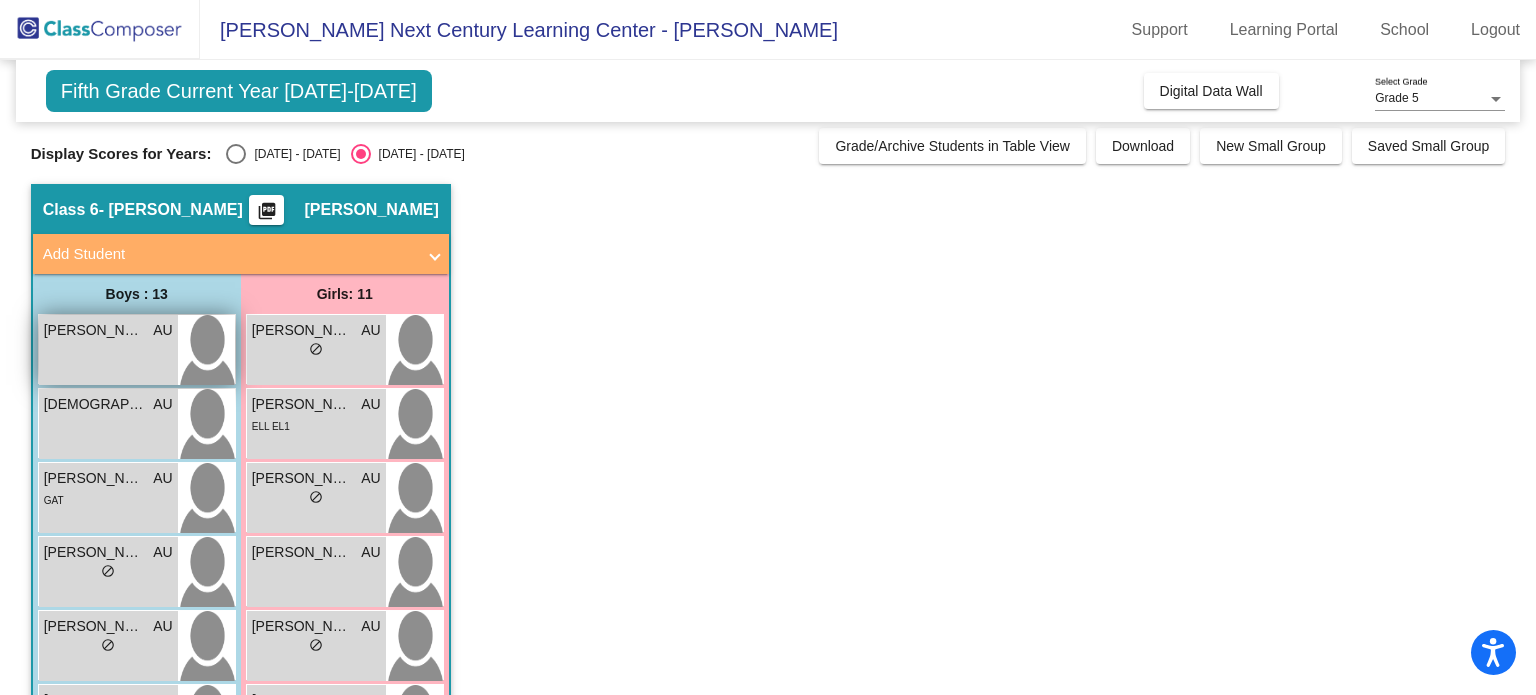 scroll, scrollTop: 0, scrollLeft: 0, axis: both 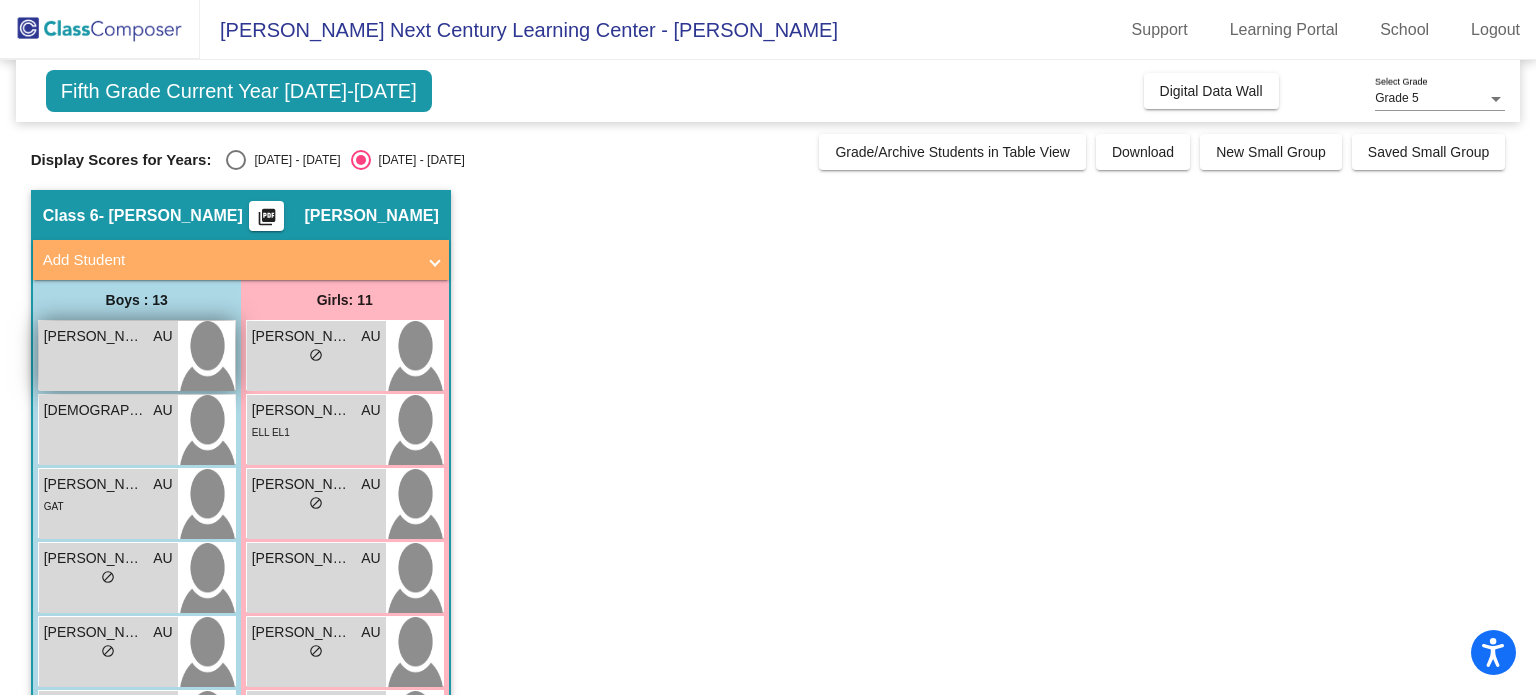 click on "Benjamin Medina AU lock do_not_disturb_alt" at bounding box center (108, 356) 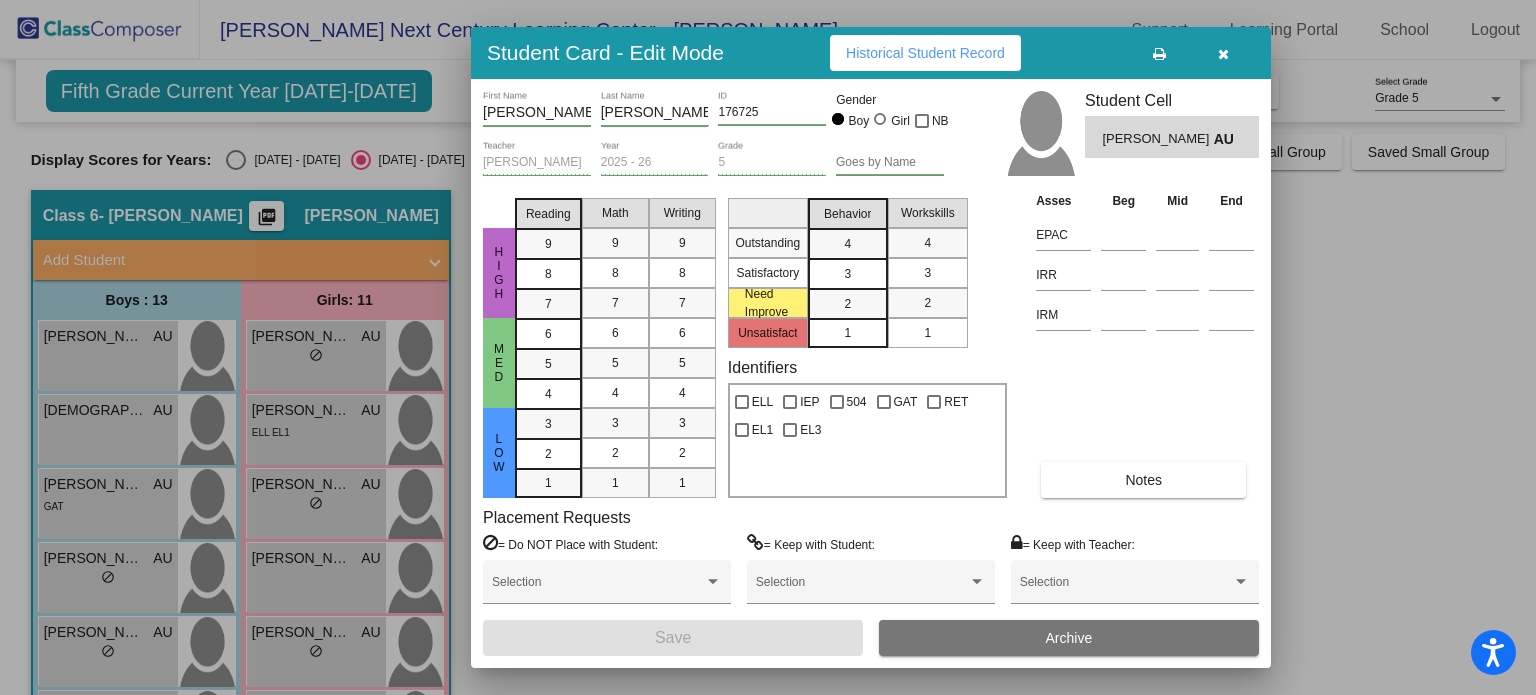 click on "Historical Student Record" at bounding box center [925, 53] 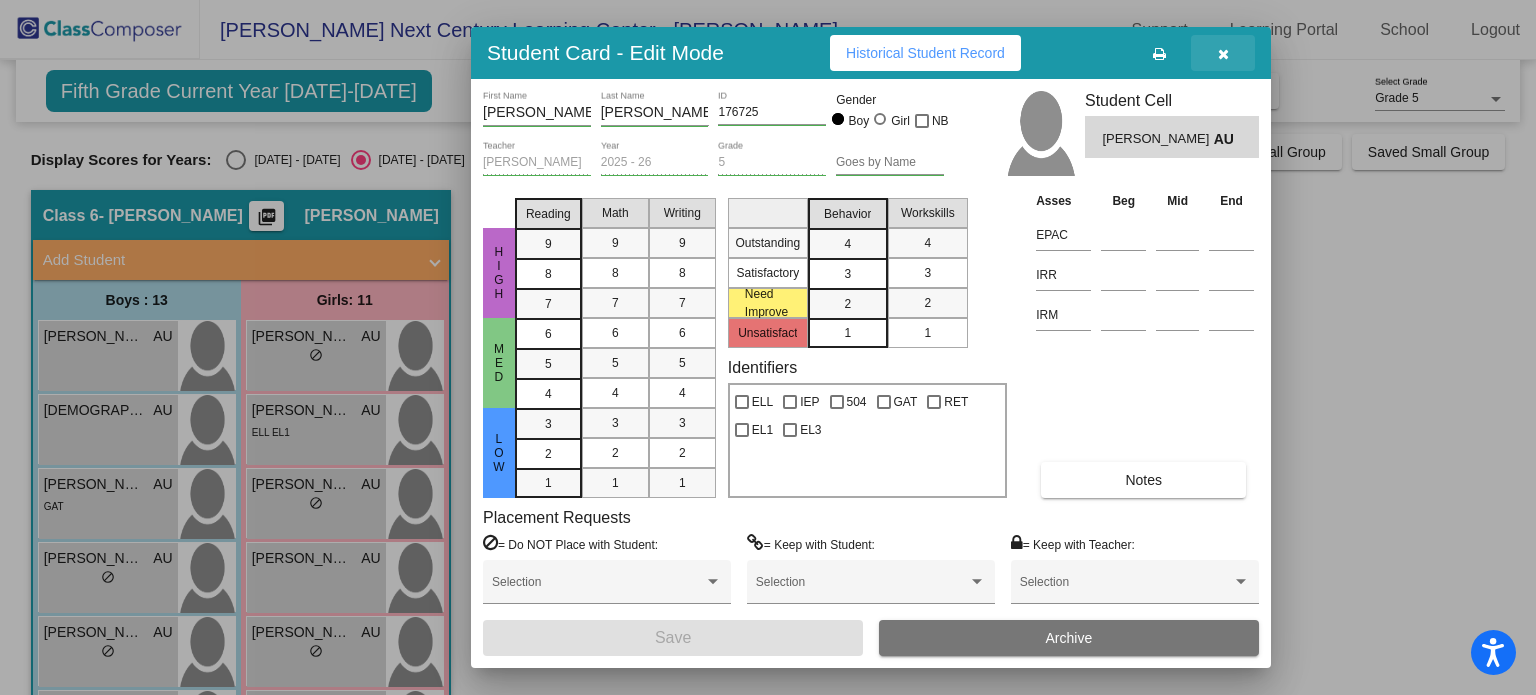 click at bounding box center (1223, 53) 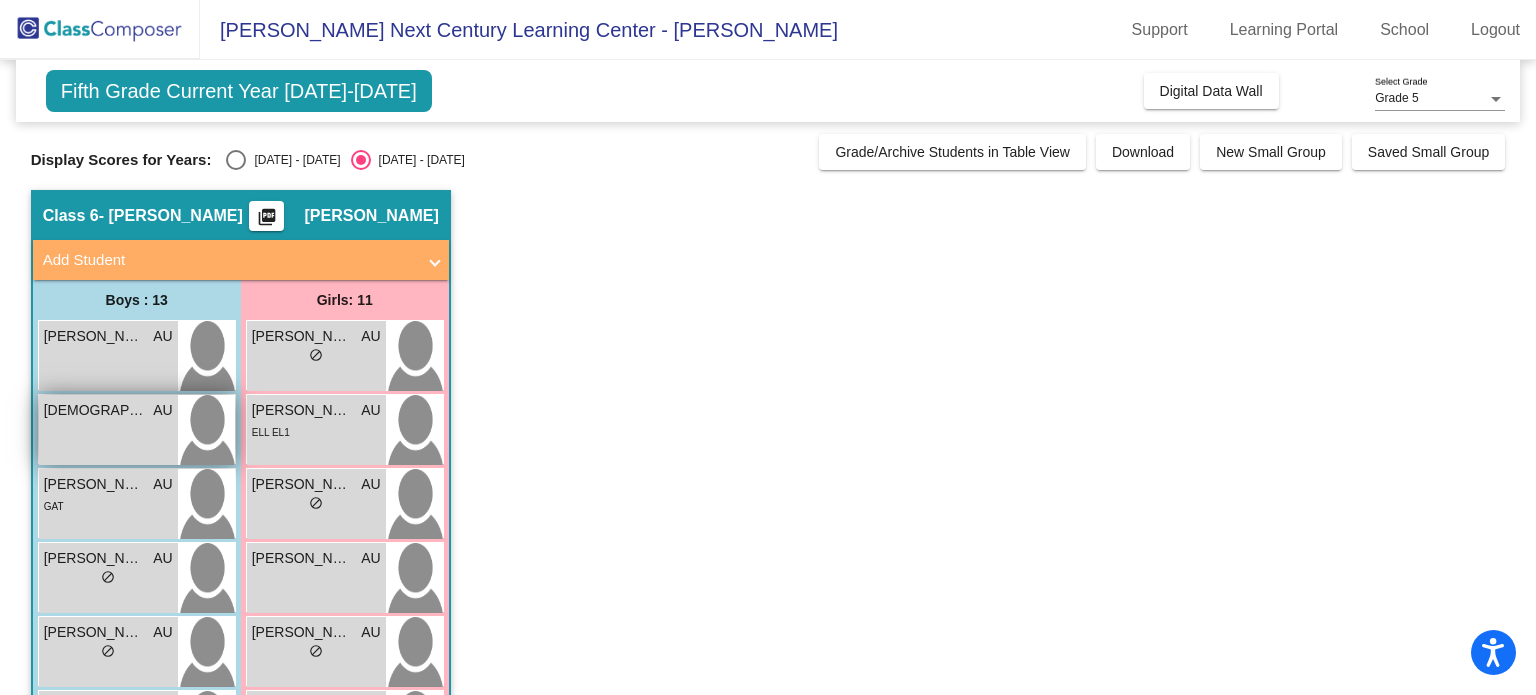 click on "Cristian Carmona AU lock do_not_disturb_alt" at bounding box center [108, 430] 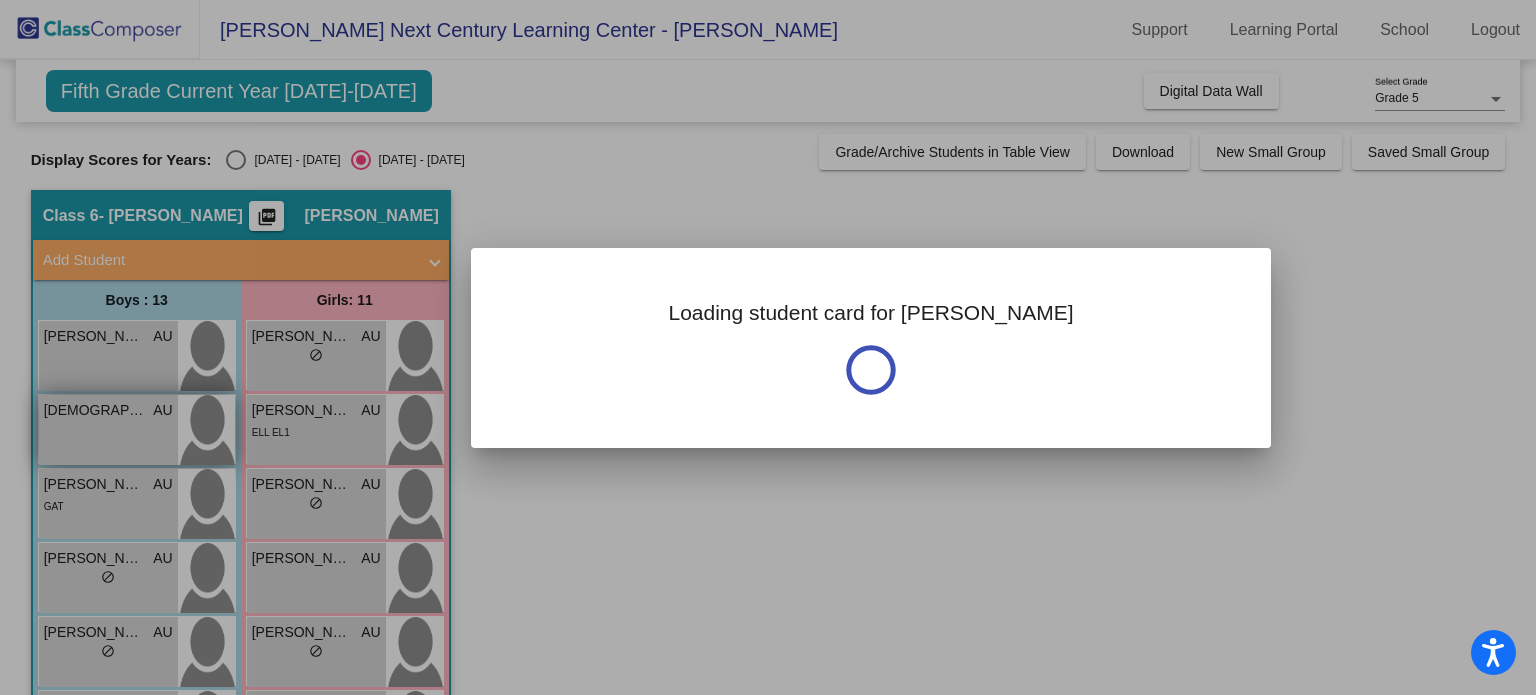 click at bounding box center (768, 347) 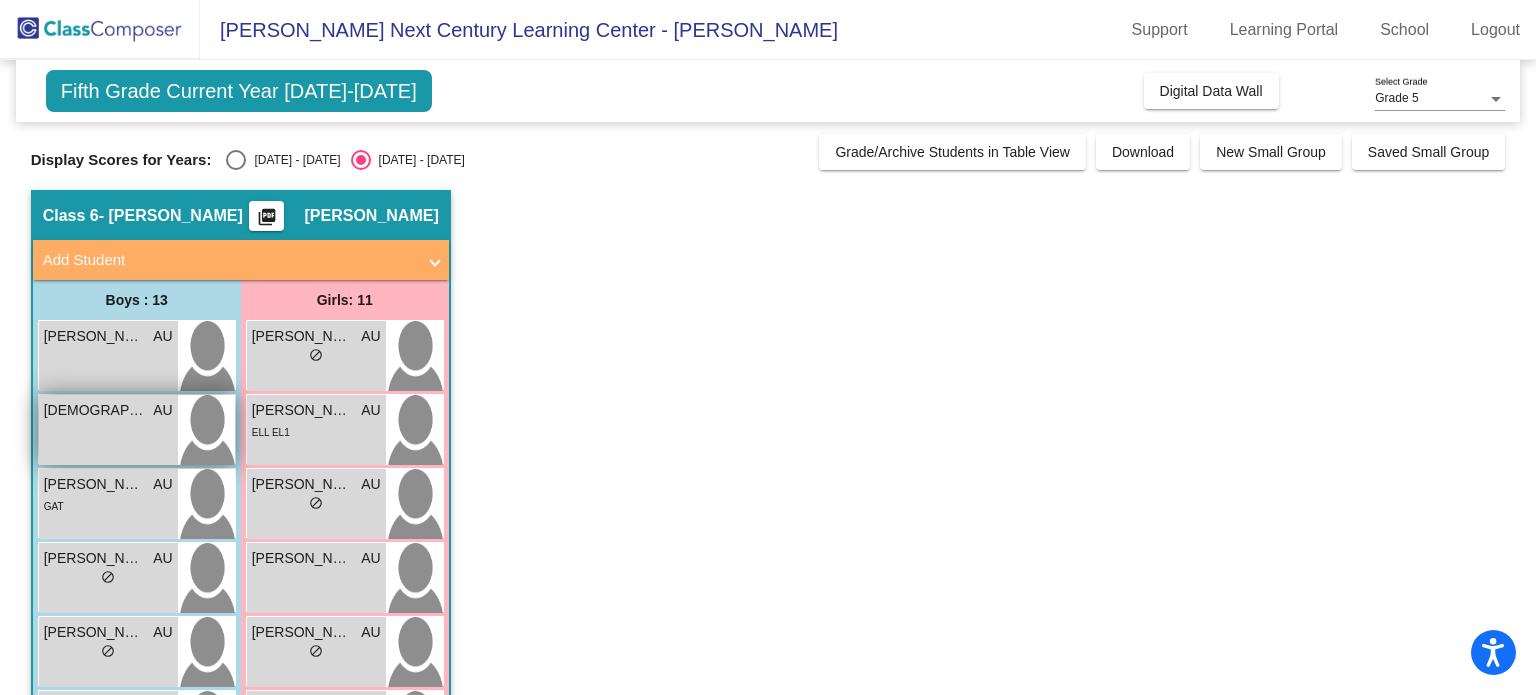 click on "Cristian Carmona AU lock do_not_disturb_alt" at bounding box center [108, 430] 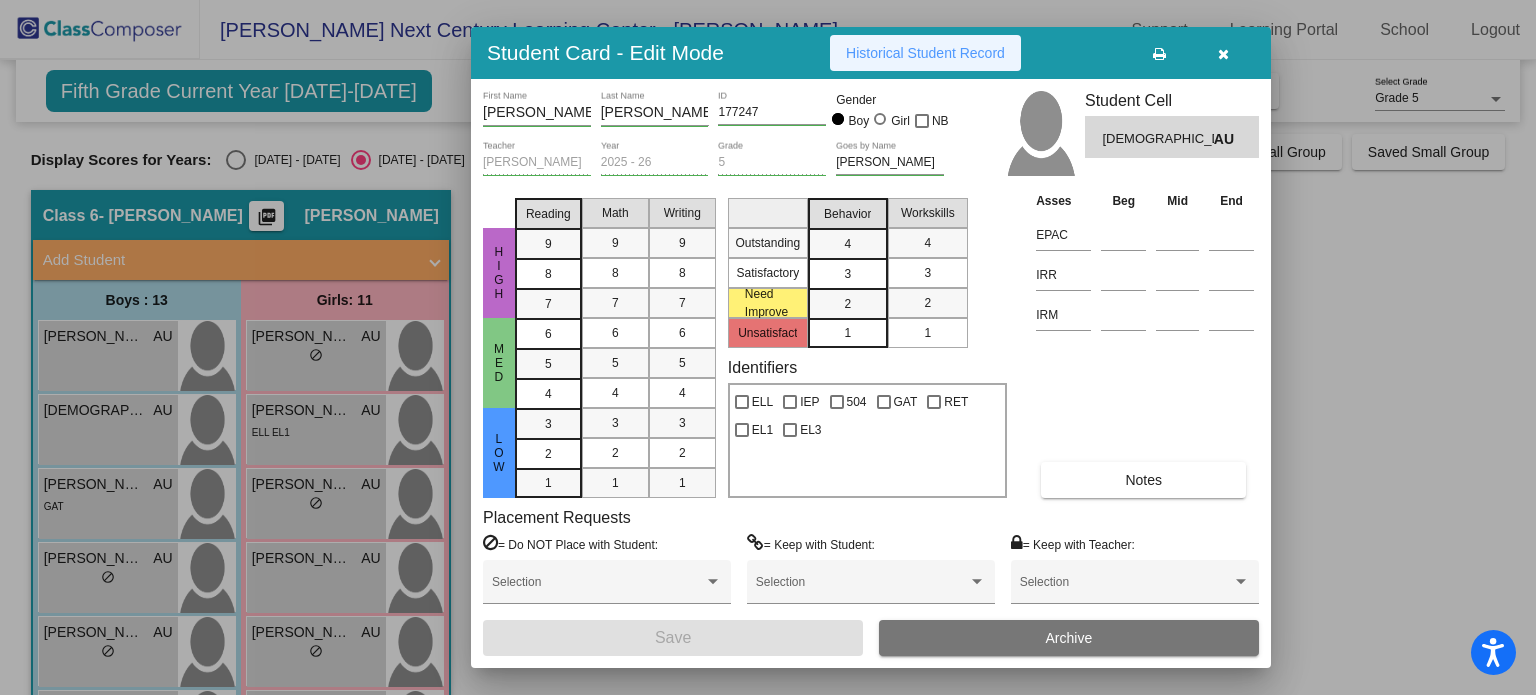 click on "Historical Student Record" at bounding box center [925, 53] 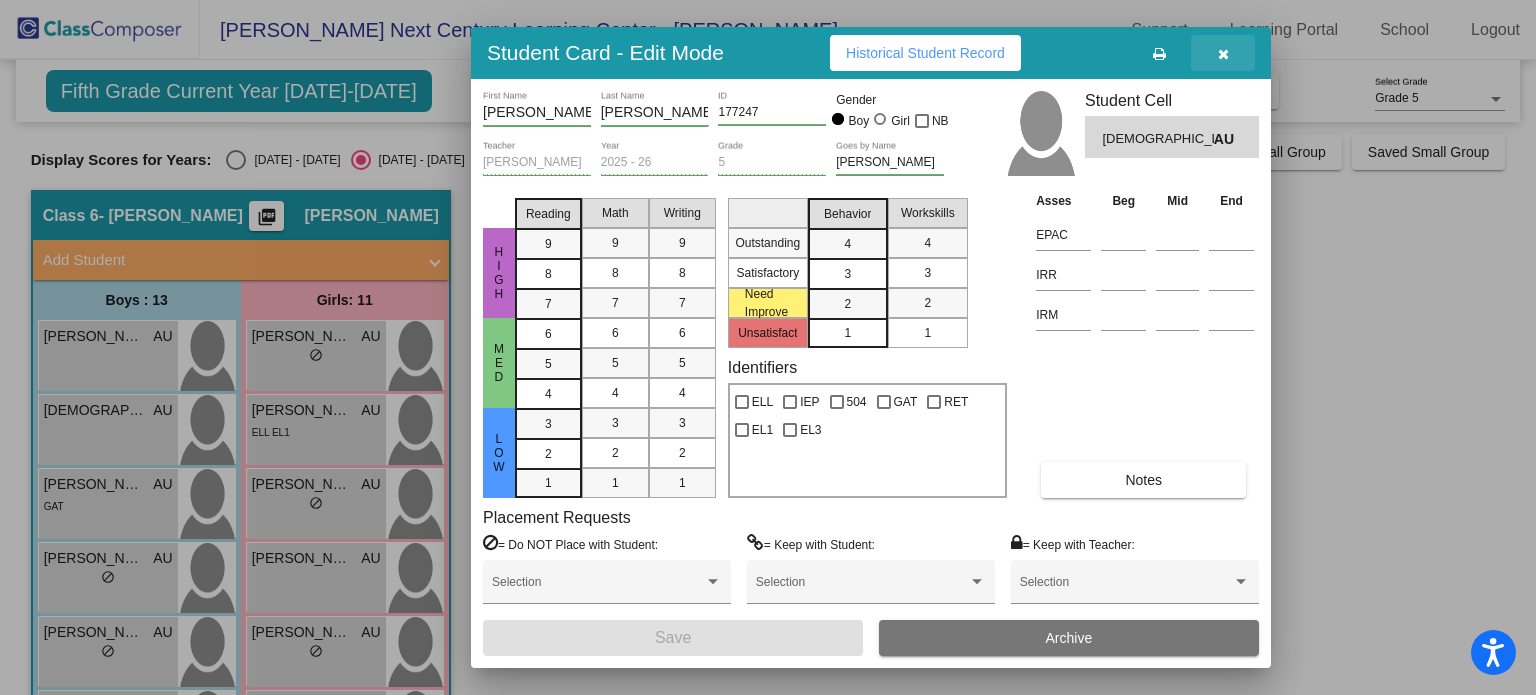 click at bounding box center (1223, 54) 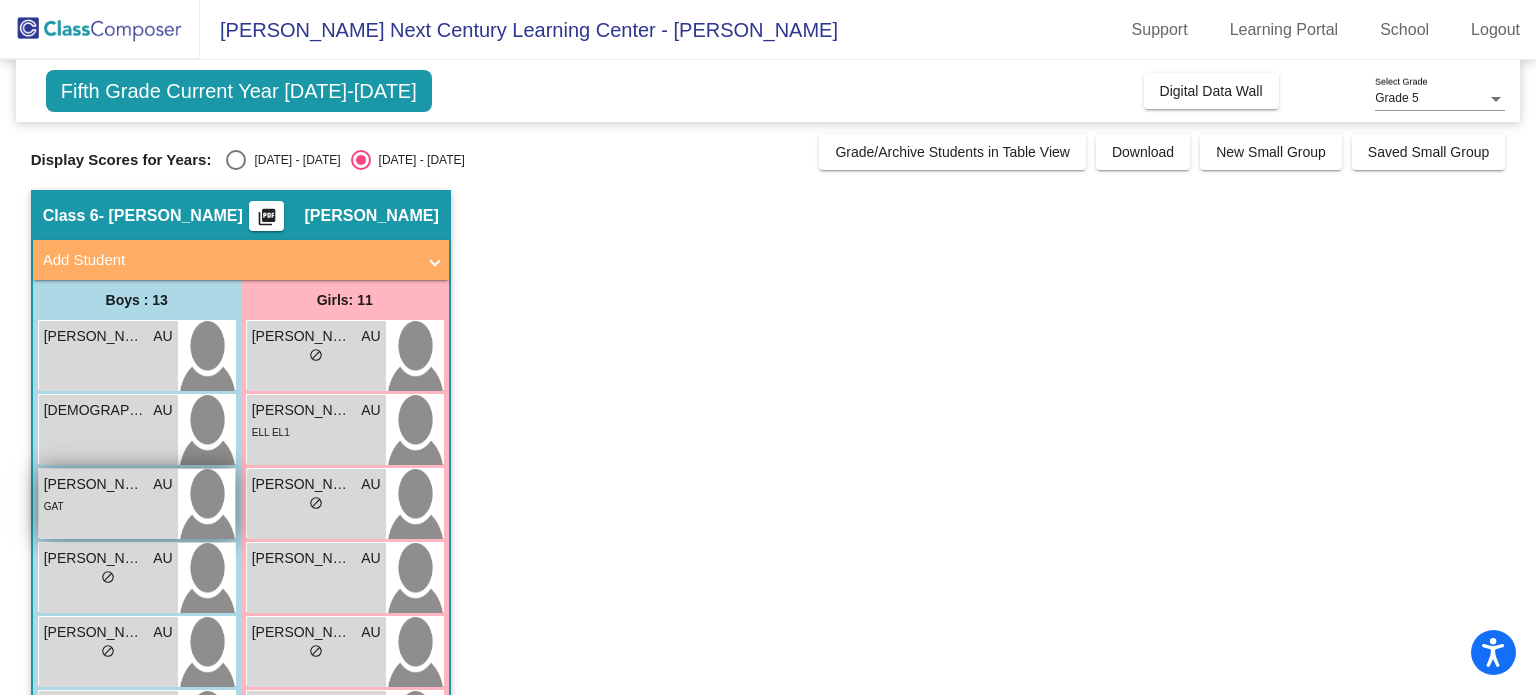 click on "Derek Garcia AU lock do_not_disturb_alt GAT" at bounding box center (108, 504) 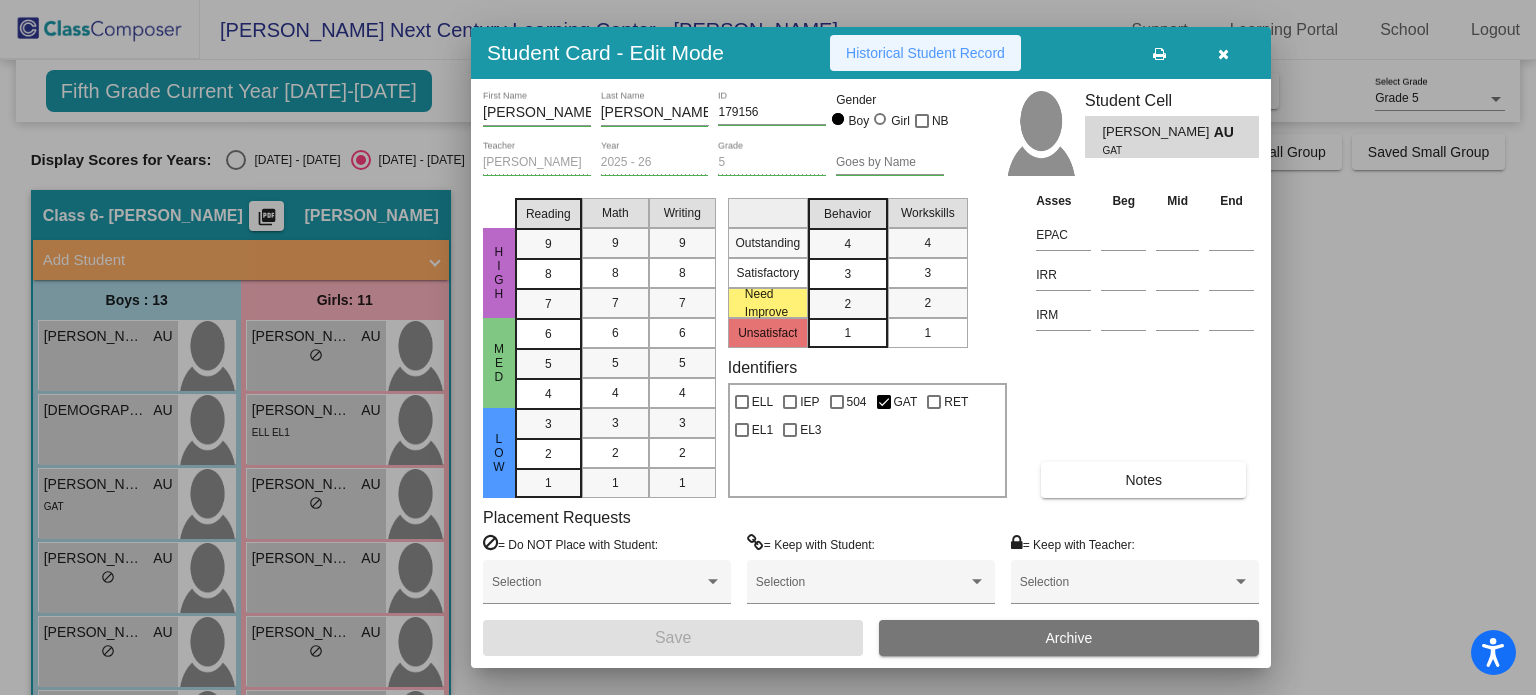 click on "Historical Student Record" at bounding box center [925, 53] 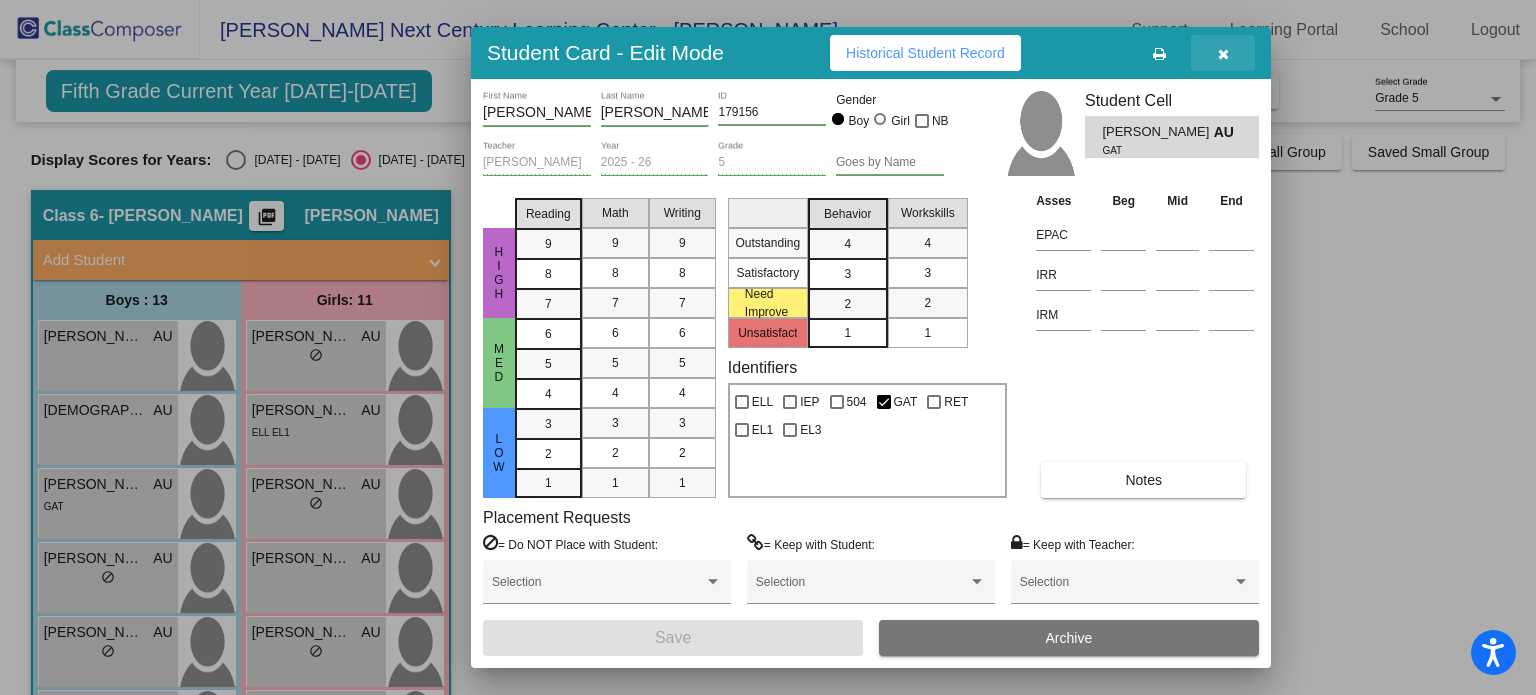 click at bounding box center [1223, 54] 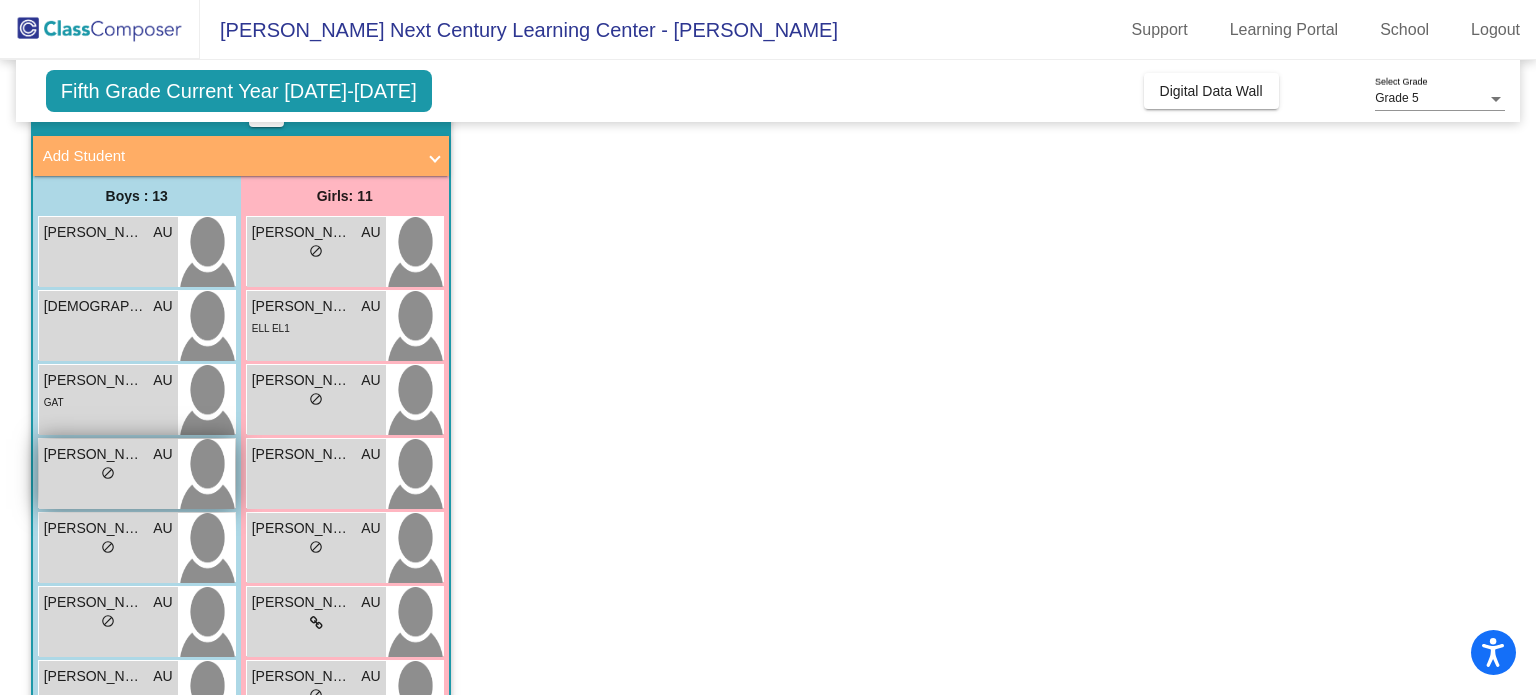 scroll, scrollTop: 100, scrollLeft: 0, axis: vertical 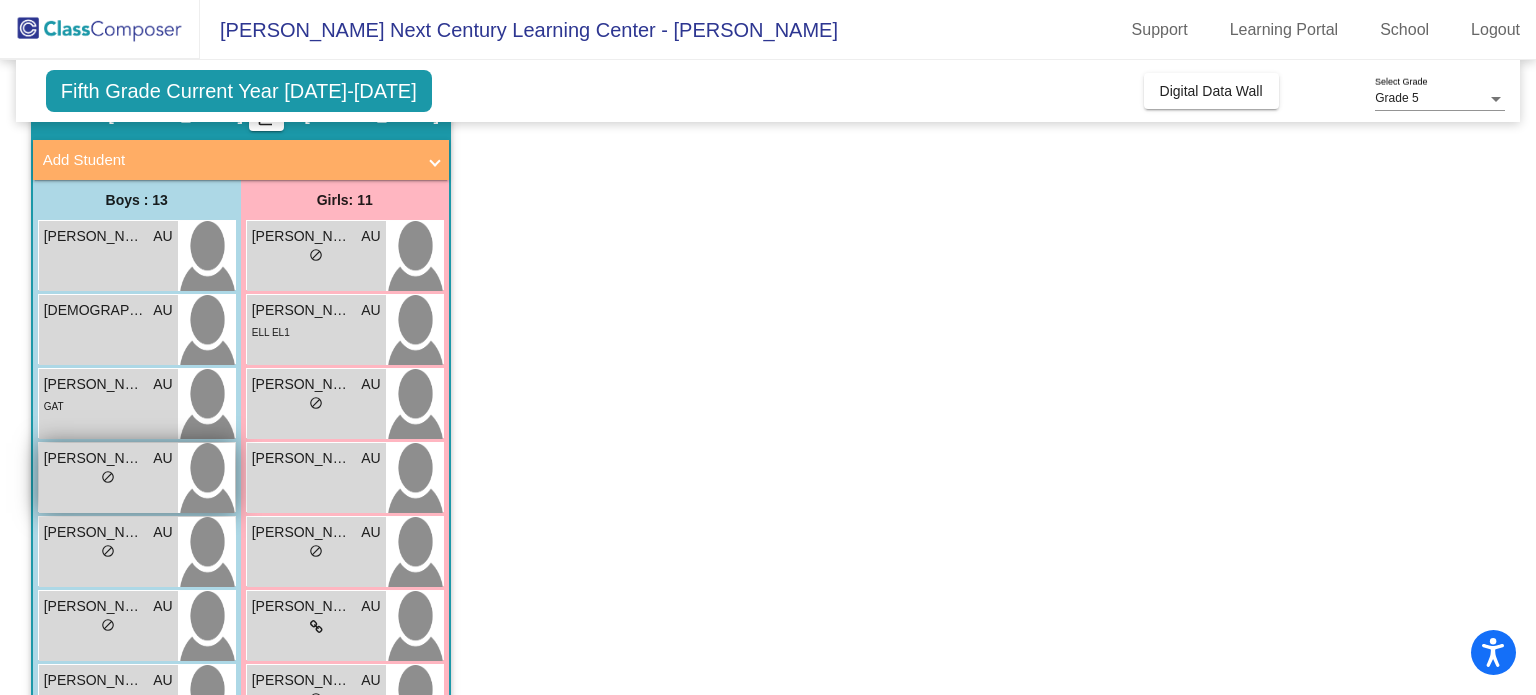 click on "lock do_not_disturb_alt" at bounding box center [108, 479] 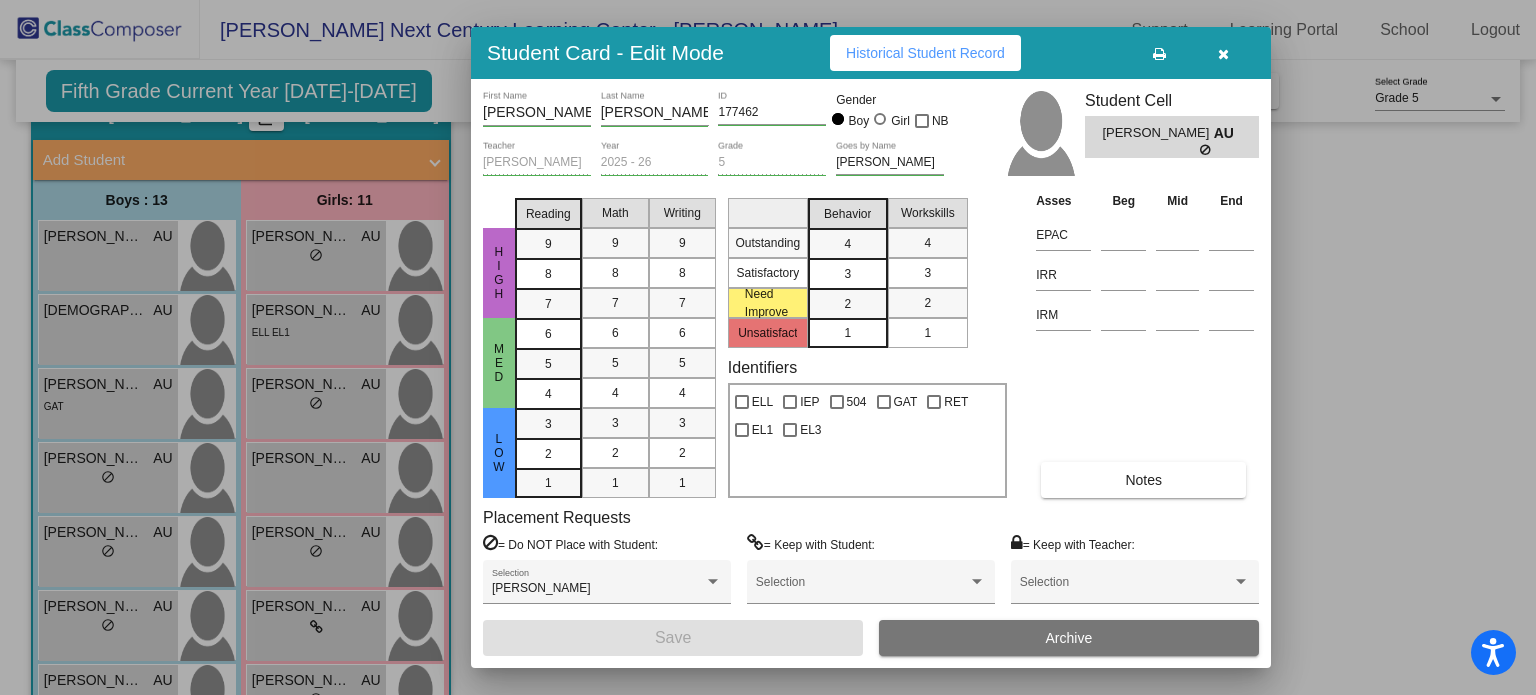 click on "Historical Student Record" at bounding box center (925, 53) 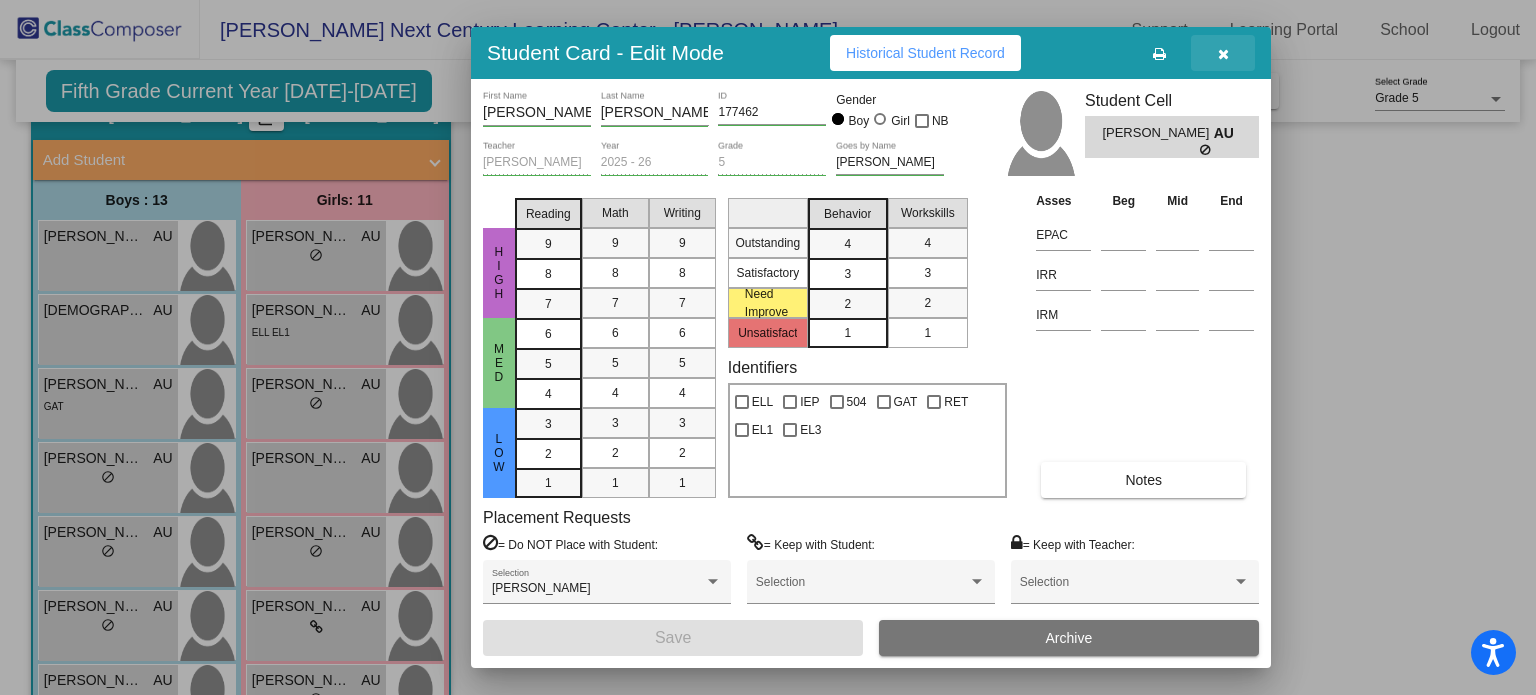 click at bounding box center [1223, 54] 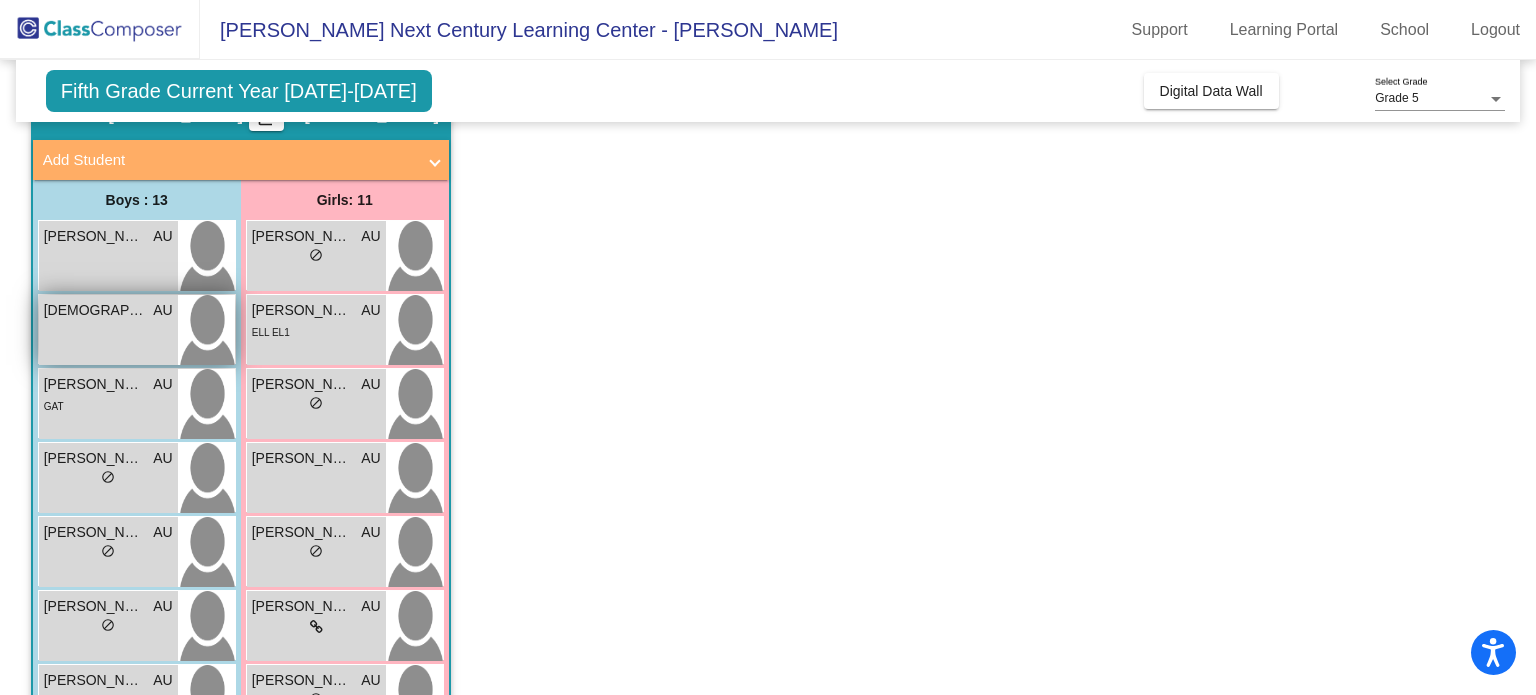 click on "Cristian Carmona AU lock do_not_disturb_alt" at bounding box center [108, 330] 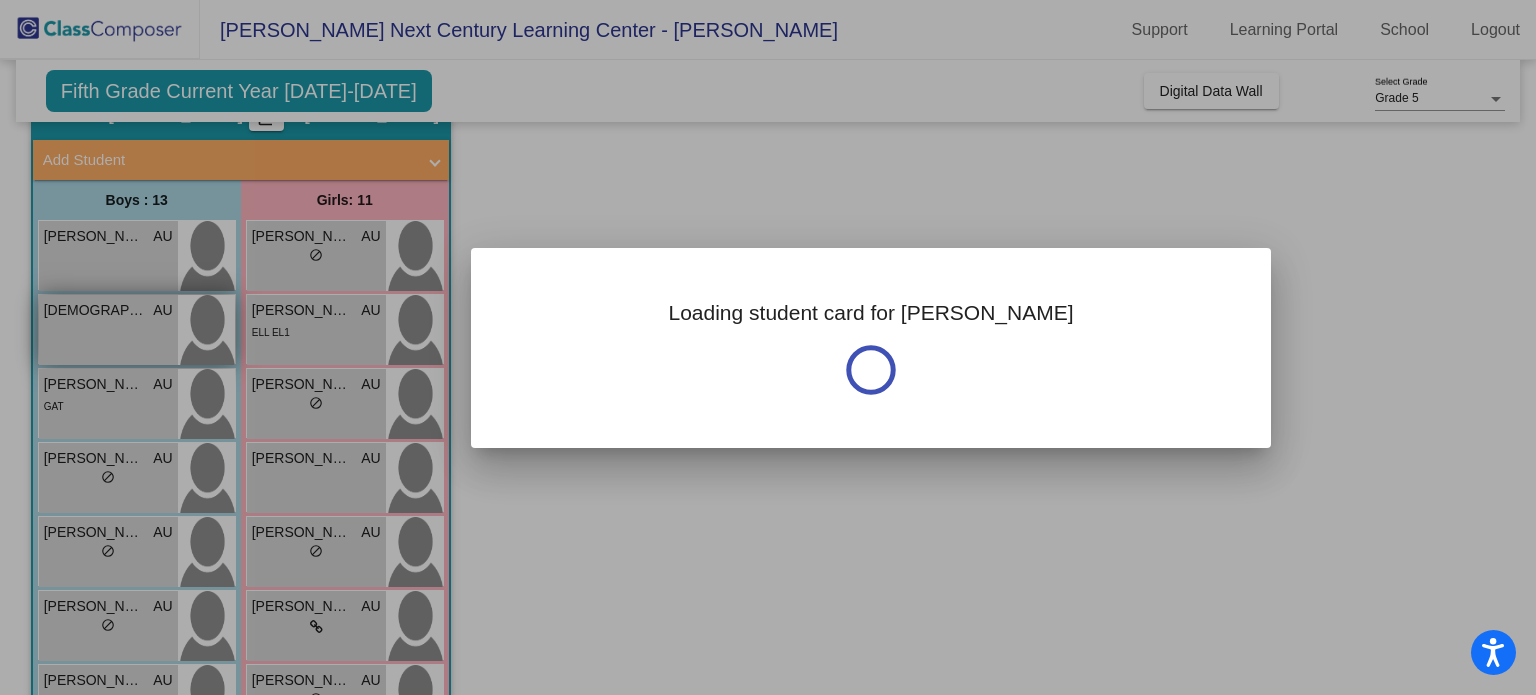 click at bounding box center (768, 347) 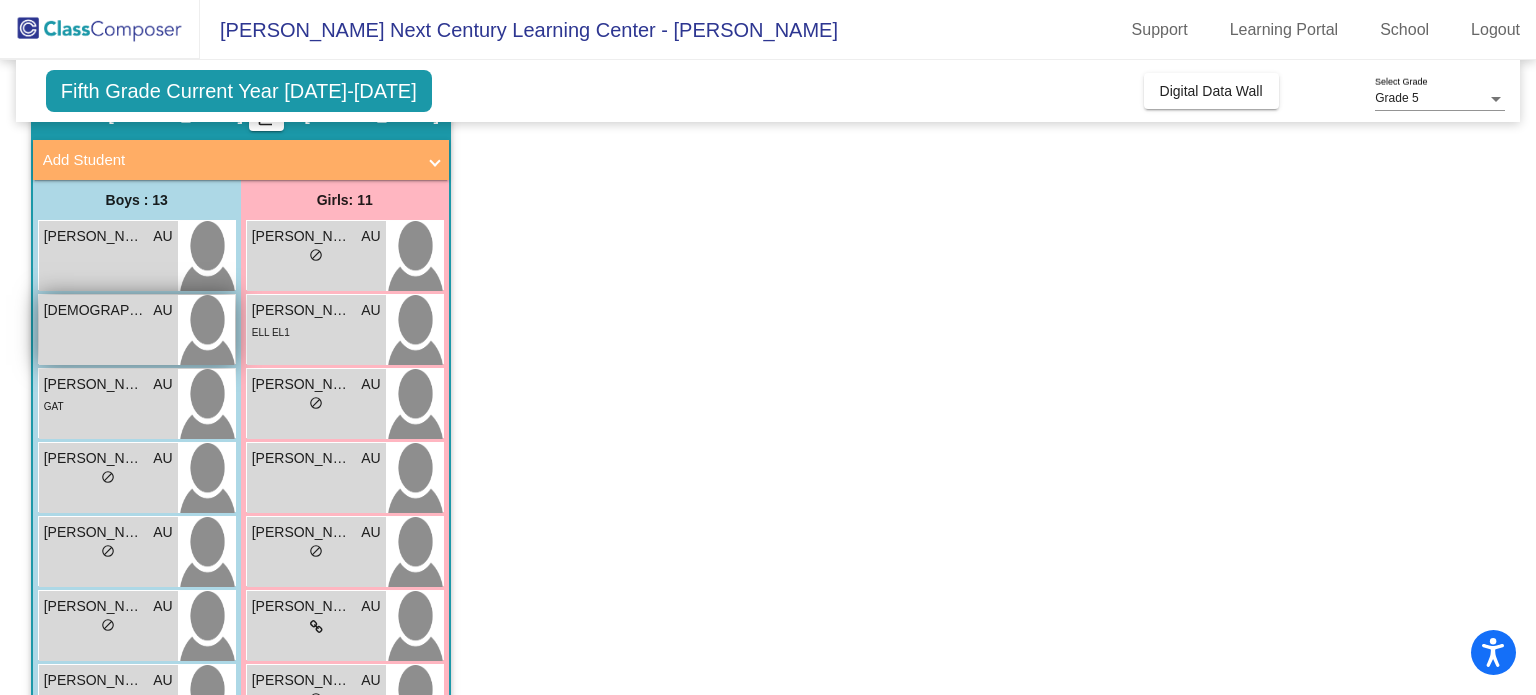 click on "Cristian Carmona AU lock do_not_disturb_alt" at bounding box center [108, 330] 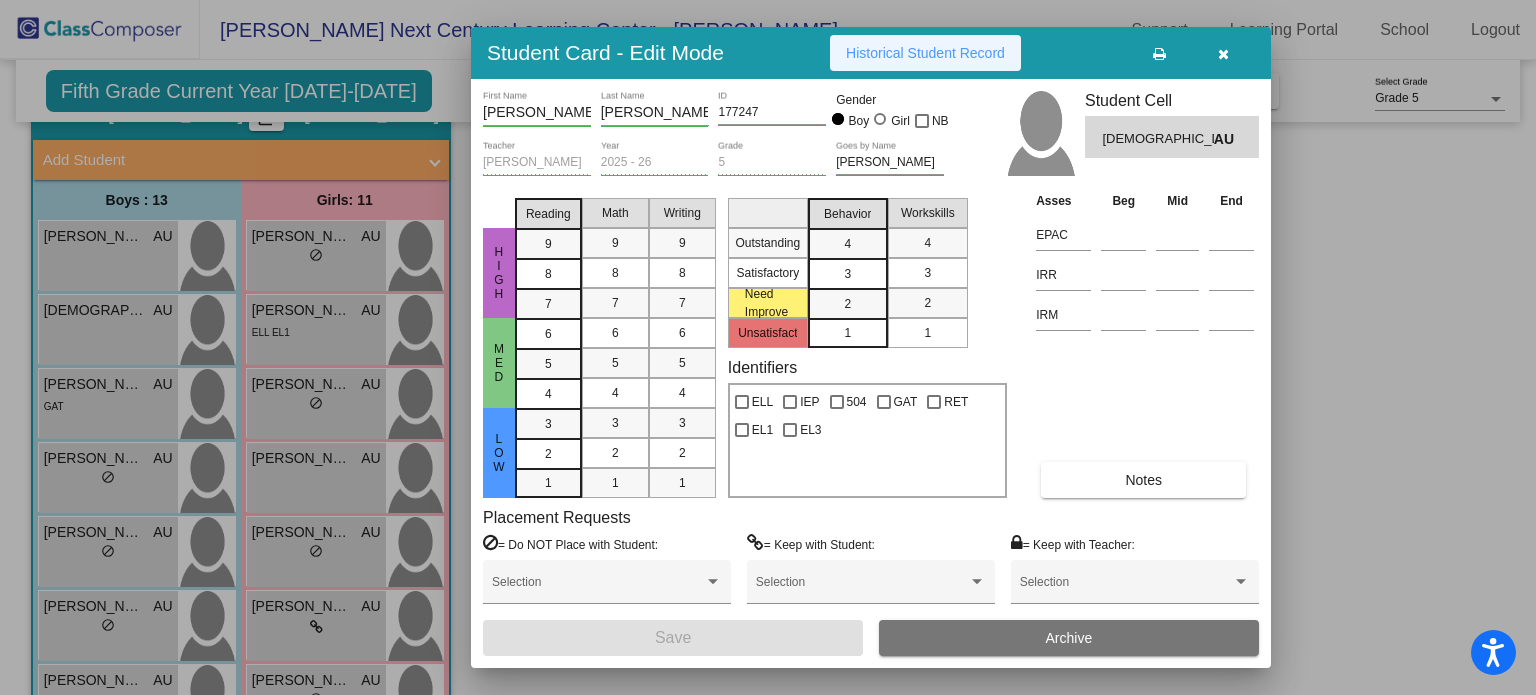 click on "Historical Student Record" at bounding box center [925, 53] 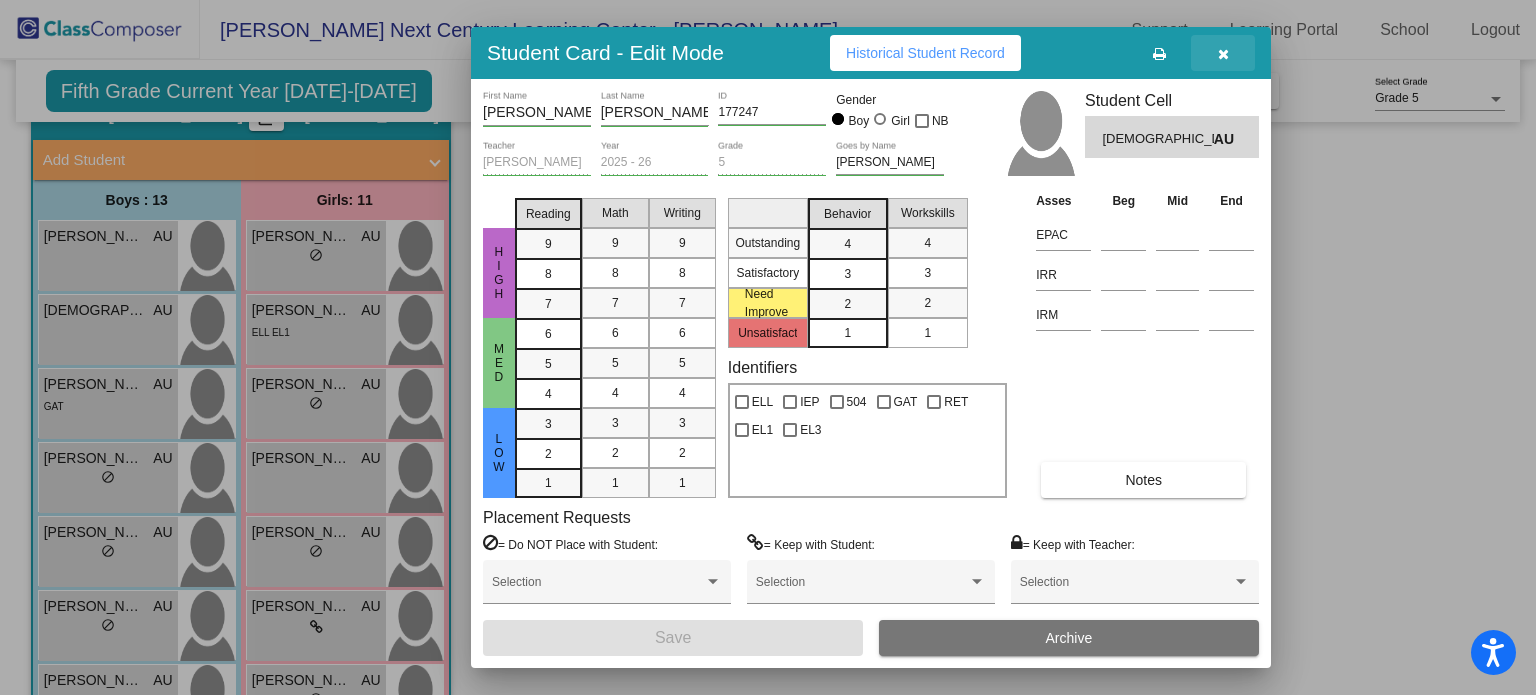 click at bounding box center (1223, 54) 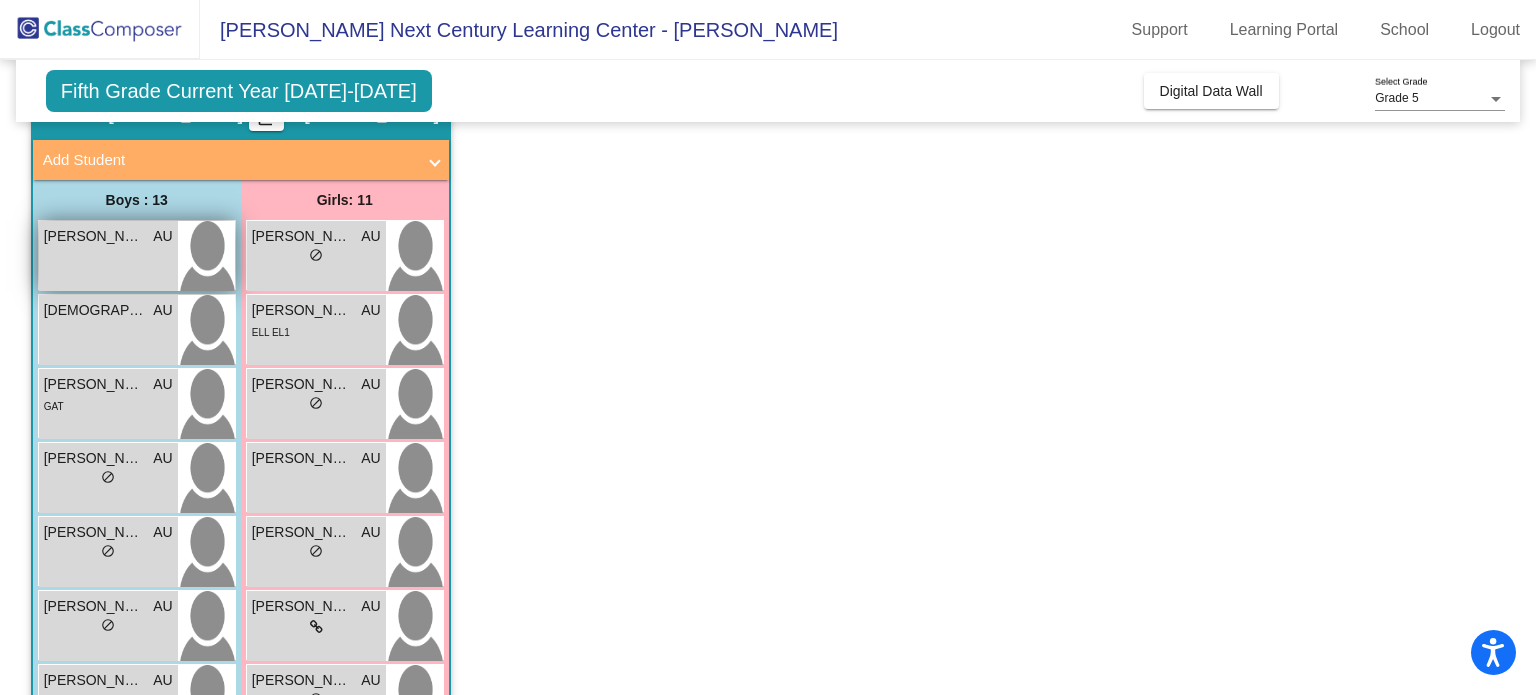 click on "[PERSON_NAME]" at bounding box center [94, 236] 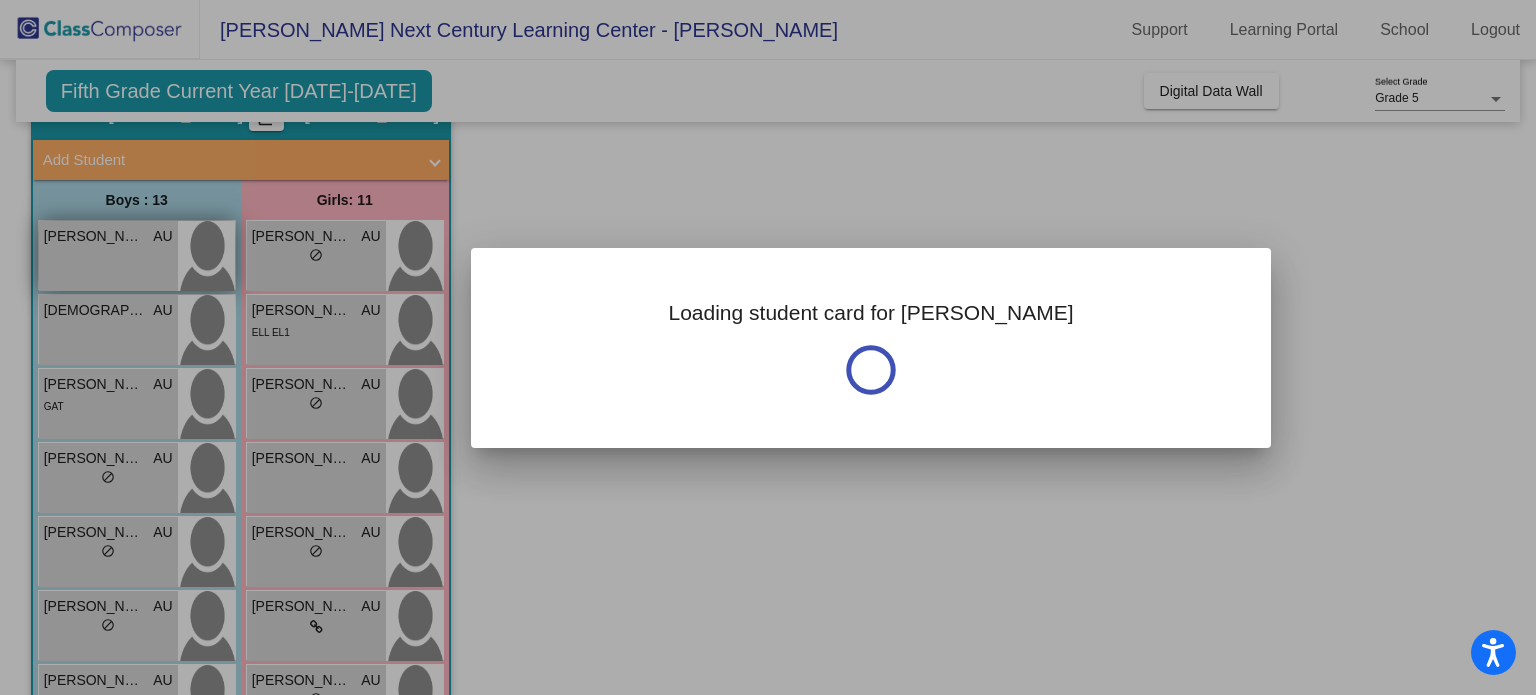 click at bounding box center (768, 347) 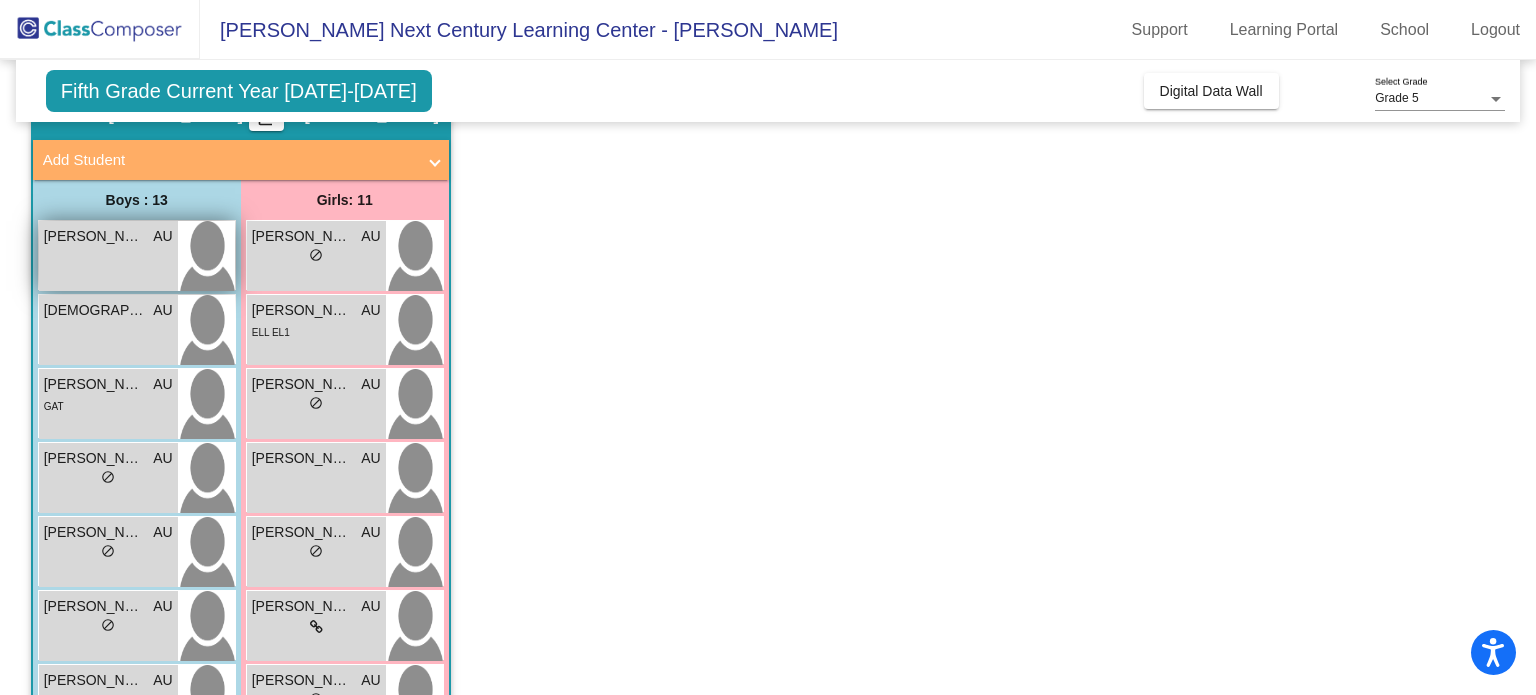 click on "[PERSON_NAME]" at bounding box center [94, 236] 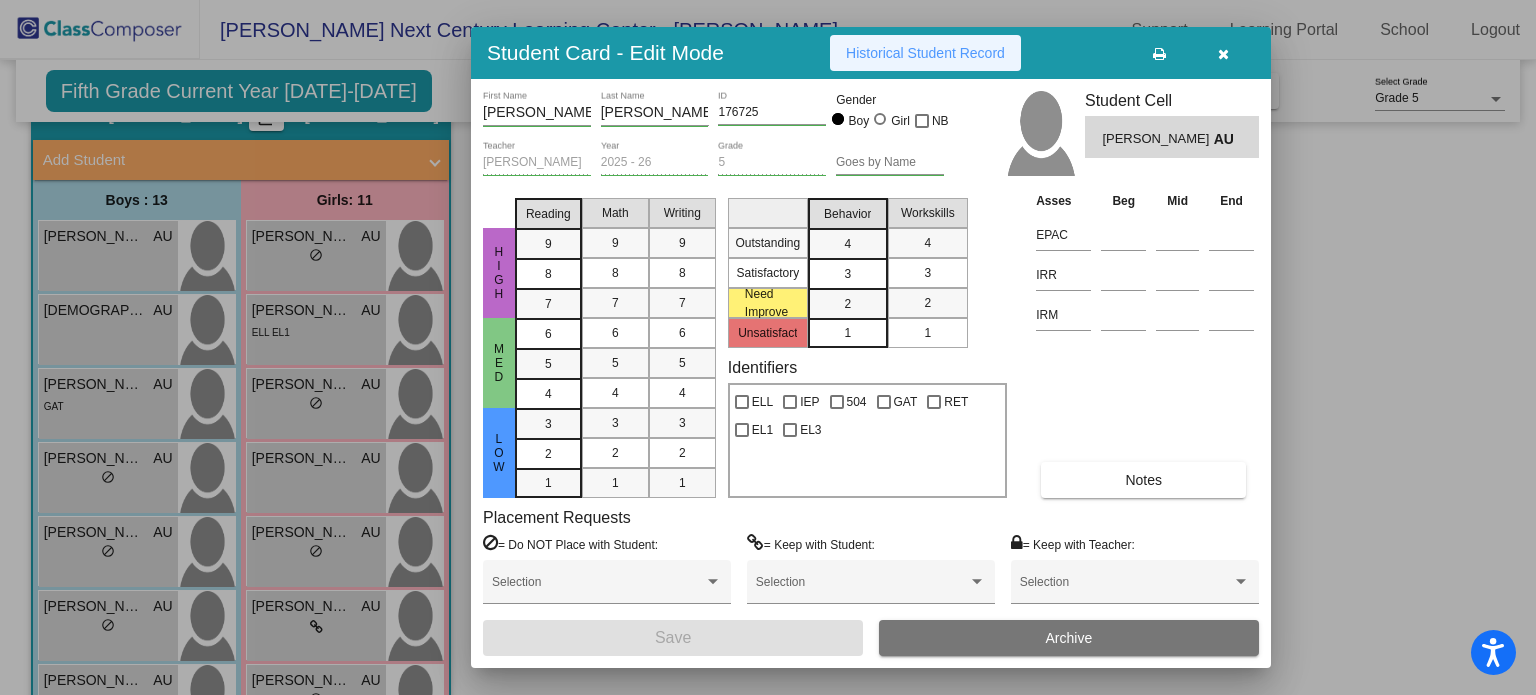 click on "Historical Student Record" at bounding box center [925, 53] 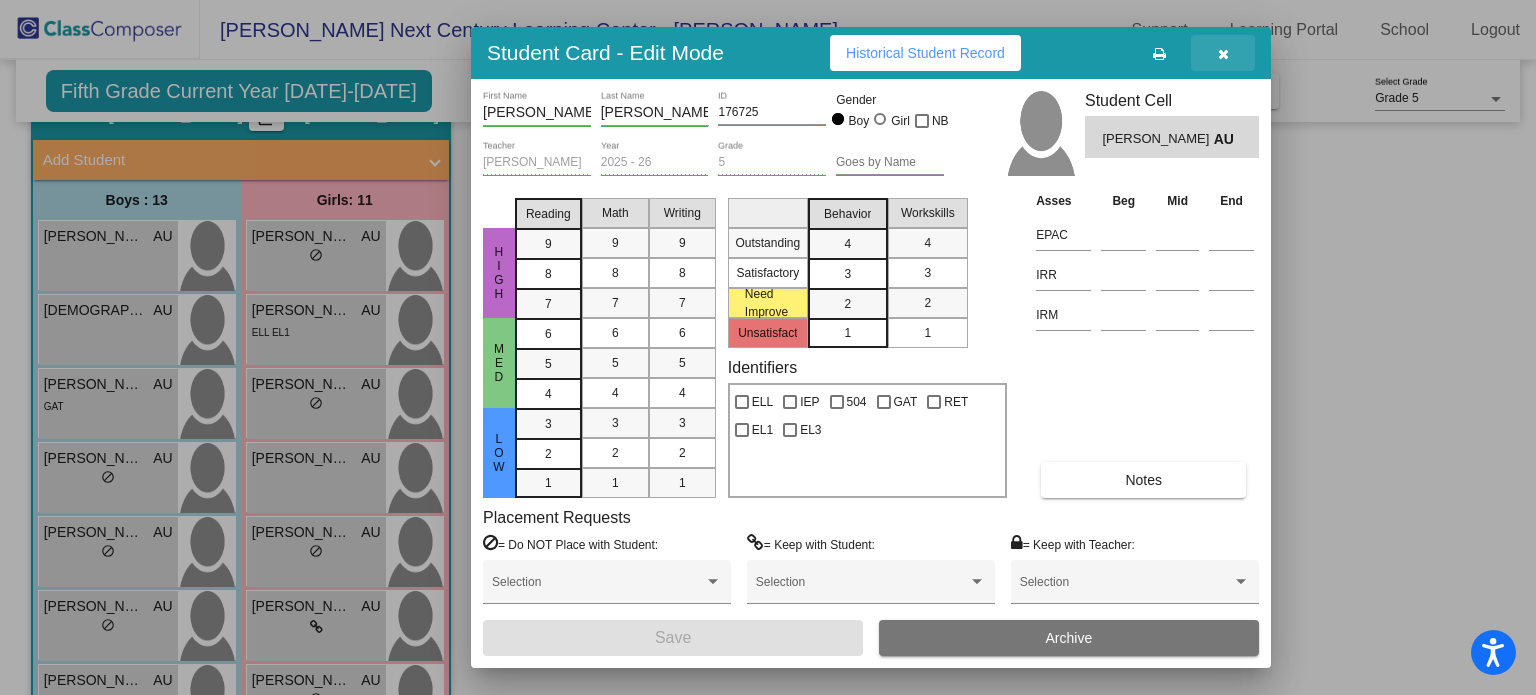 click at bounding box center [1223, 54] 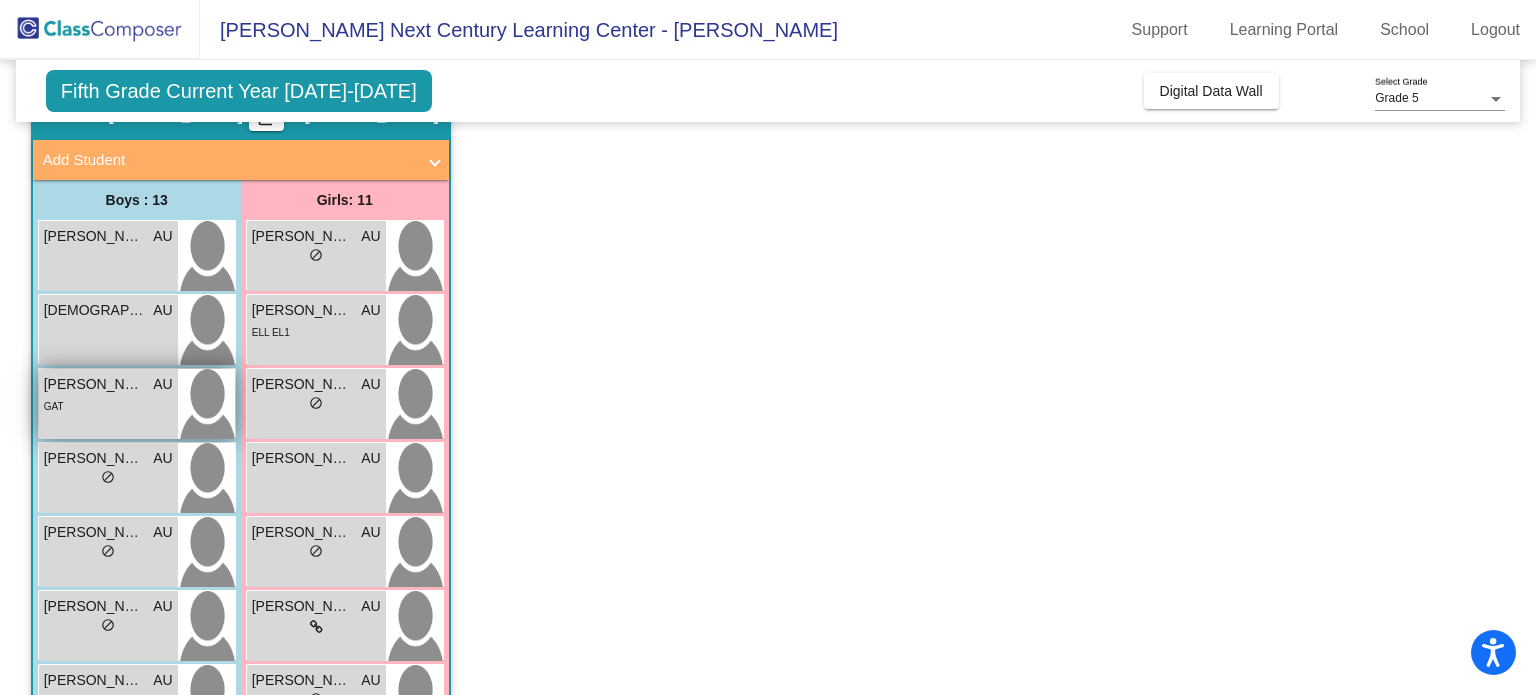 click on "GAT" at bounding box center (108, 405) 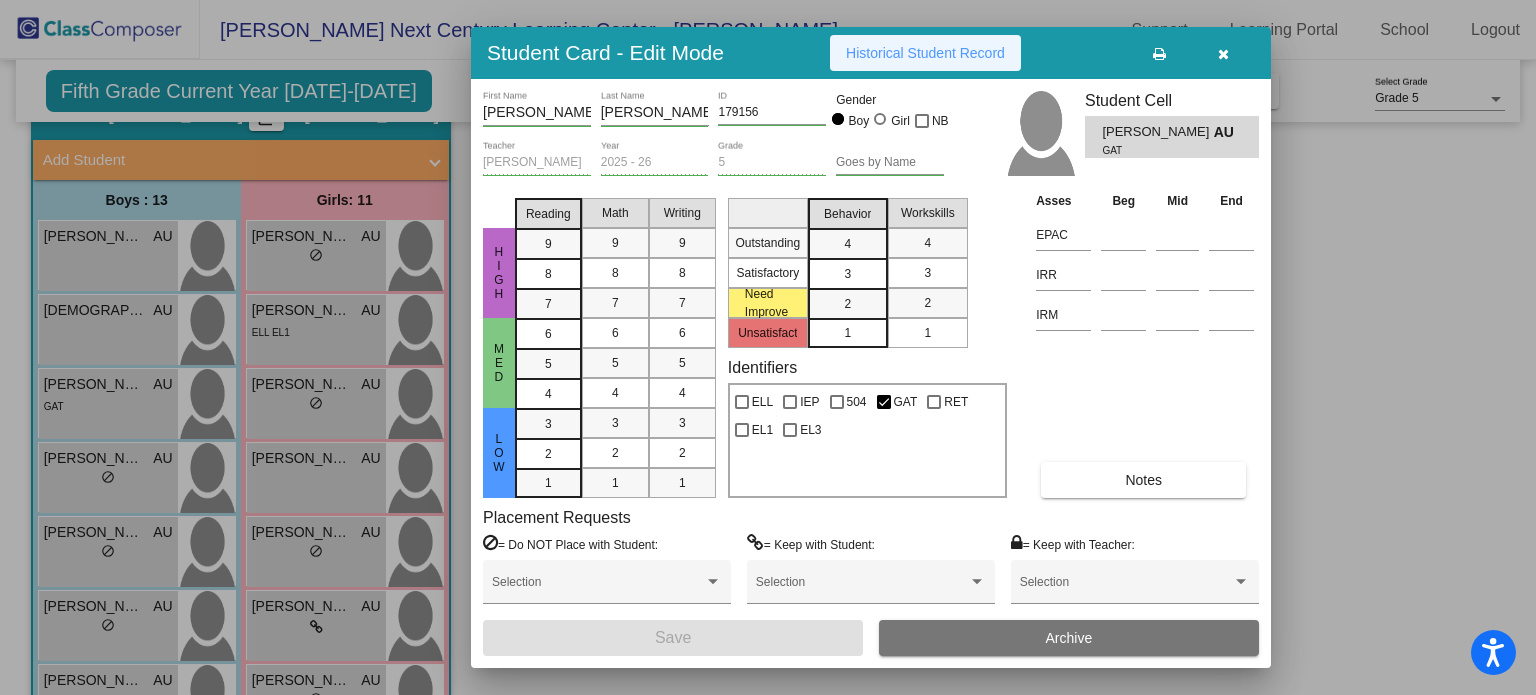 click on "Historical Student Record" at bounding box center (925, 53) 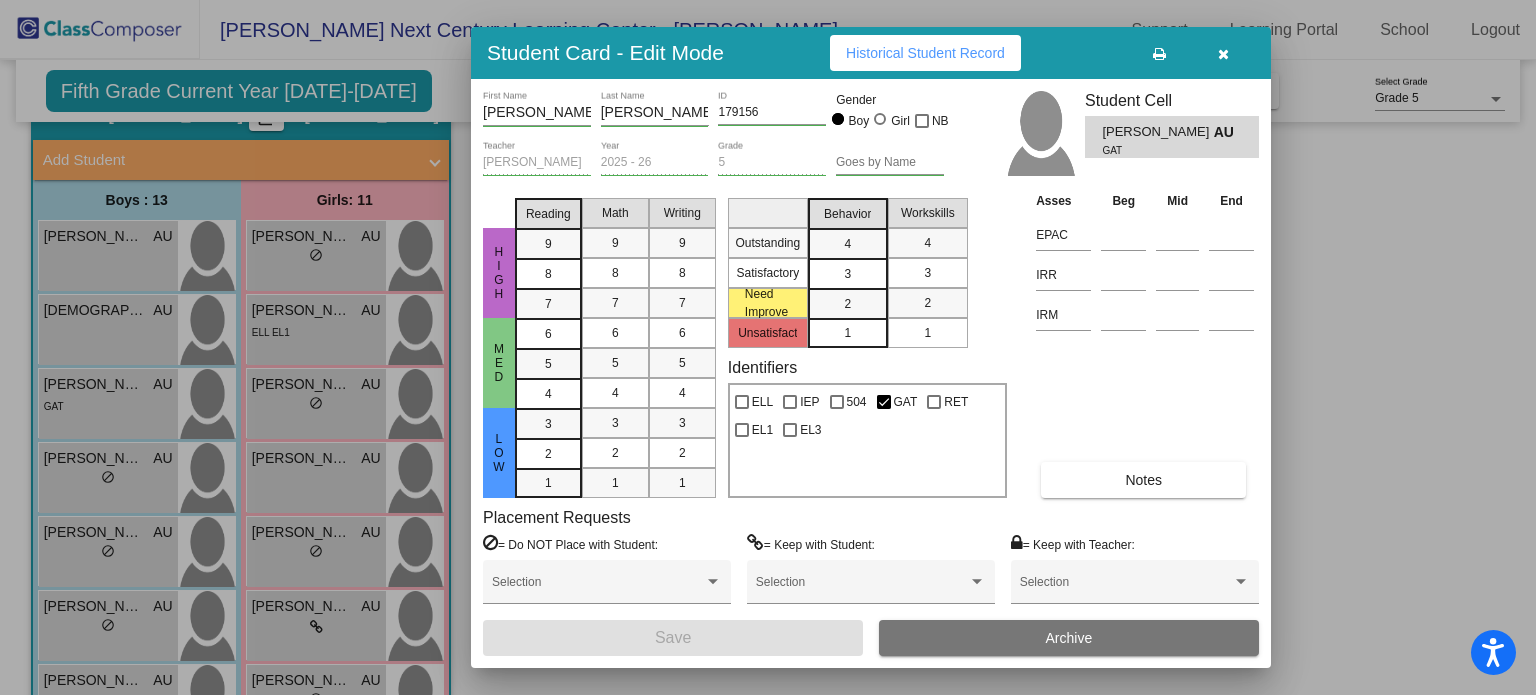 click at bounding box center [1223, 54] 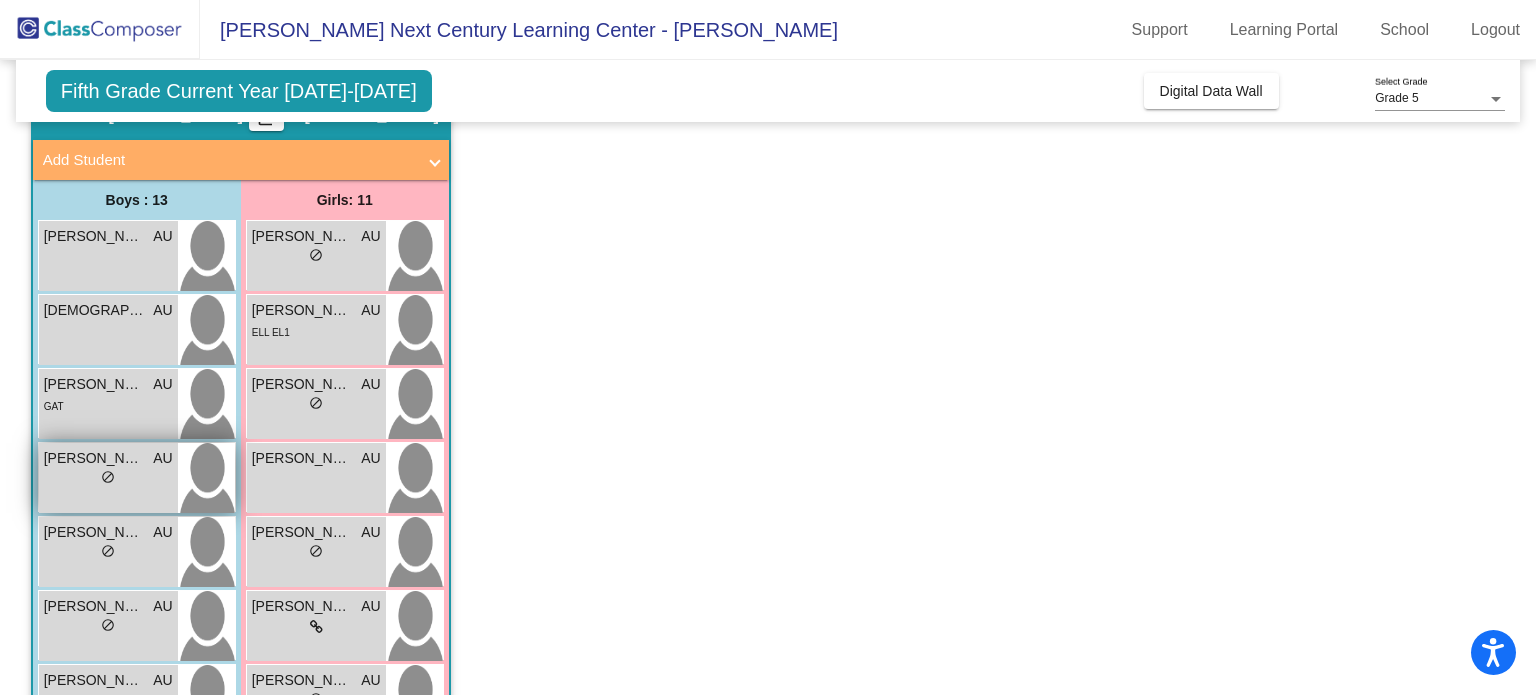 click on "Edgar Marmolejo Cabrera AU lock do_not_disturb_alt" at bounding box center (108, 478) 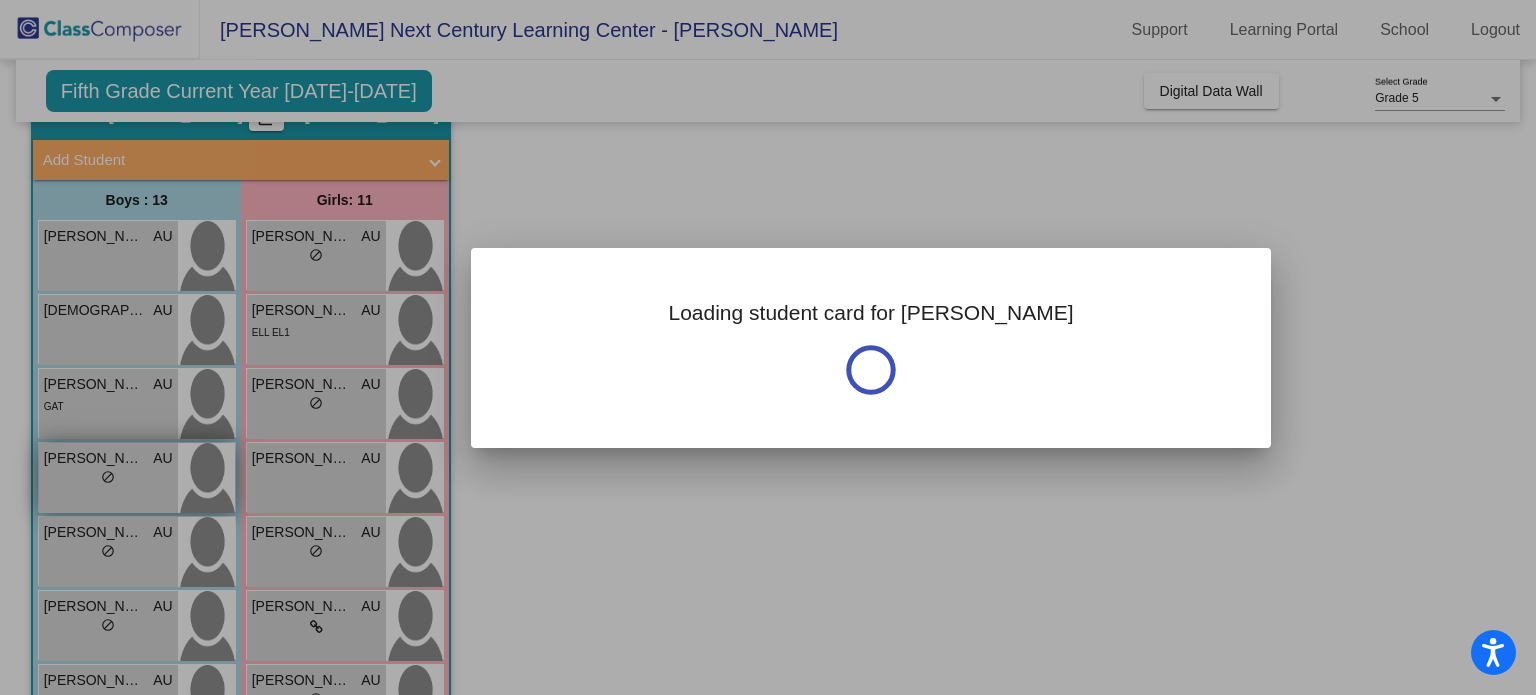 click at bounding box center [768, 347] 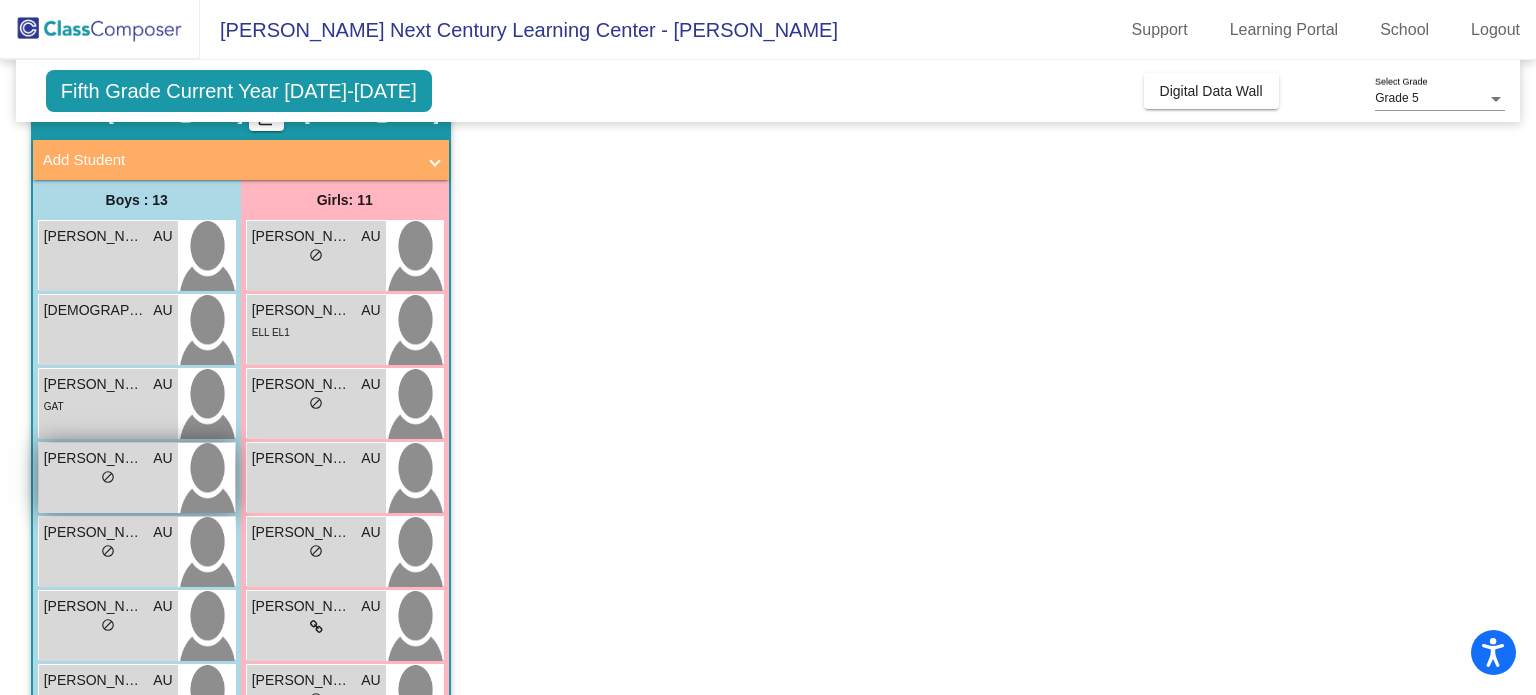 click on "Edgar Marmolejo Cabrera AU lock do_not_disturb_alt" at bounding box center (108, 478) 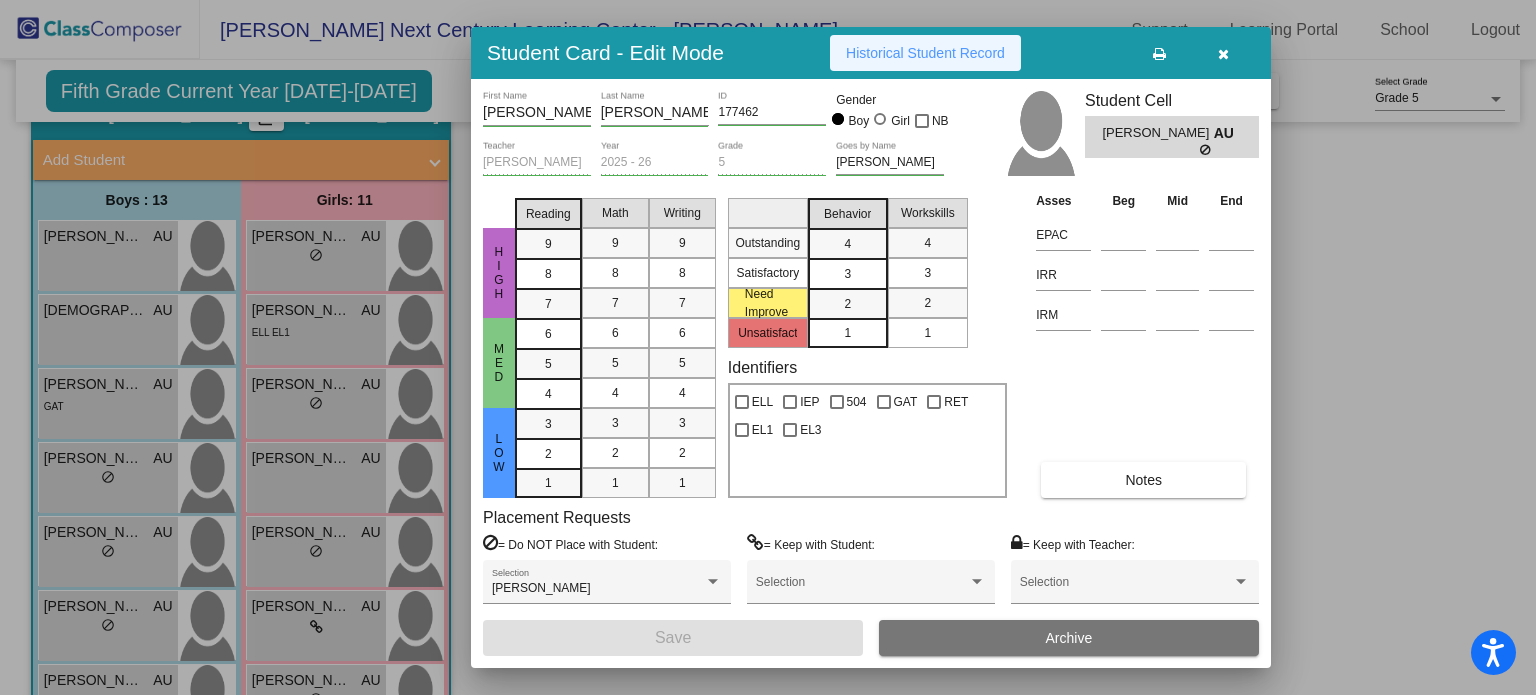 click on "Historical Student Record" at bounding box center [925, 53] 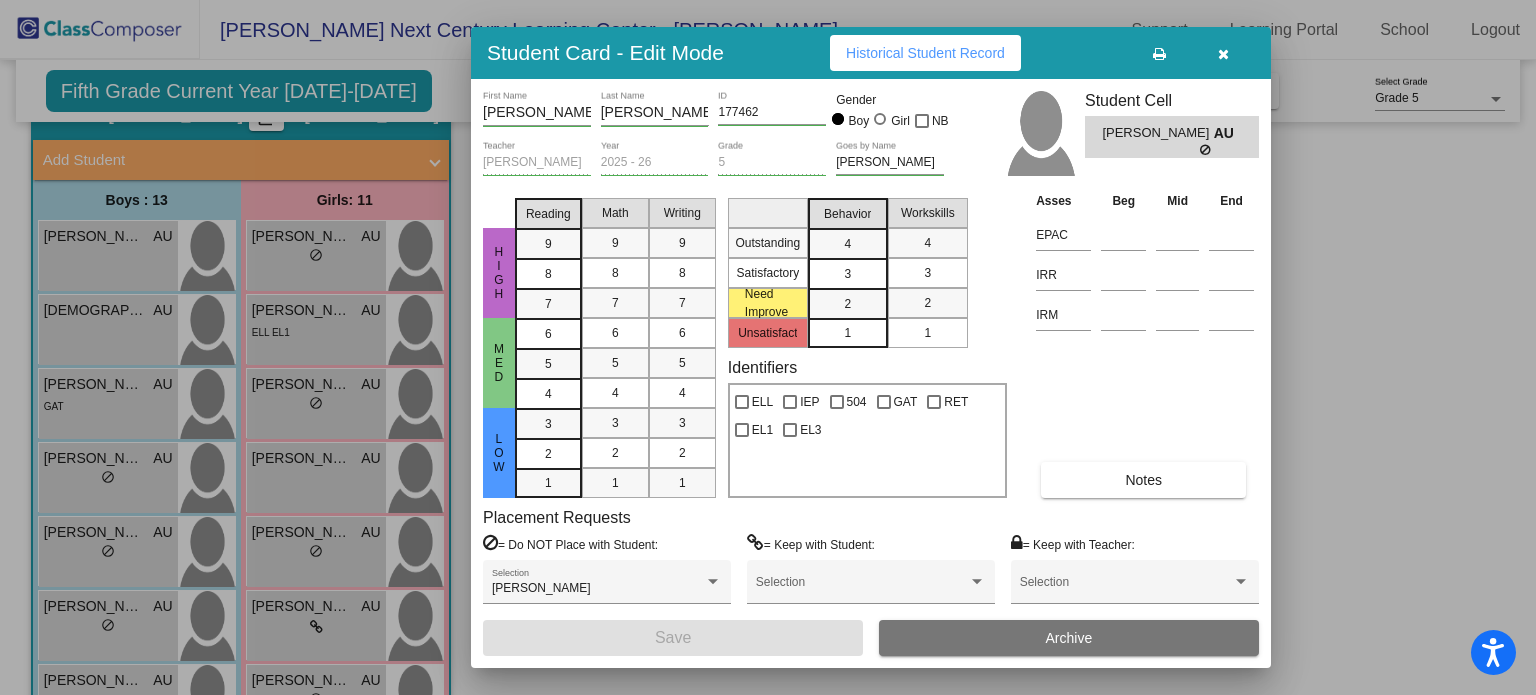 click at bounding box center [1223, 54] 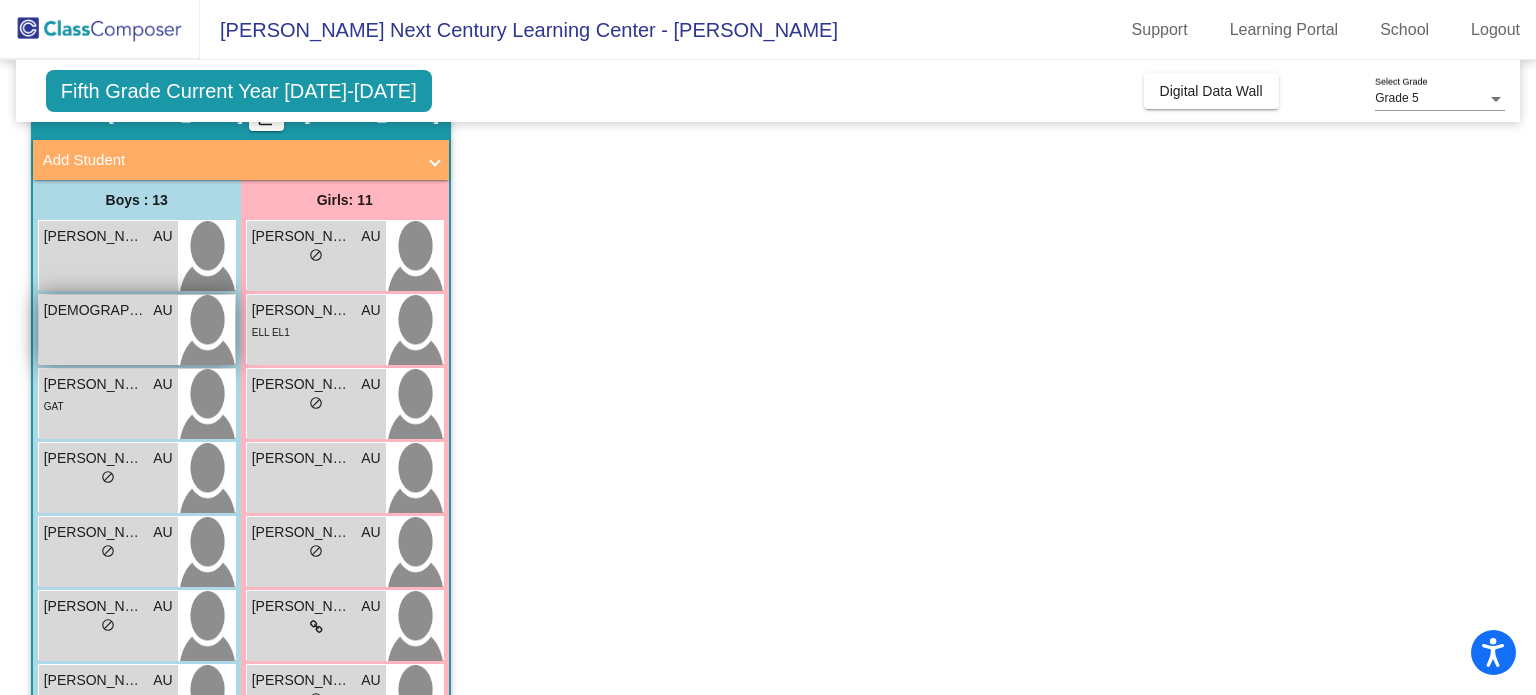 click on "Cristian Carmona AU lock do_not_disturb_alt" at bounding box center [108, 330] 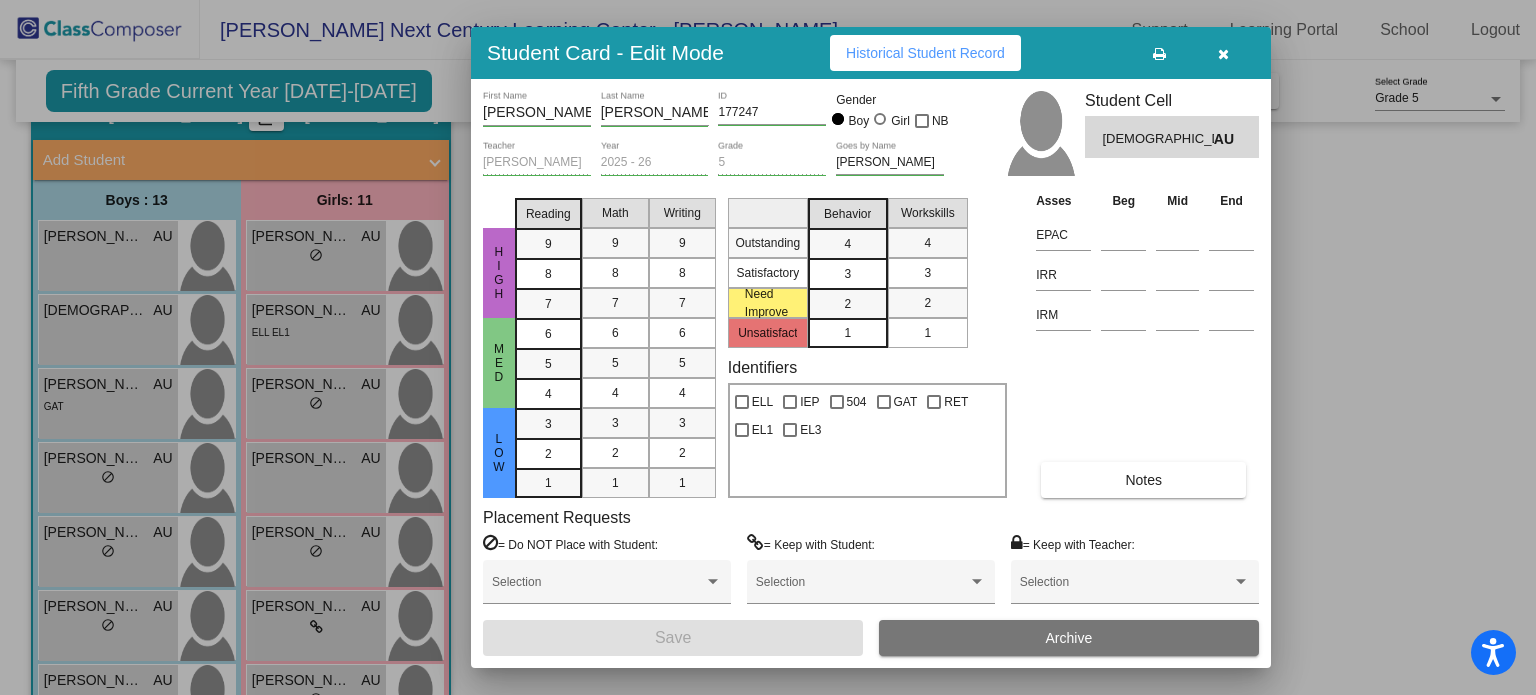 click on "Historical Student Record" at bounding box center (925, 53) 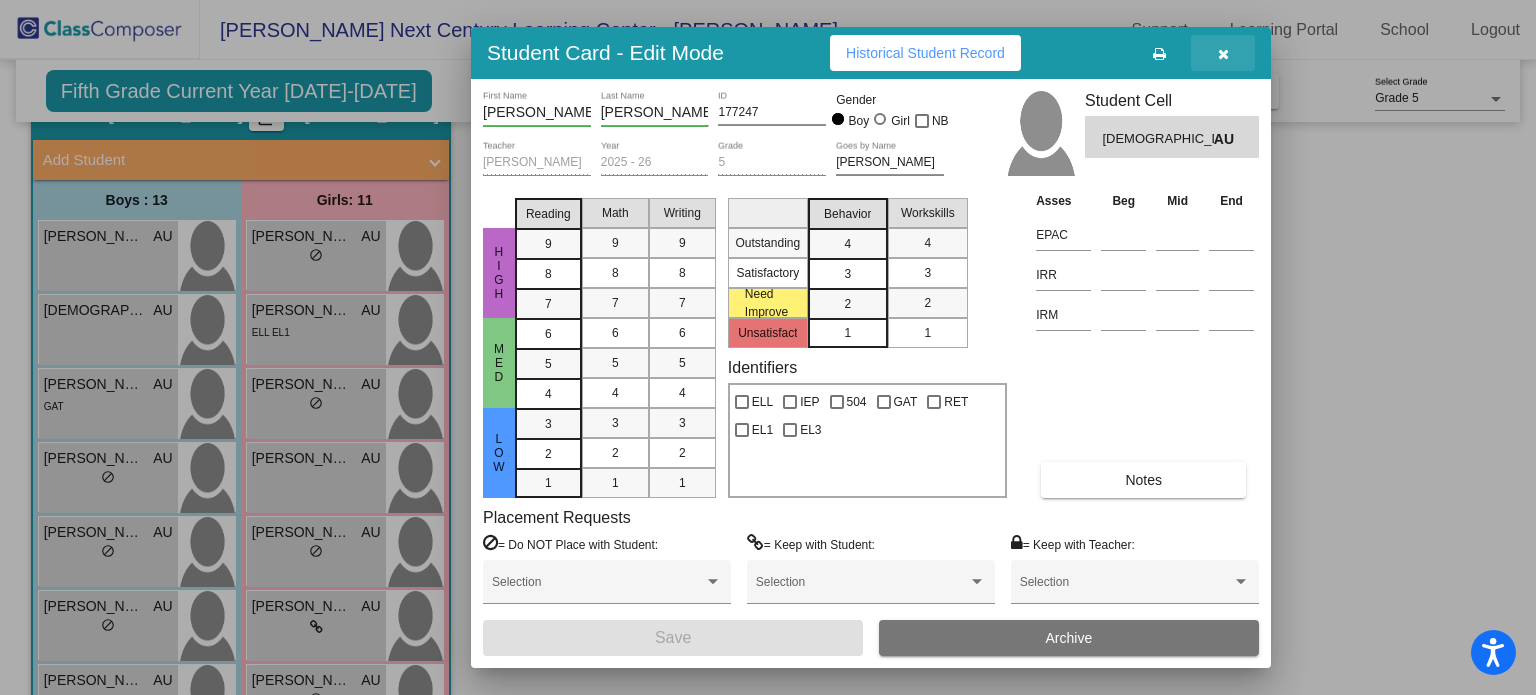 click at bounding box center (1223, 53) 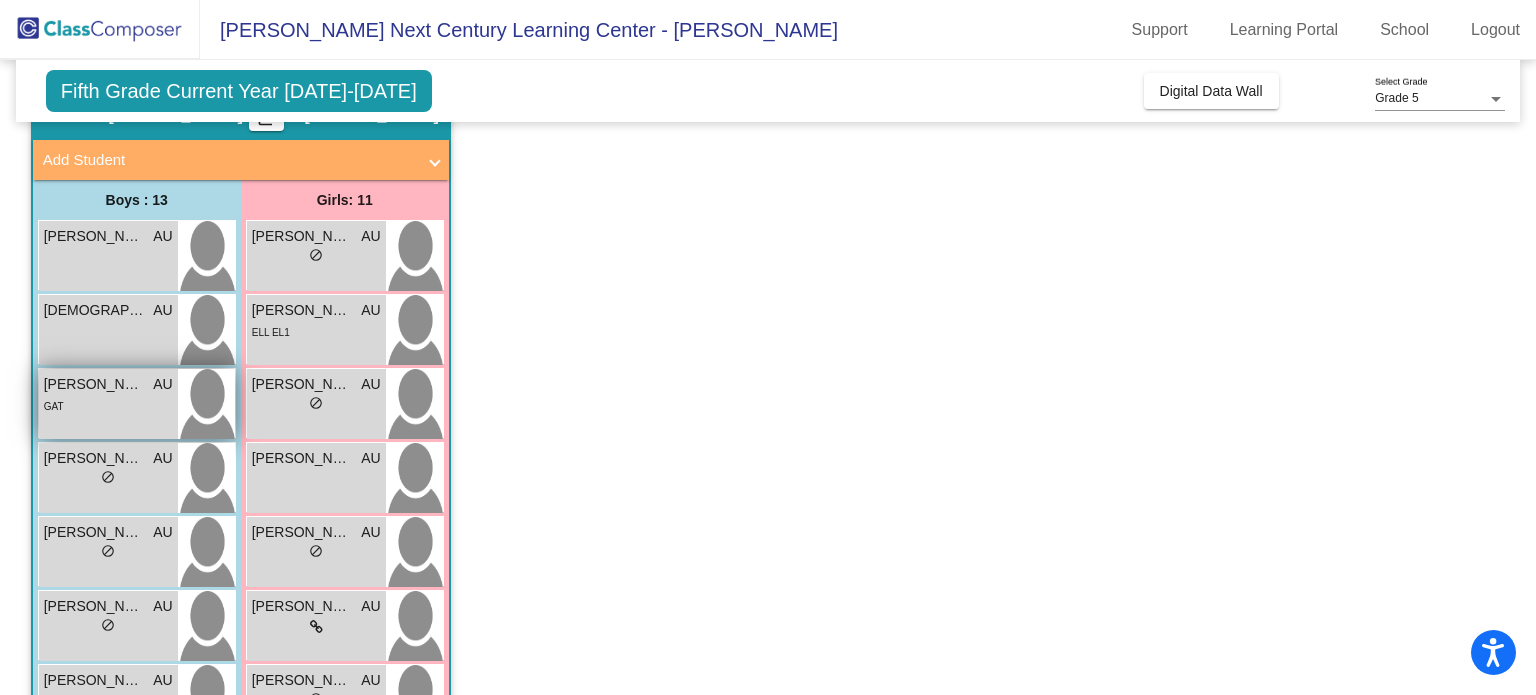 click on "GAT" at bounding box center (108, 405) 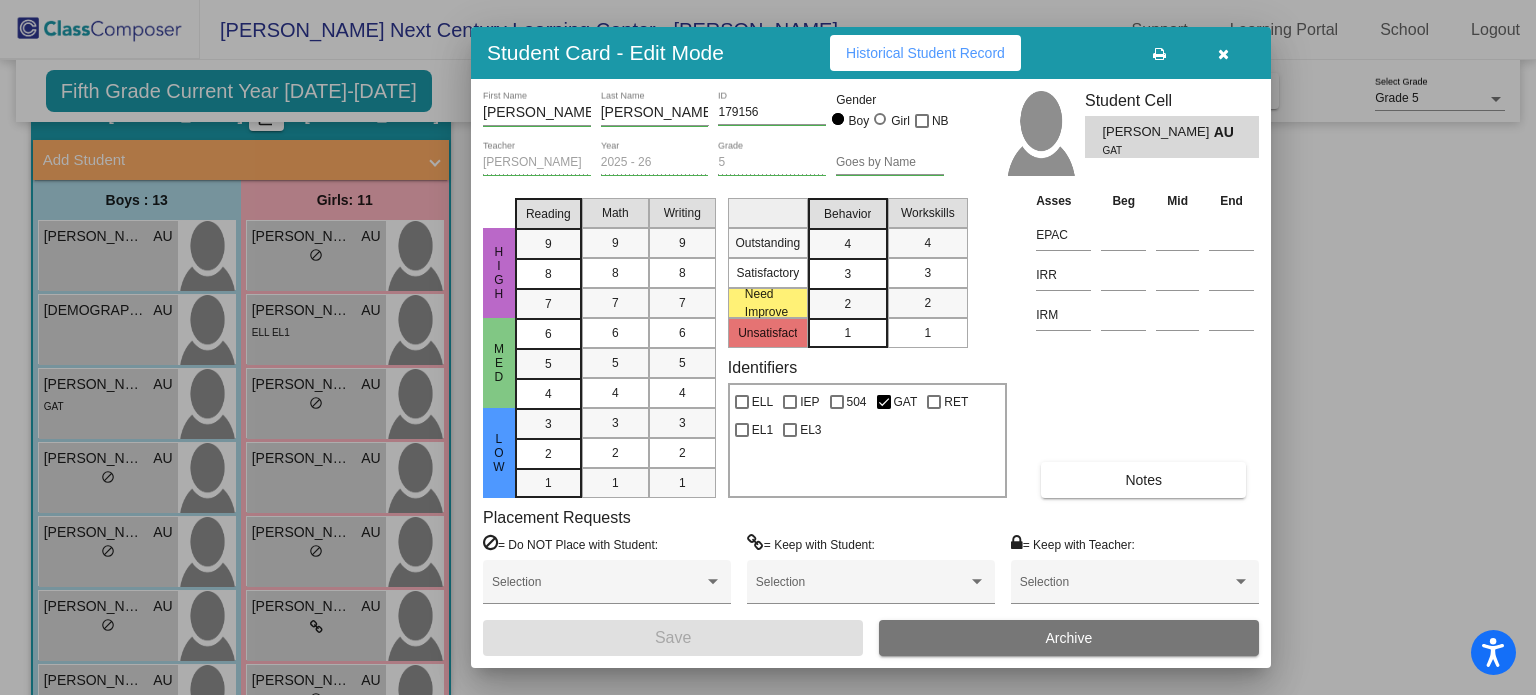 click on "Historical Student Record" at bounding box center (925, 53) 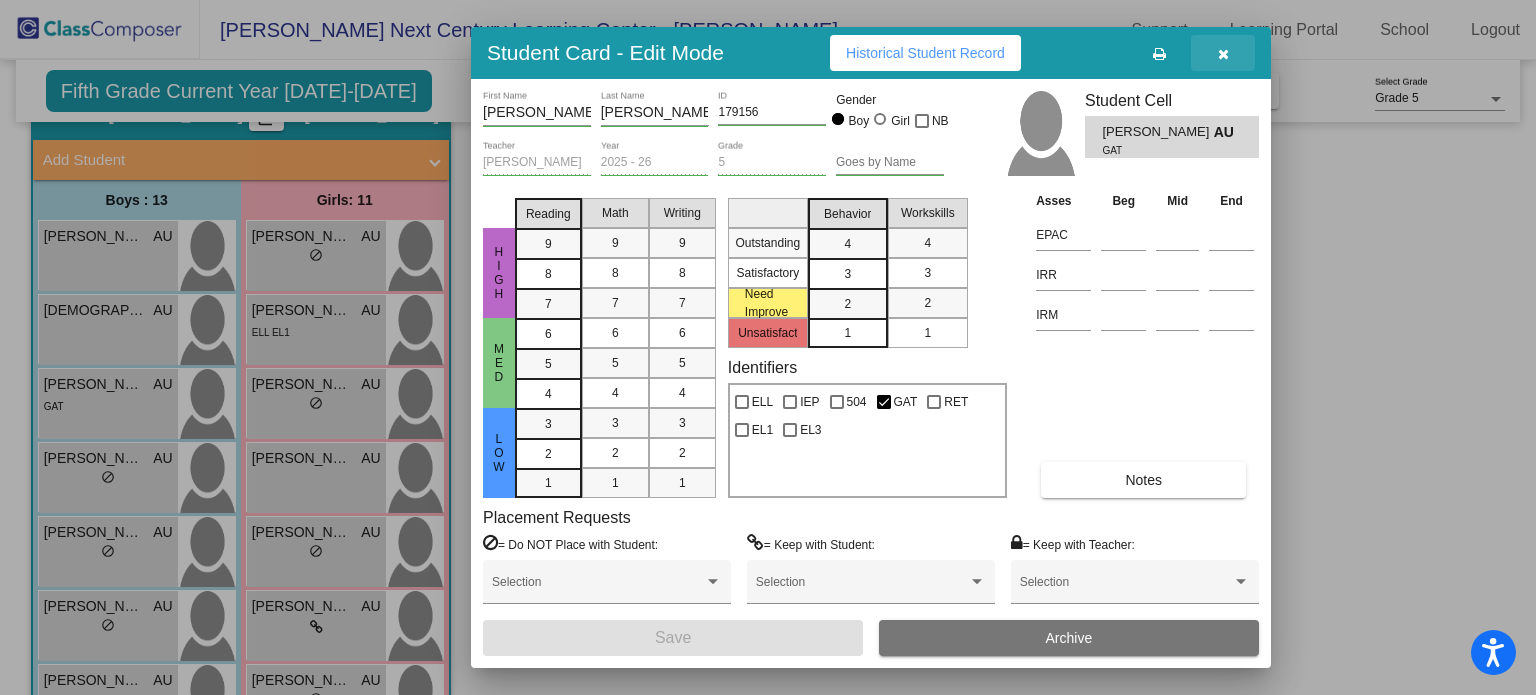 click at bounding box center [1223, 54] 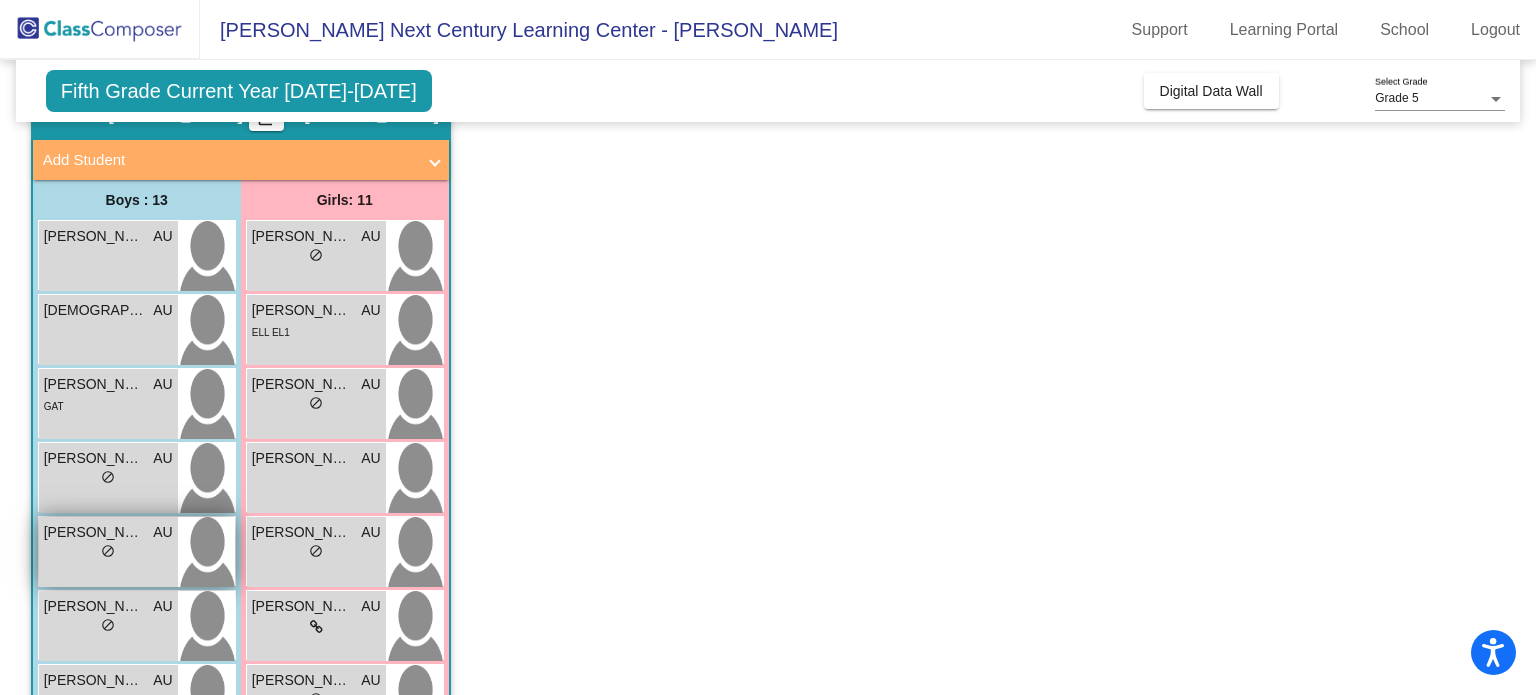 click on "lock do_not_disturb_alt" at bounding box center [108, 553] 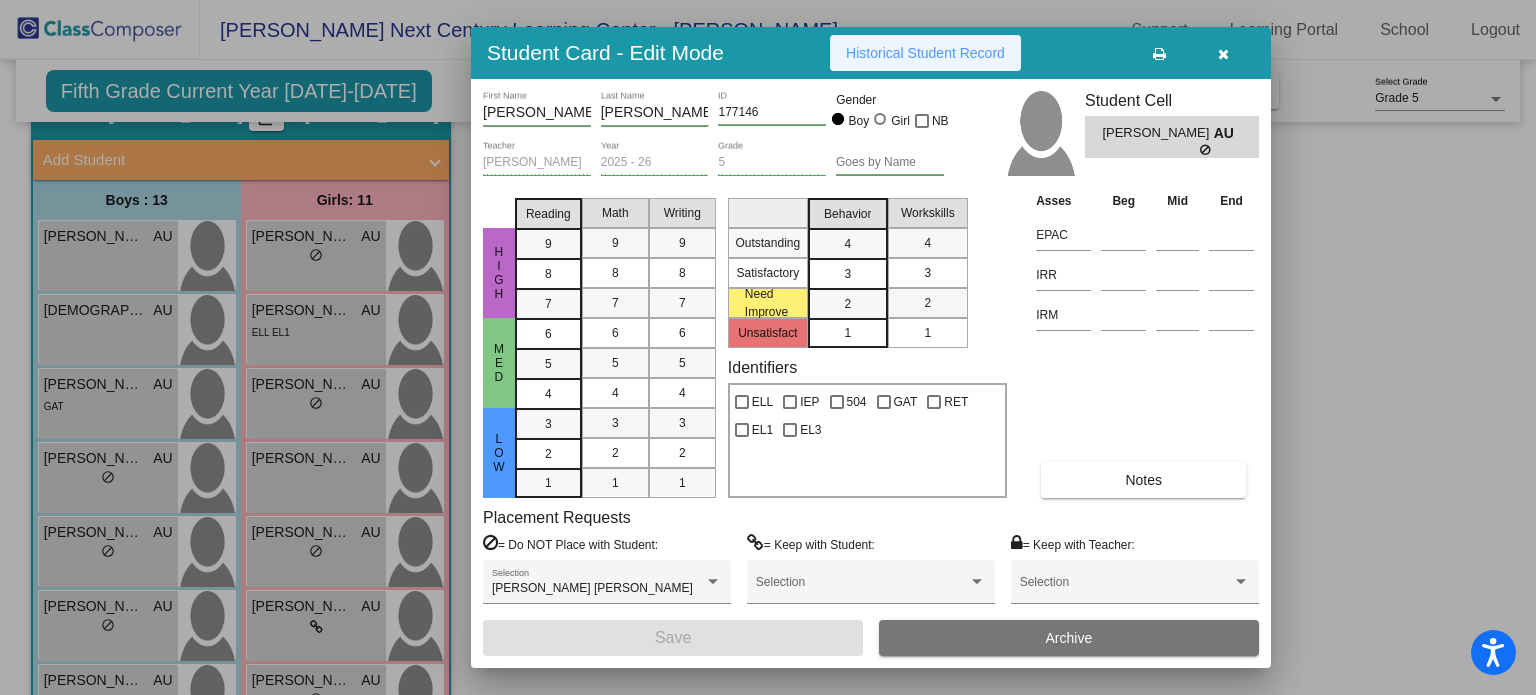 click on "Historical Student Record" at bounding box center [925, 53] 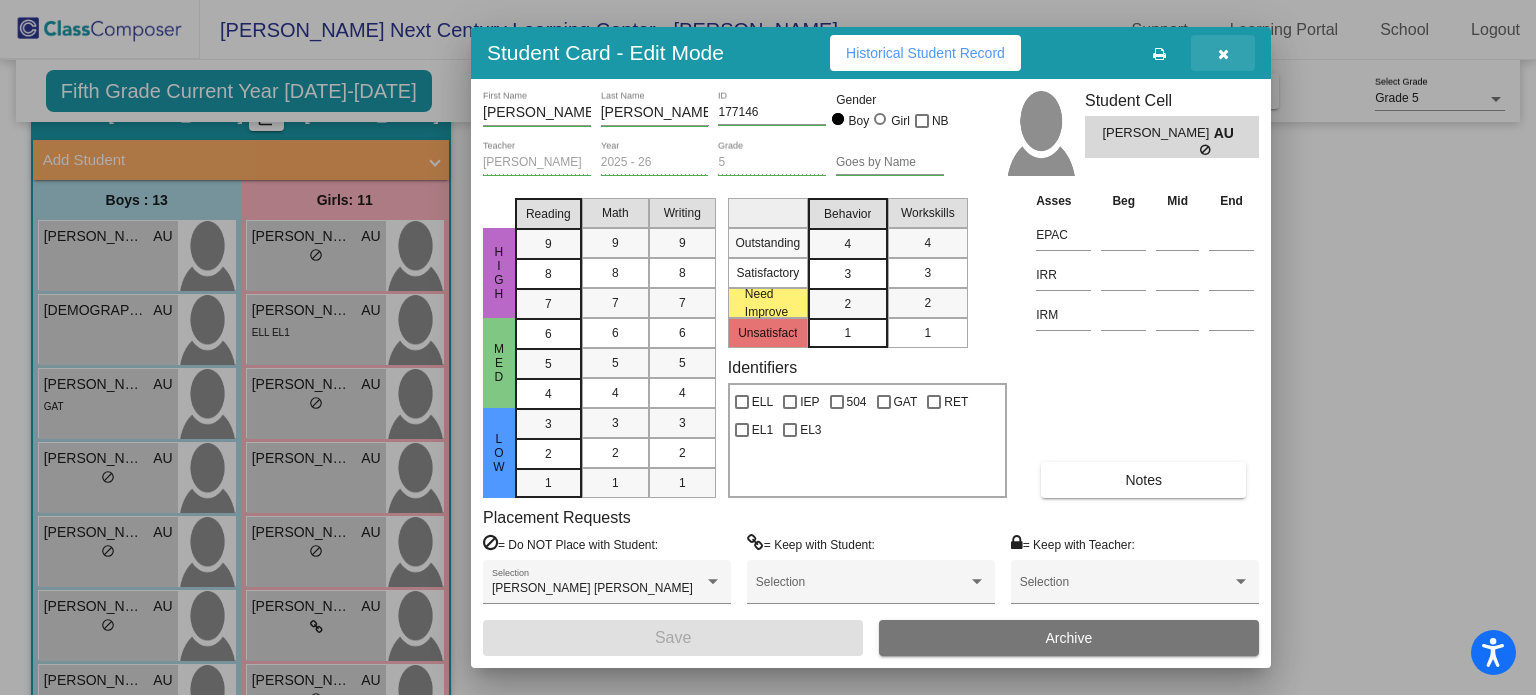 click at bounding box center [1223, 54] 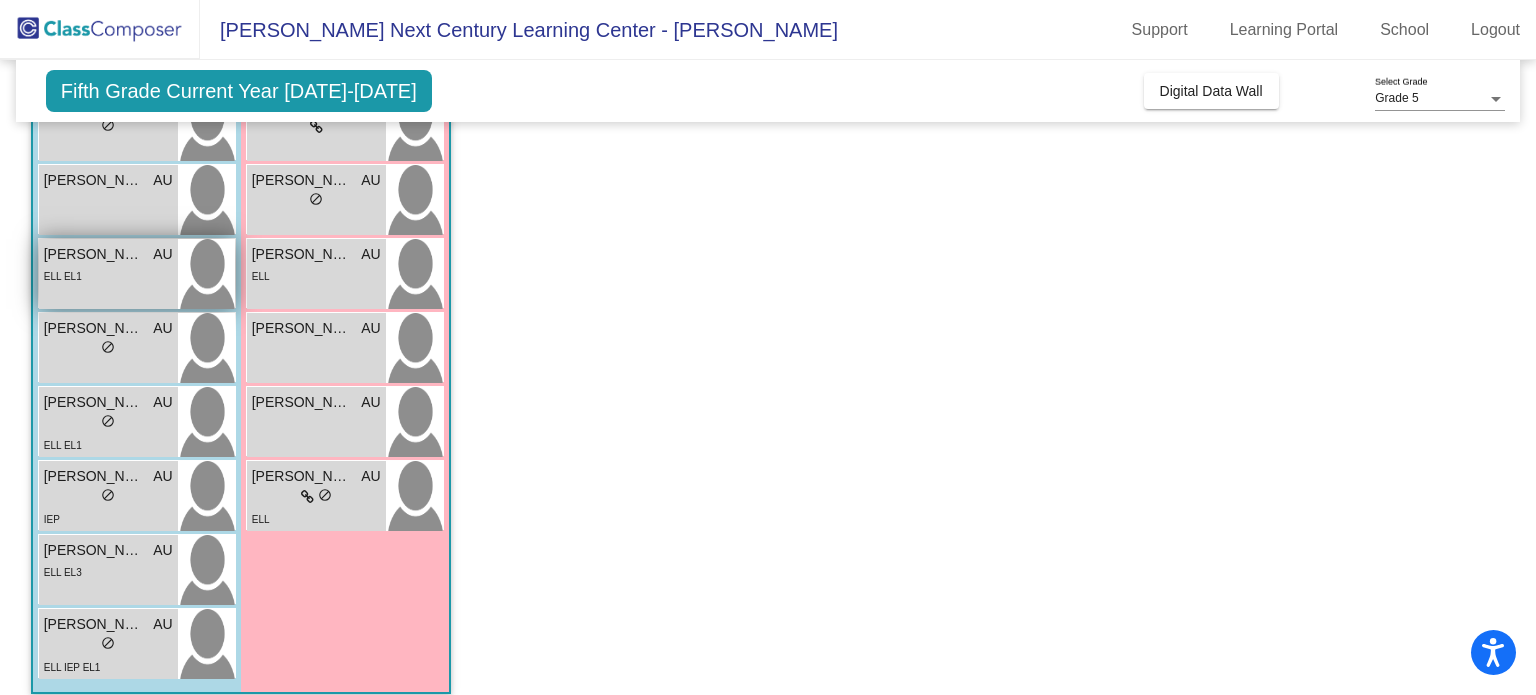 scroll, scrollTop: 400, scrollLeft: 0, axis: vertical 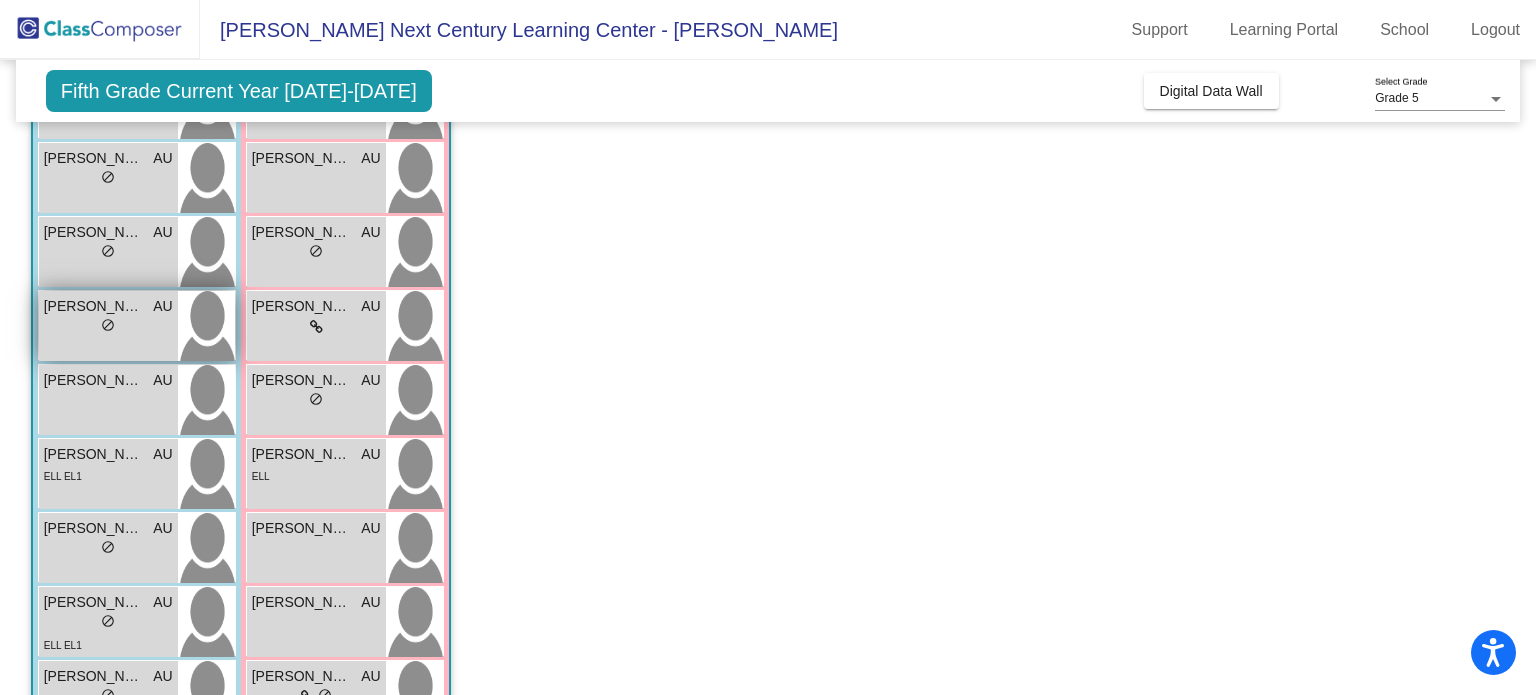 click on "lock do_not_disturb_alt" at bounding box center (108, 327) 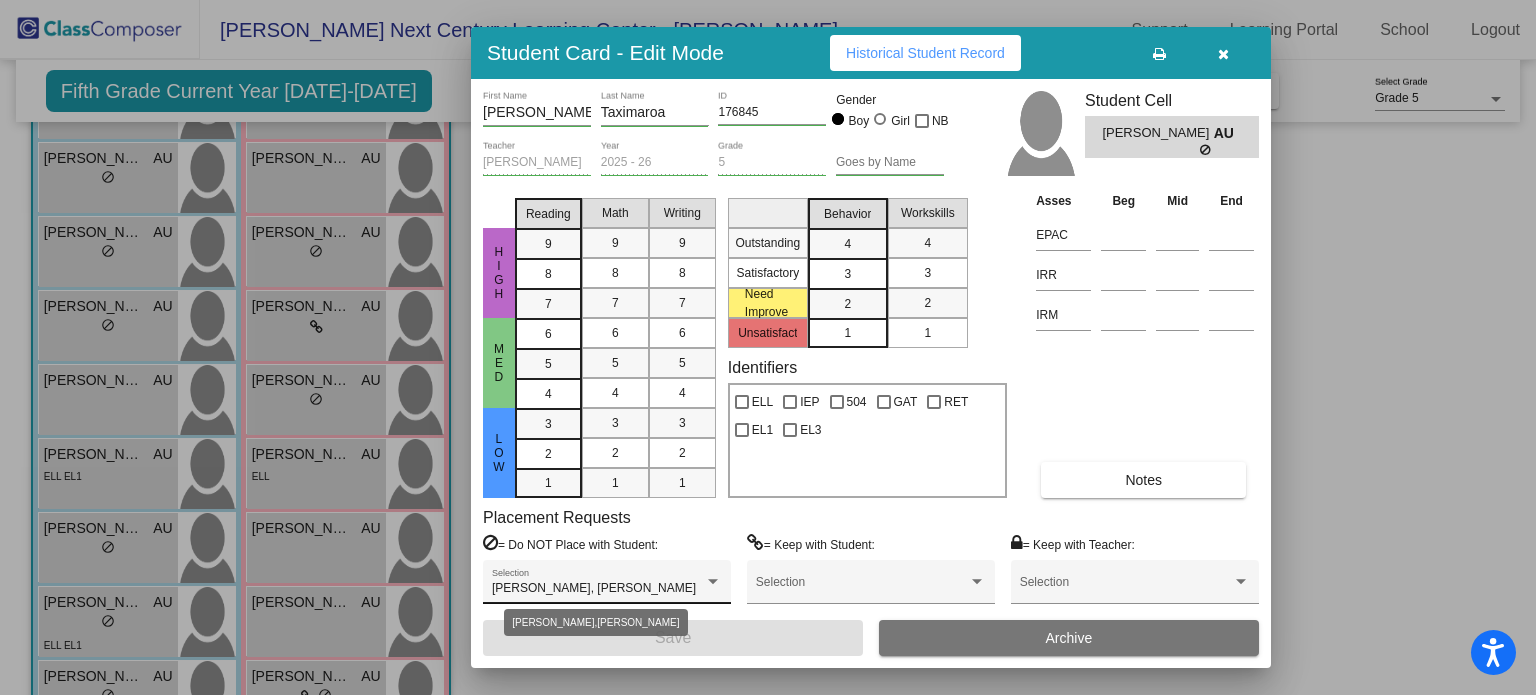 click at bounding box center [713, 581] 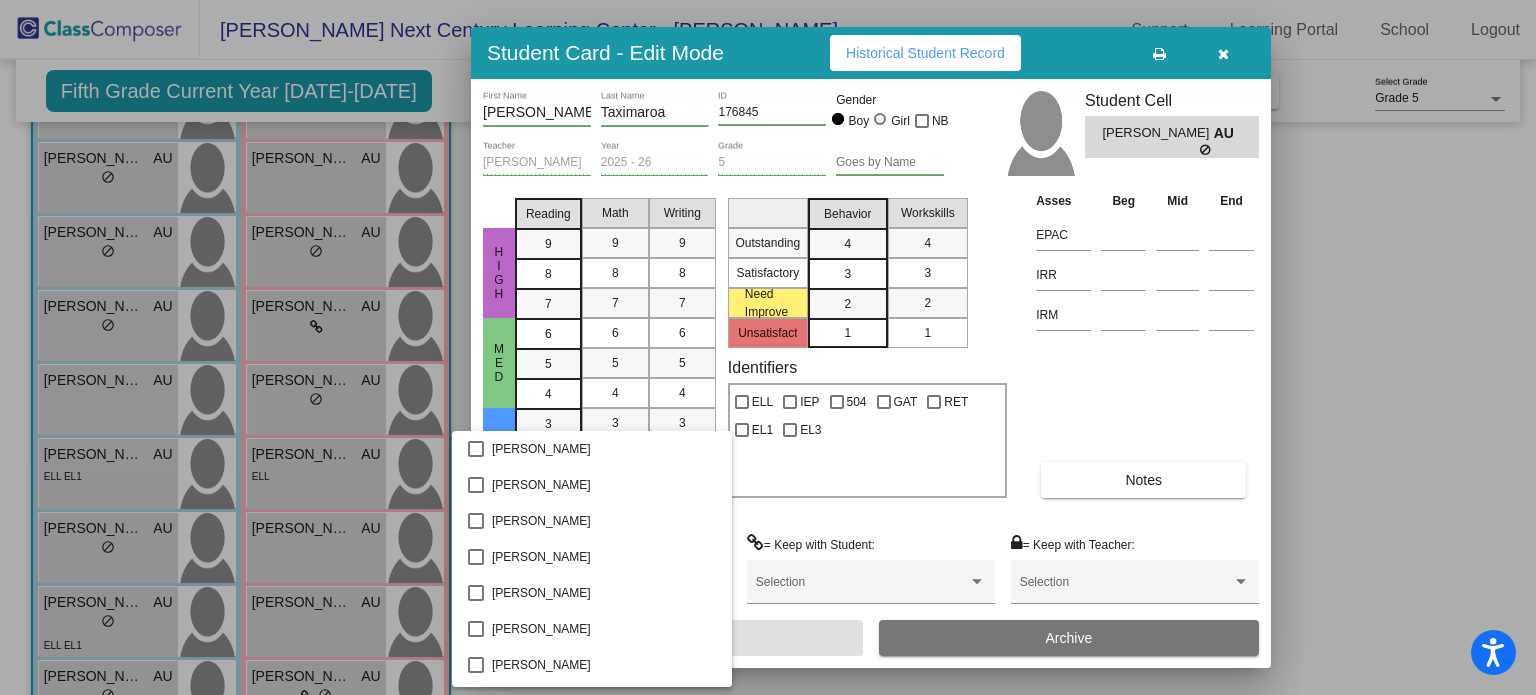 scroll, scrollTop: 1336, scrollLeft: 0, axis: vertical 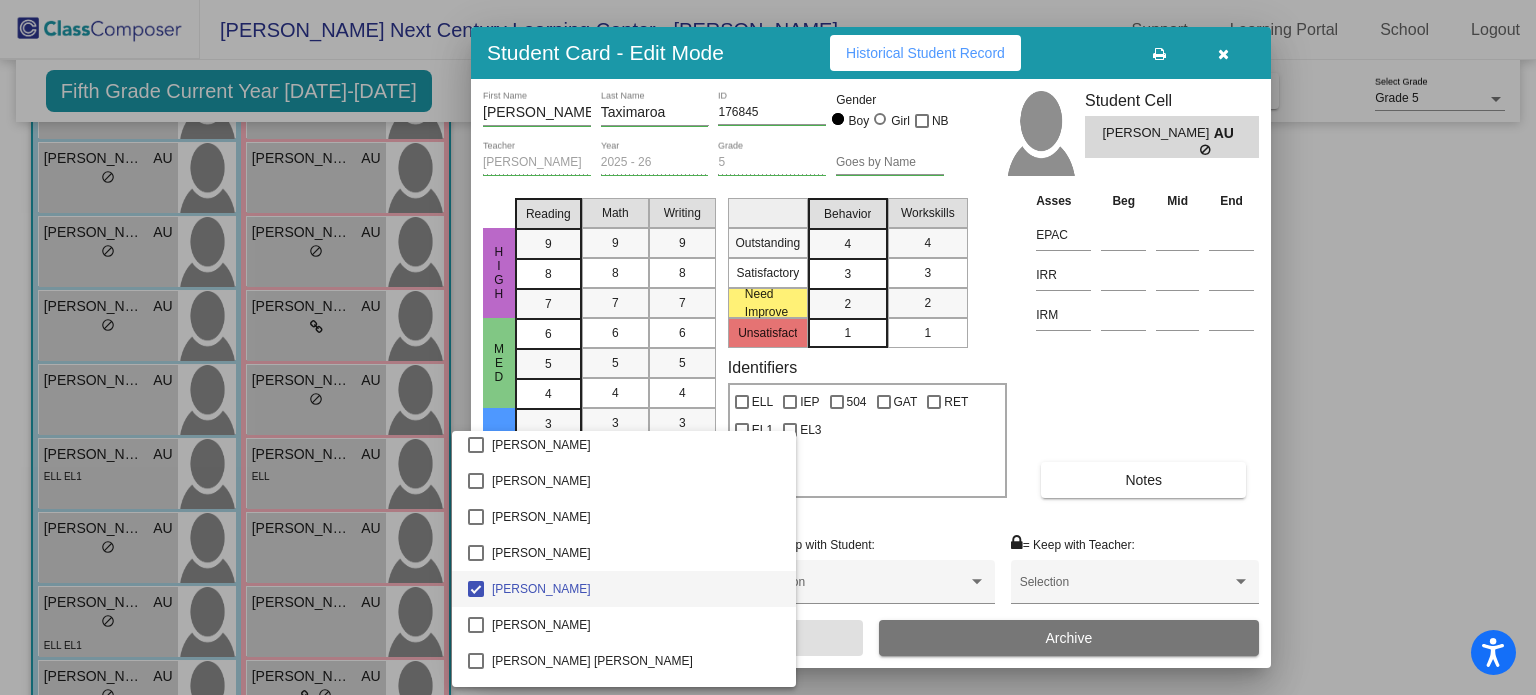 click on "[PERSON_NAME]" at bounding box center (636, 589) 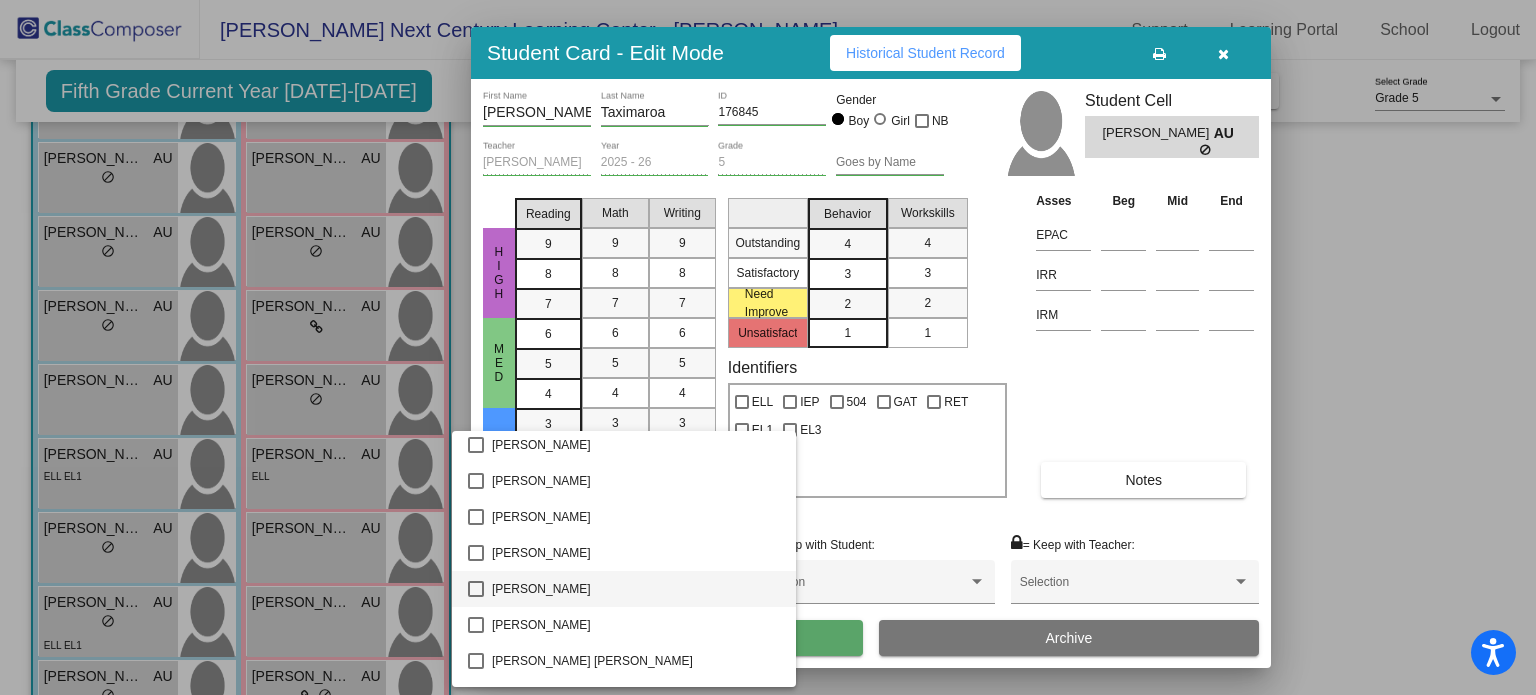 click at bounding box center (476, 589) 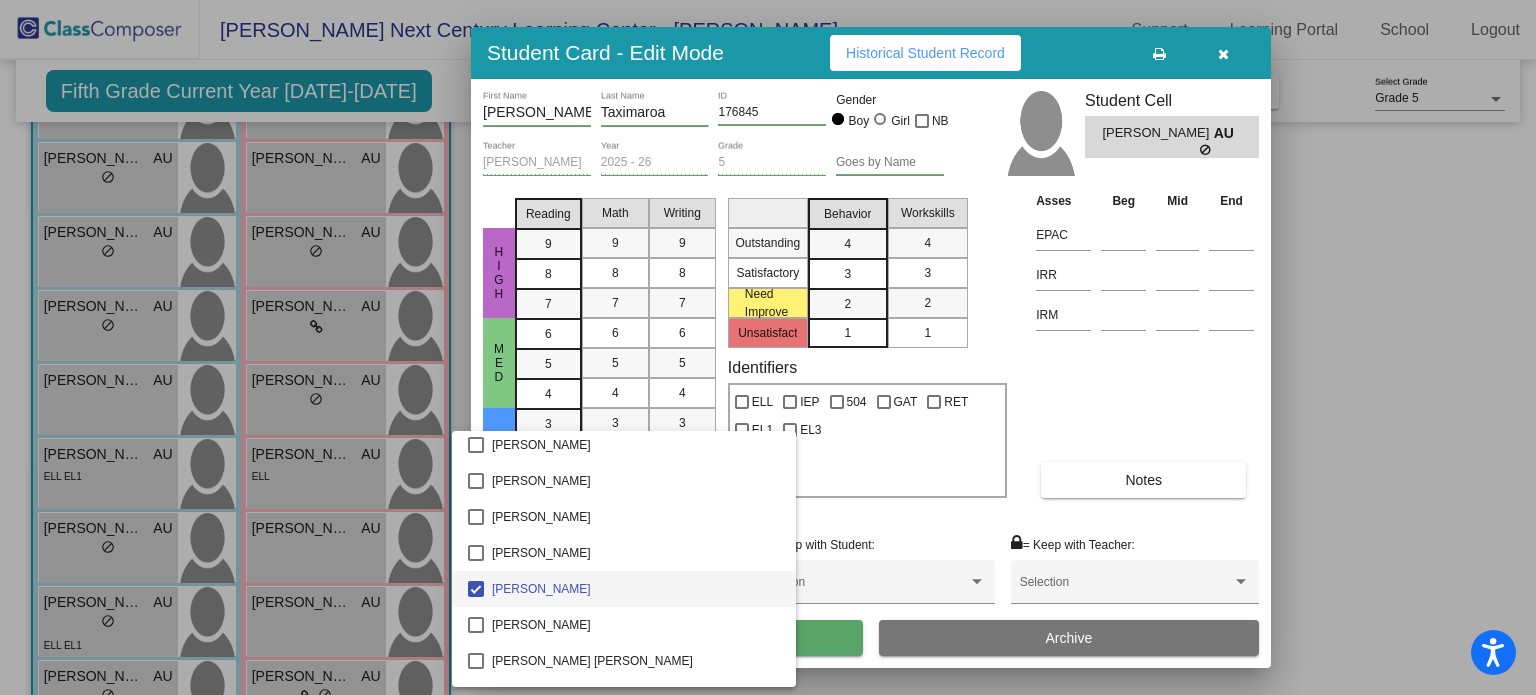 click at bounding box center (768, 347) 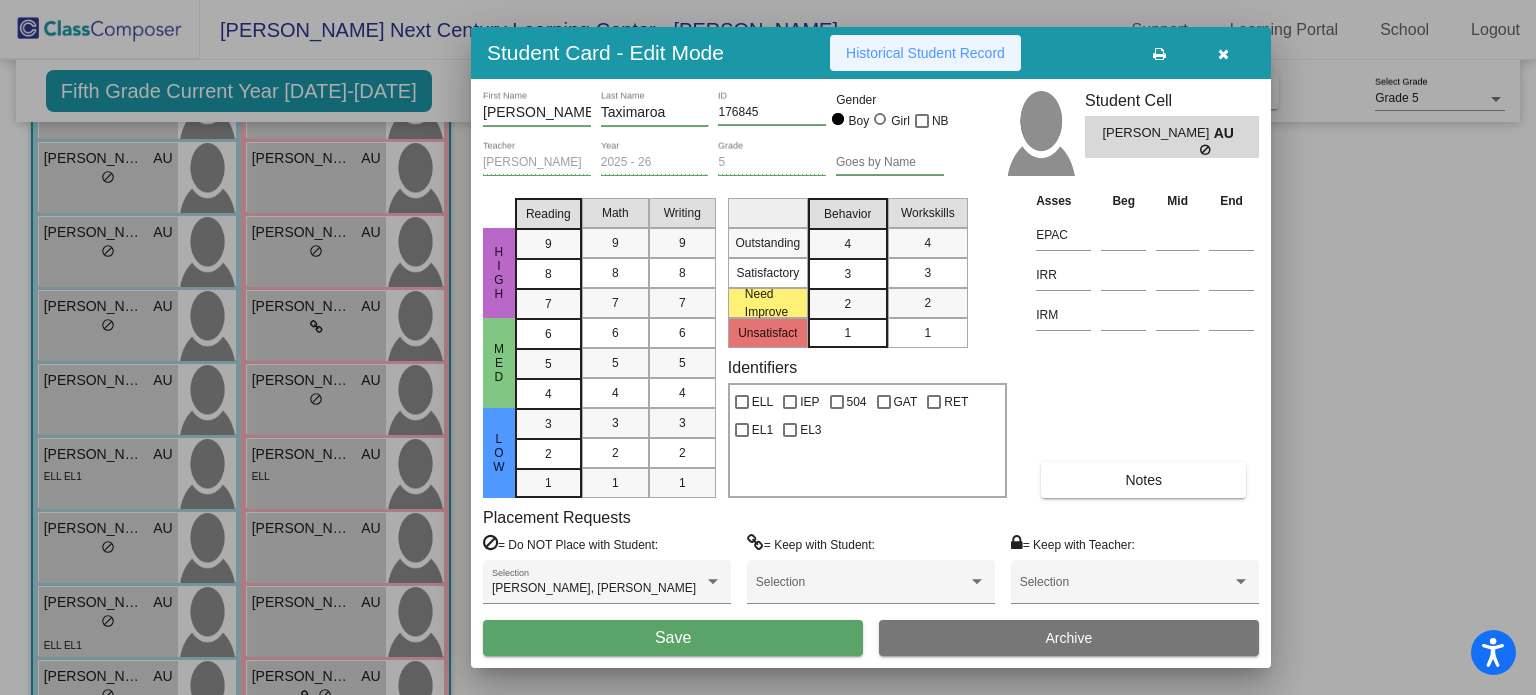 click on "Historical Student Record" at bounding box center [925, 53] 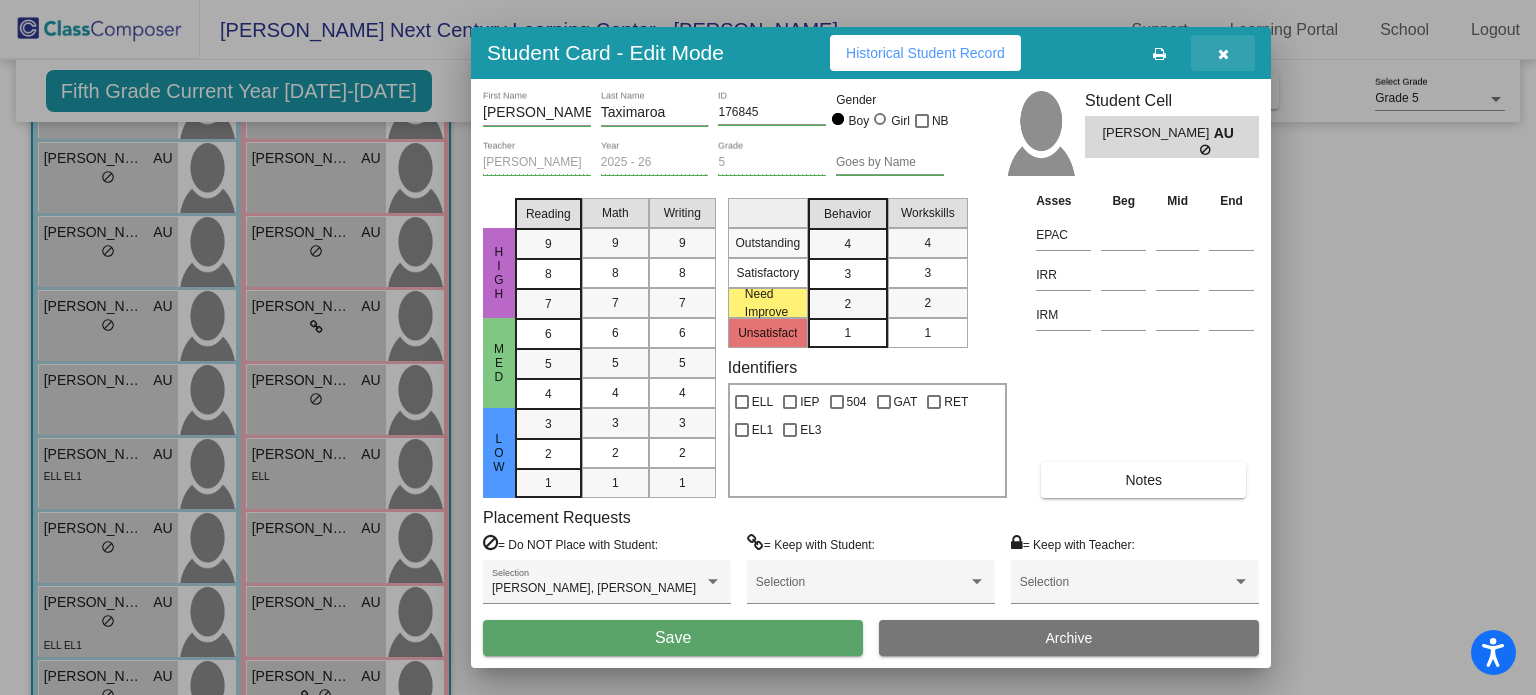 click at bounding box center (1223, 53) 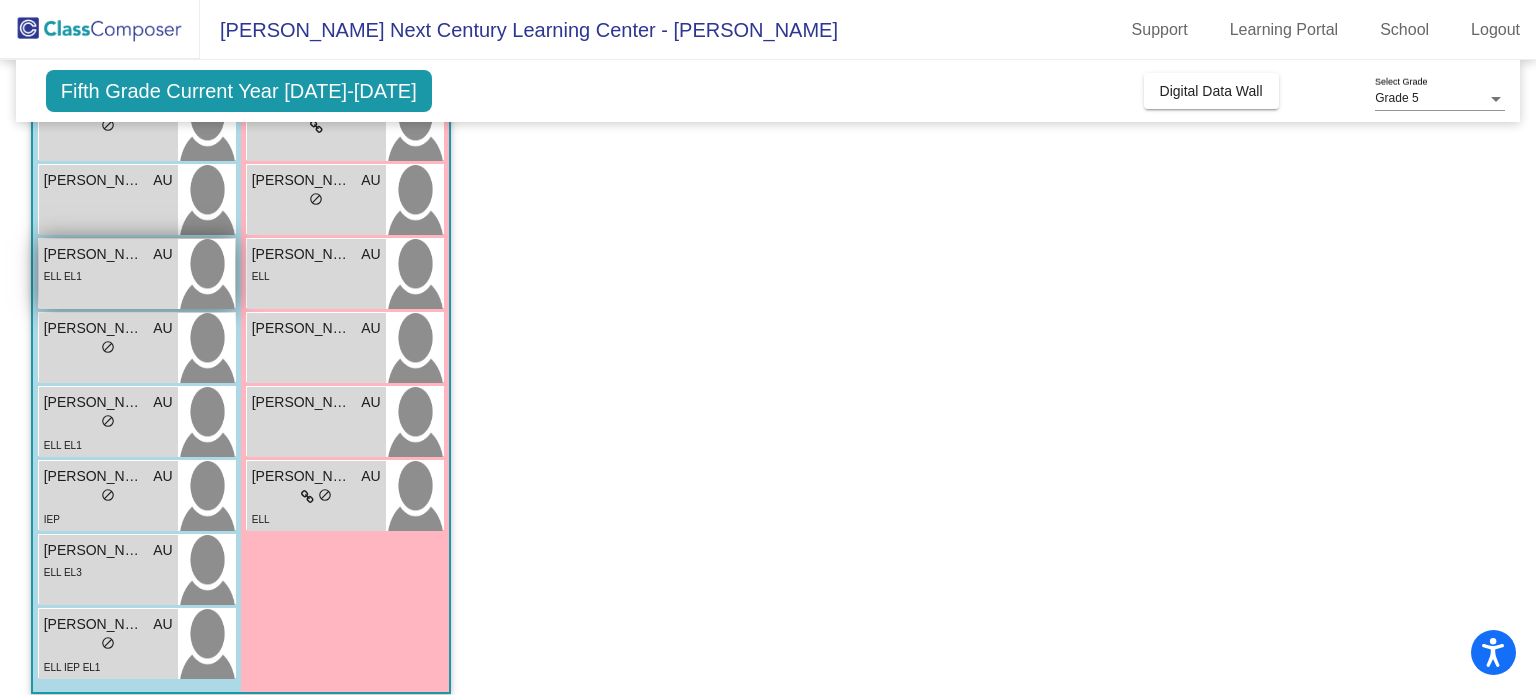 scroll, scrollTop: 500, scrollLeft: 0, axis: vertical 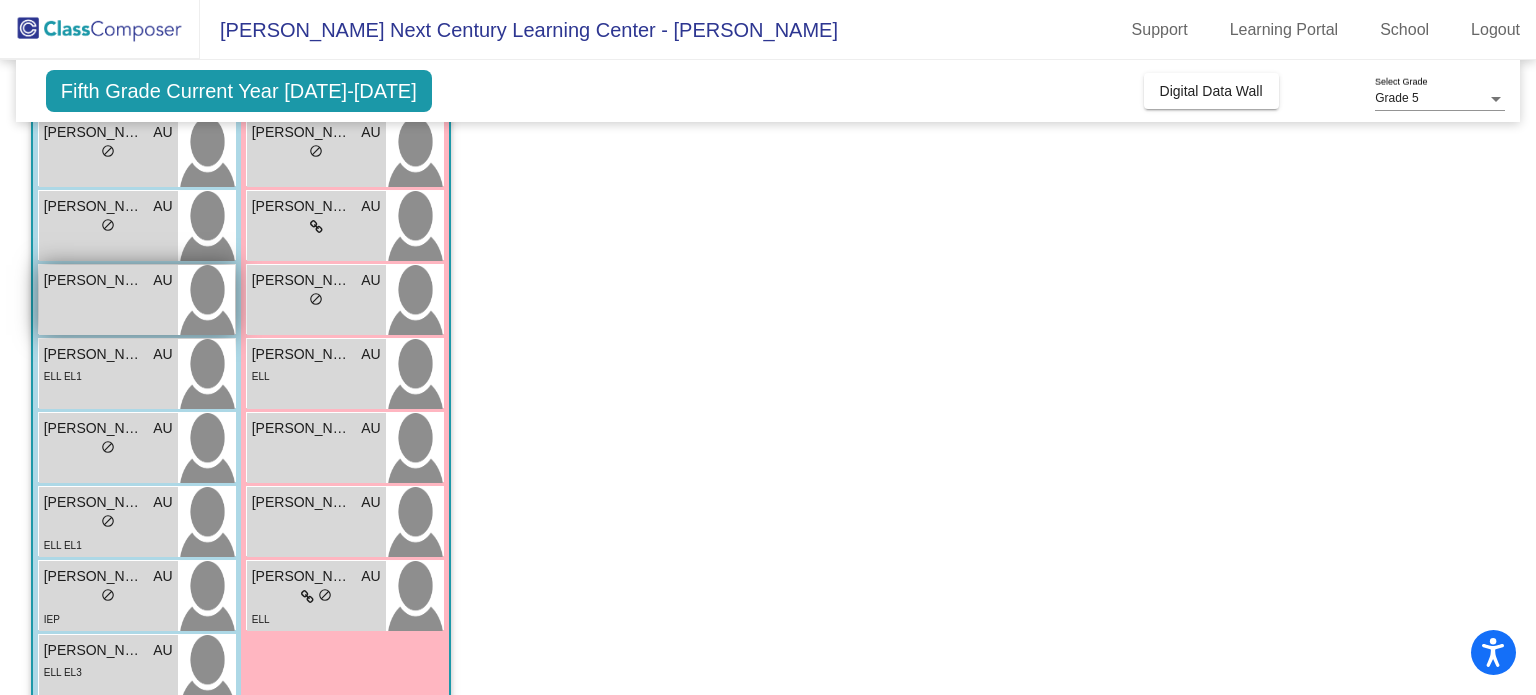 click on "George Hernandez AU lock do_not_disturb_alt" at bounding box center [108, 300] 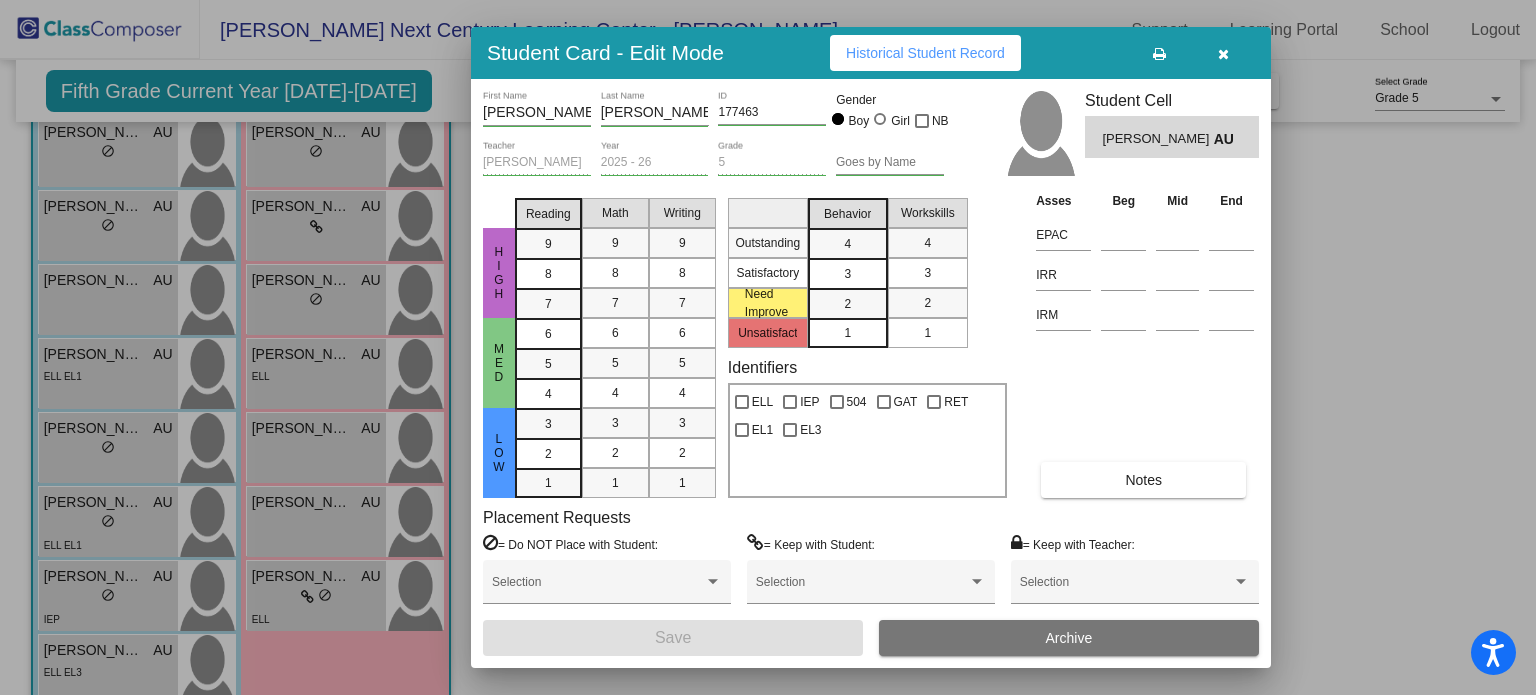 click on "Historical Student Record" at bounding box center [925, 53] 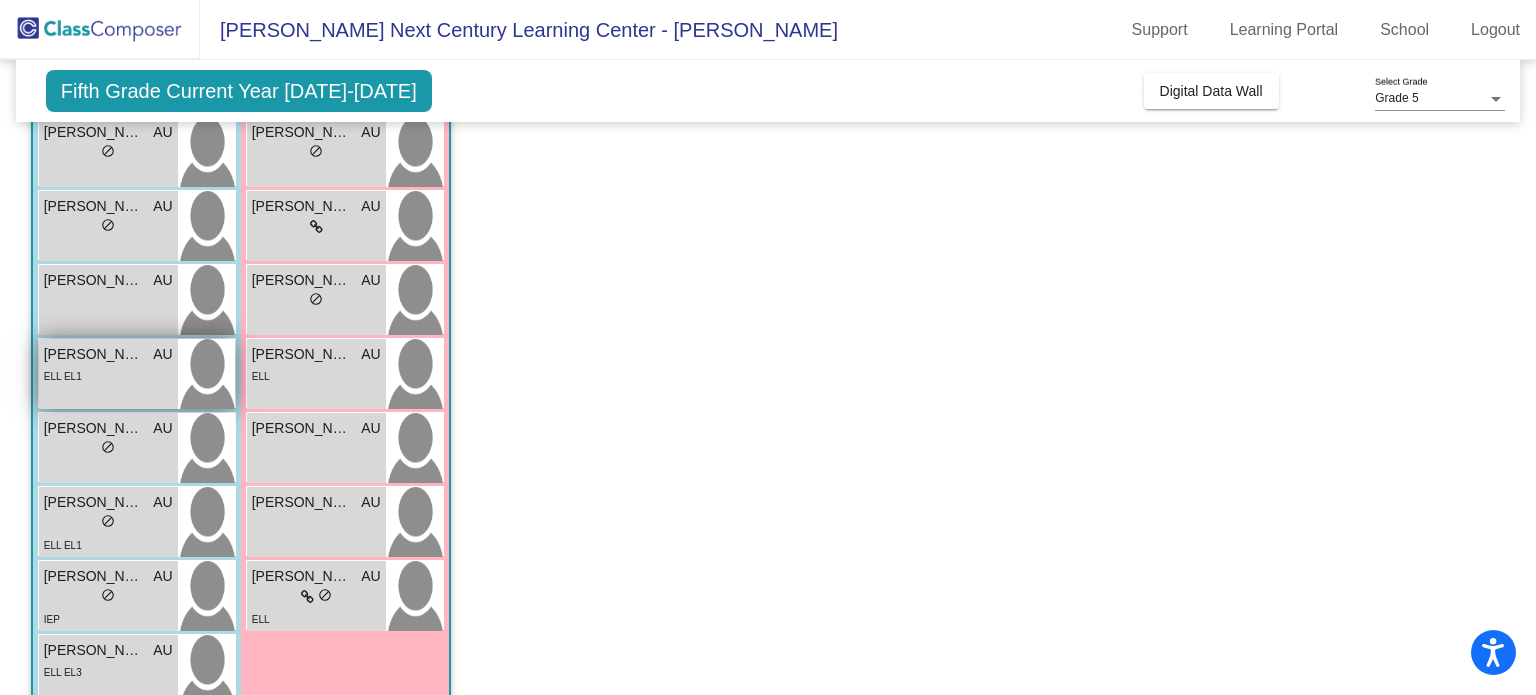 click on "[PERSON_NAME]" at bounding box center (94, 354) 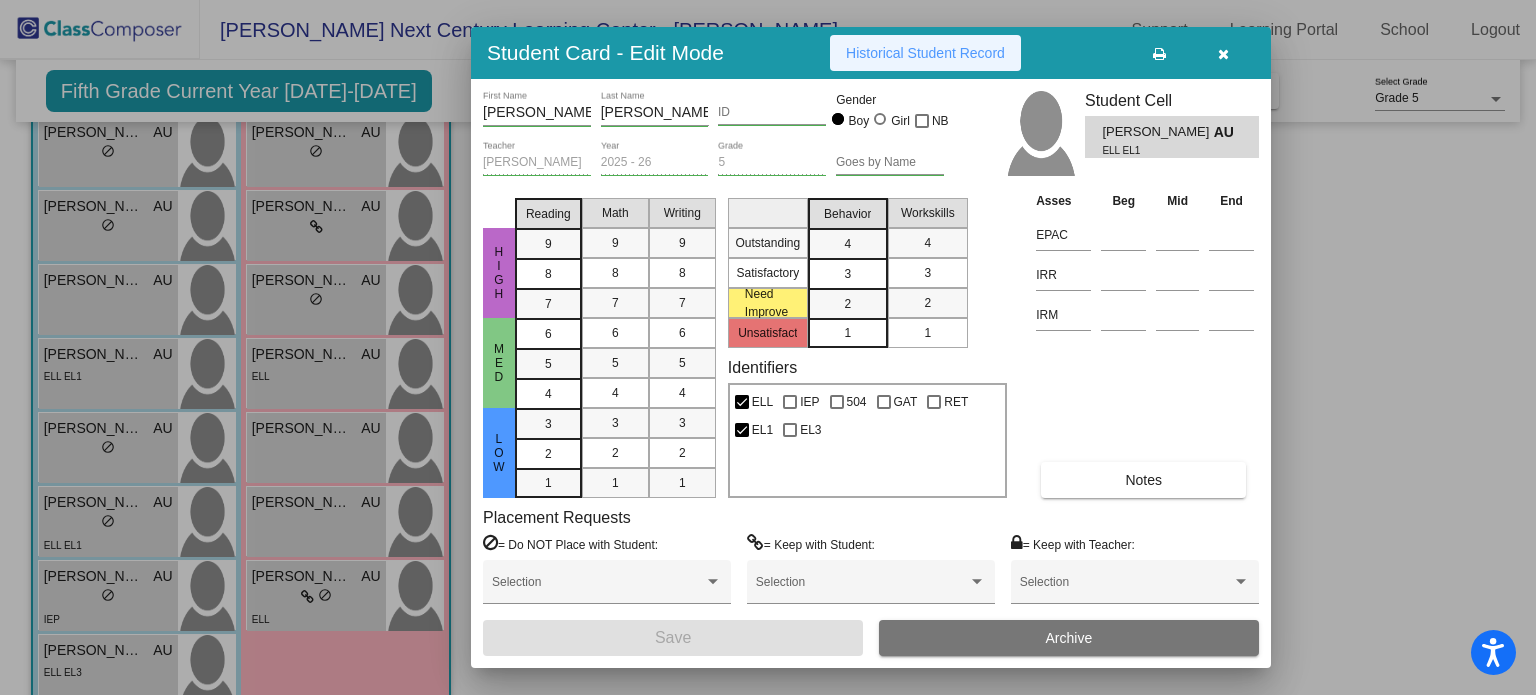 click on "Historical Student Record" at bounding box center (925, 53) 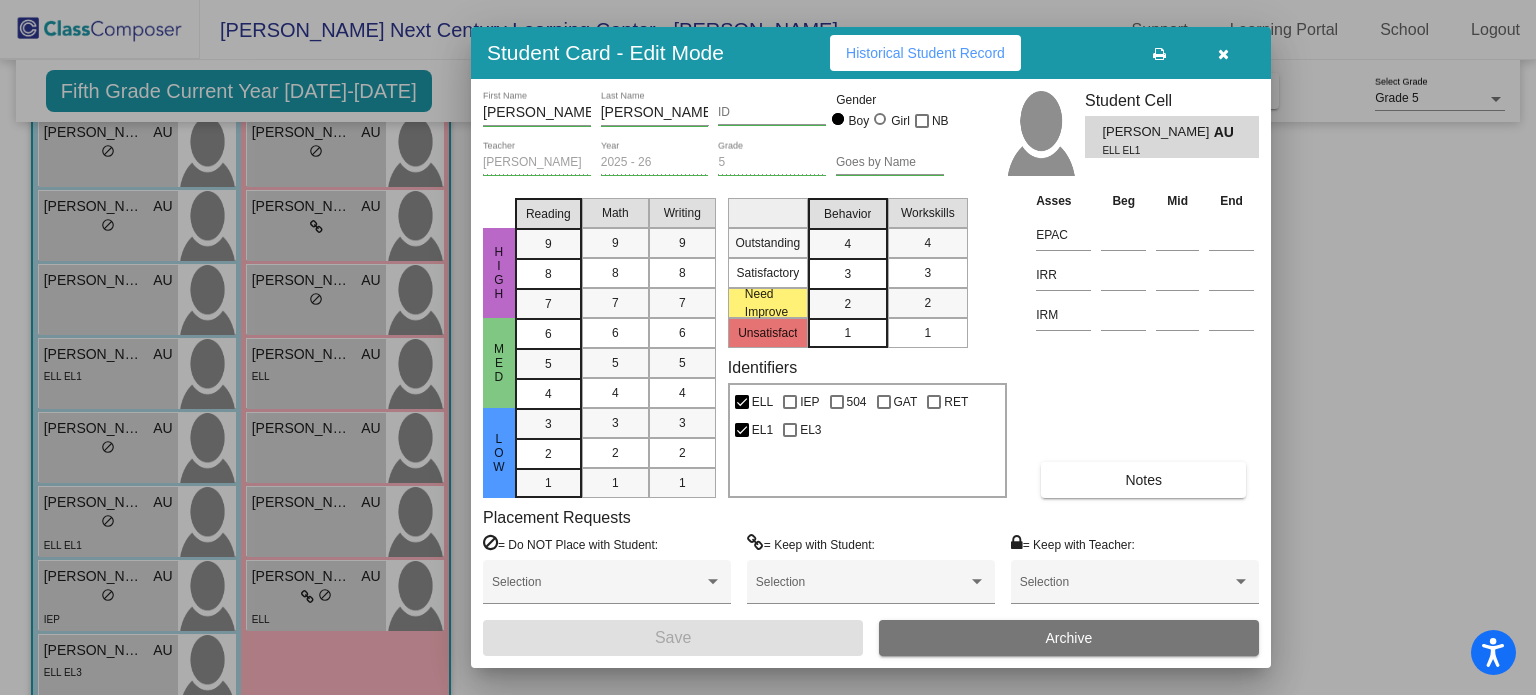 click on "Historical Student Record" at bounding box center [925, 53] 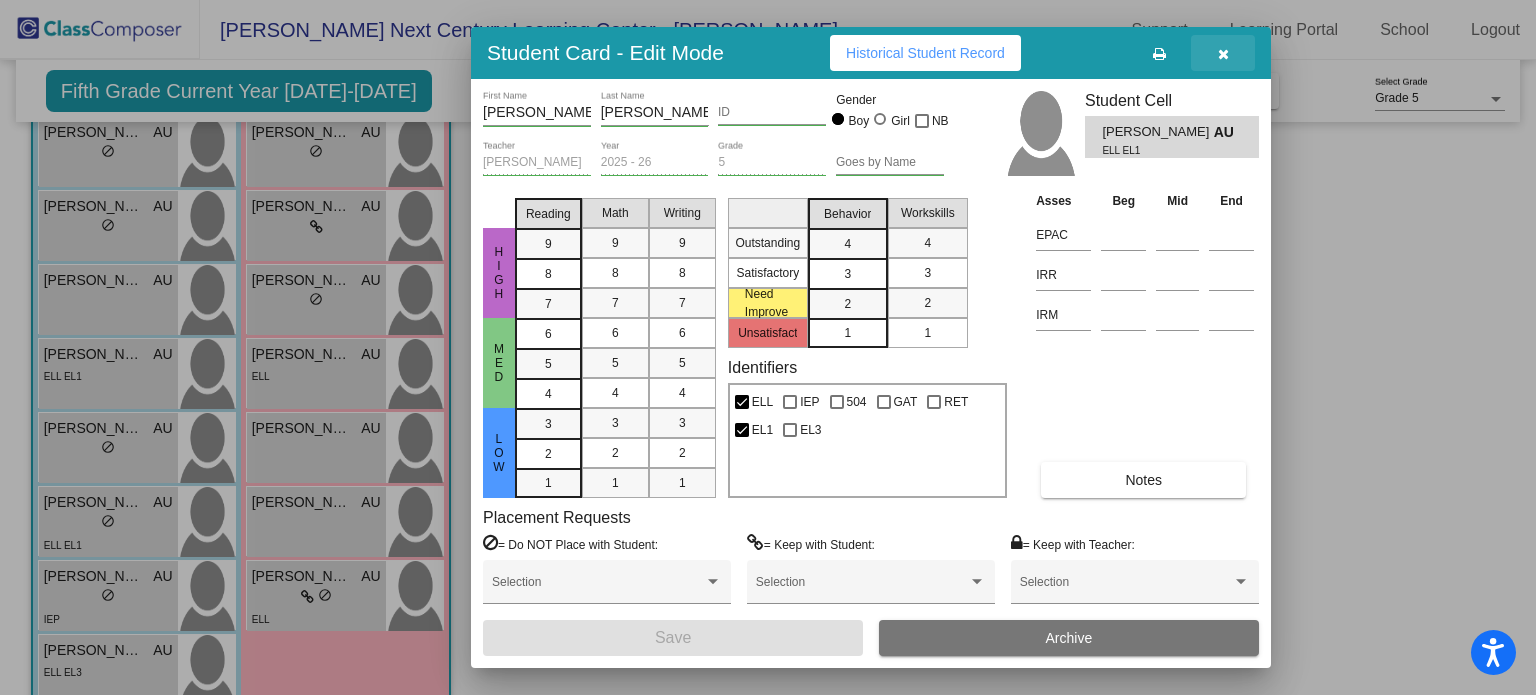click at bounding box center [1223, 53] 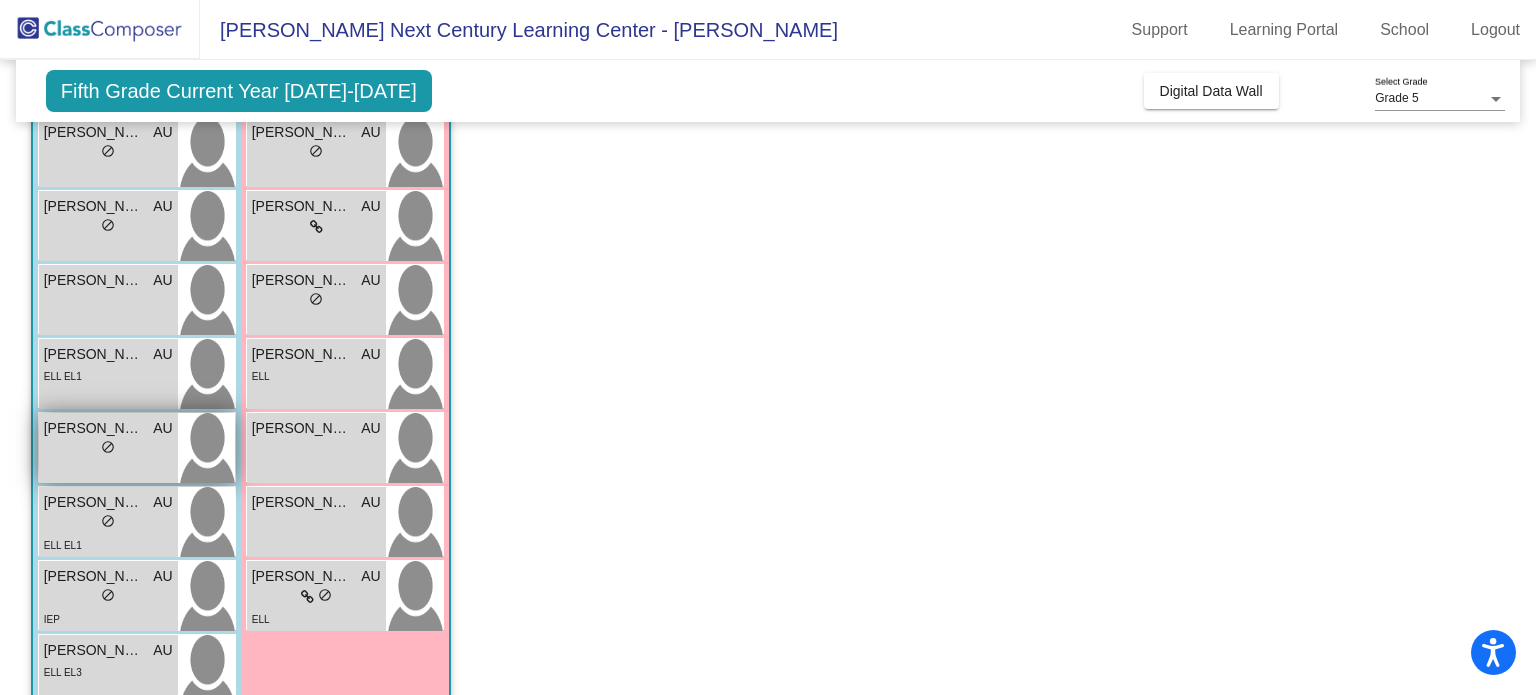 click on "[PERSON_NAME]" at bounding box center [94, 428] 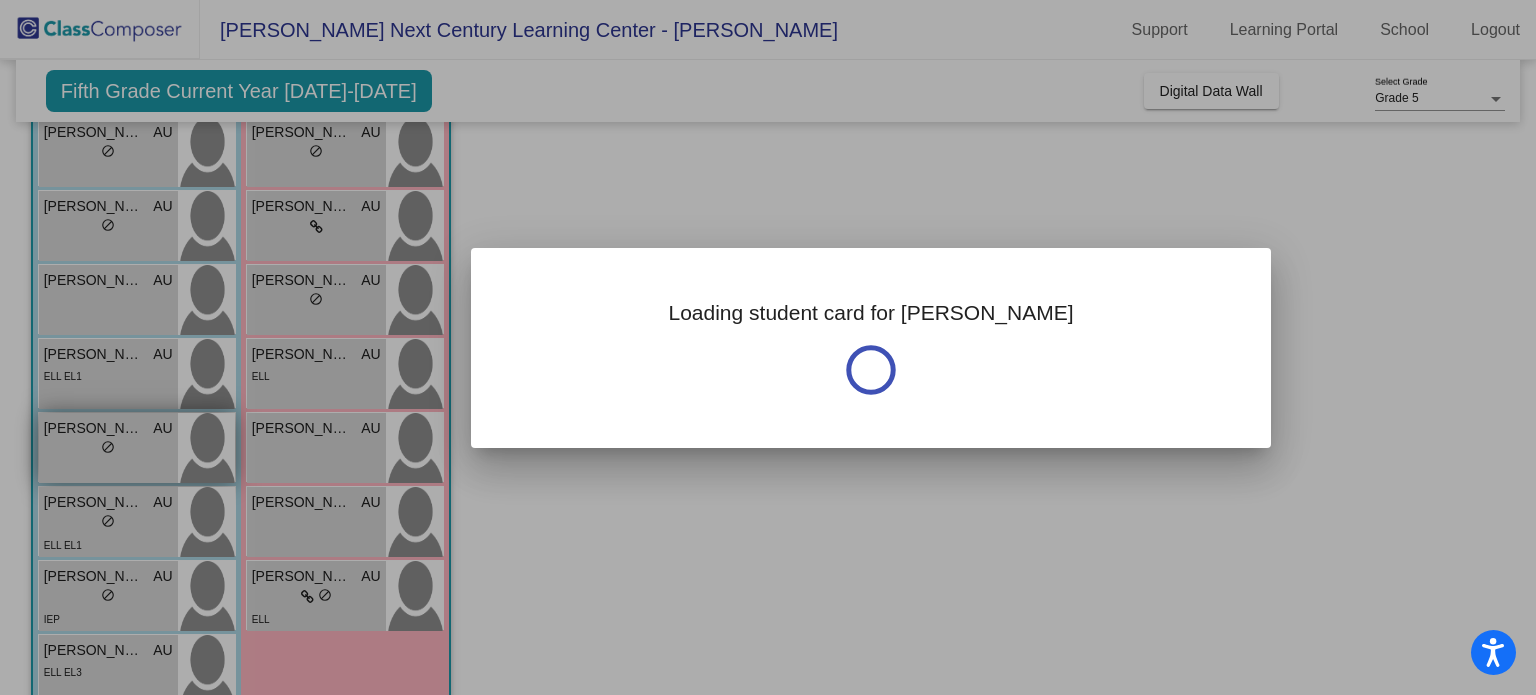 click at bounding box center (768, 347) 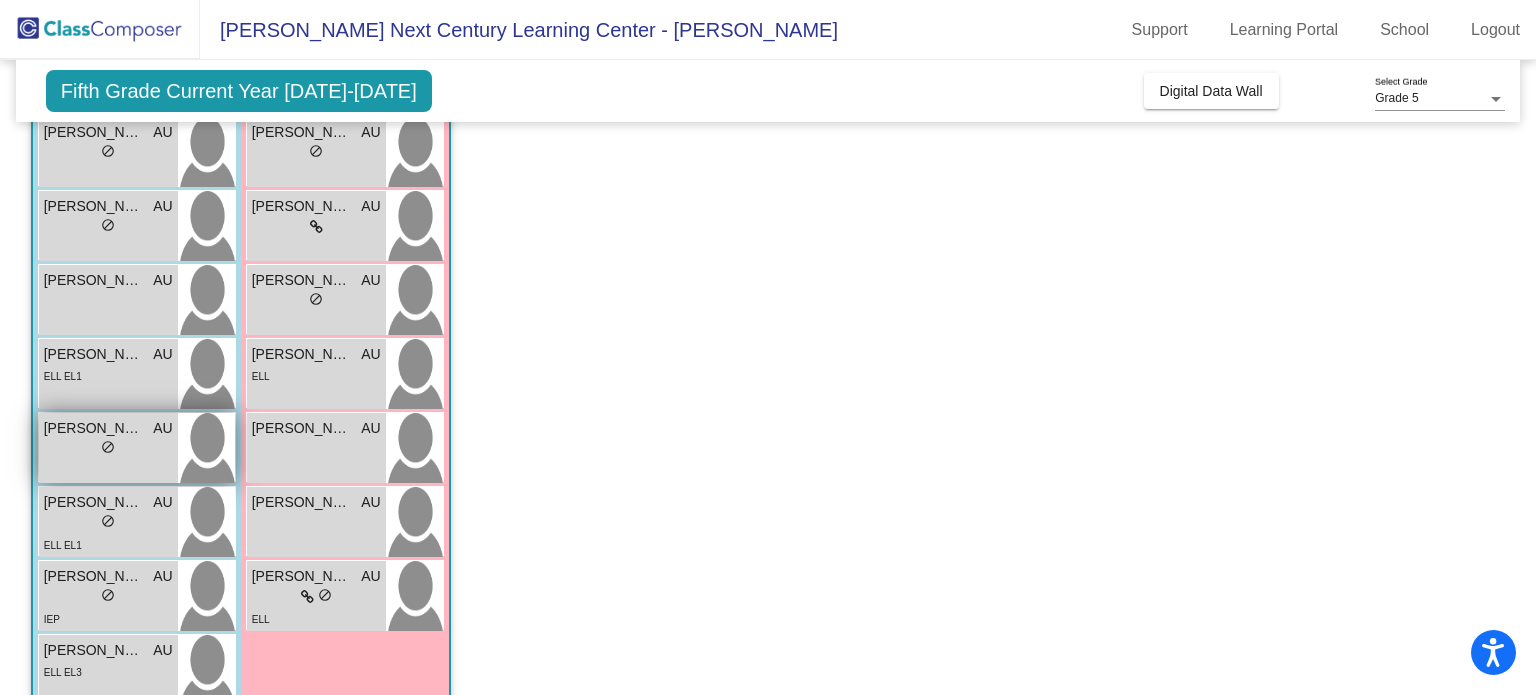 click on "[PERSON_NAME]" at bounding box center [94, 428] 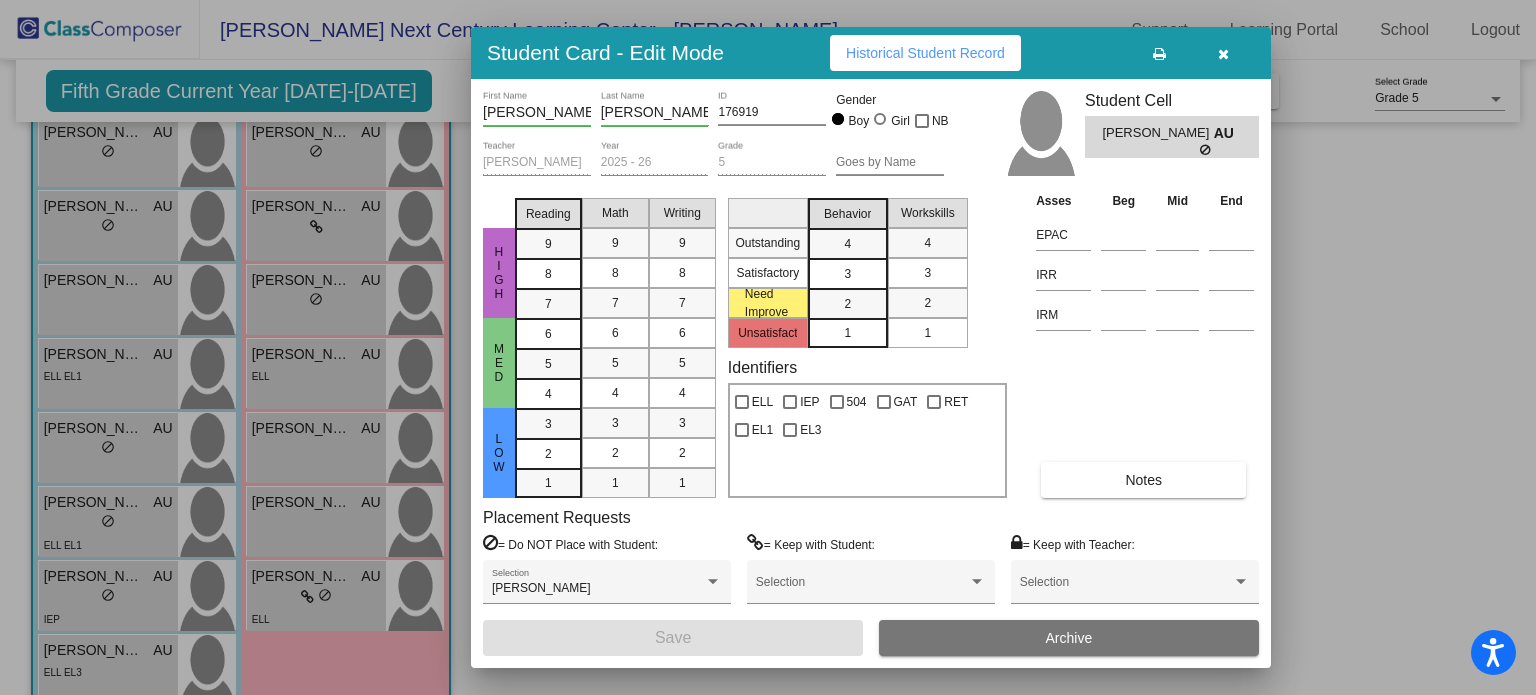 click on "Historical Student Record" at bounding box center [925, 53] 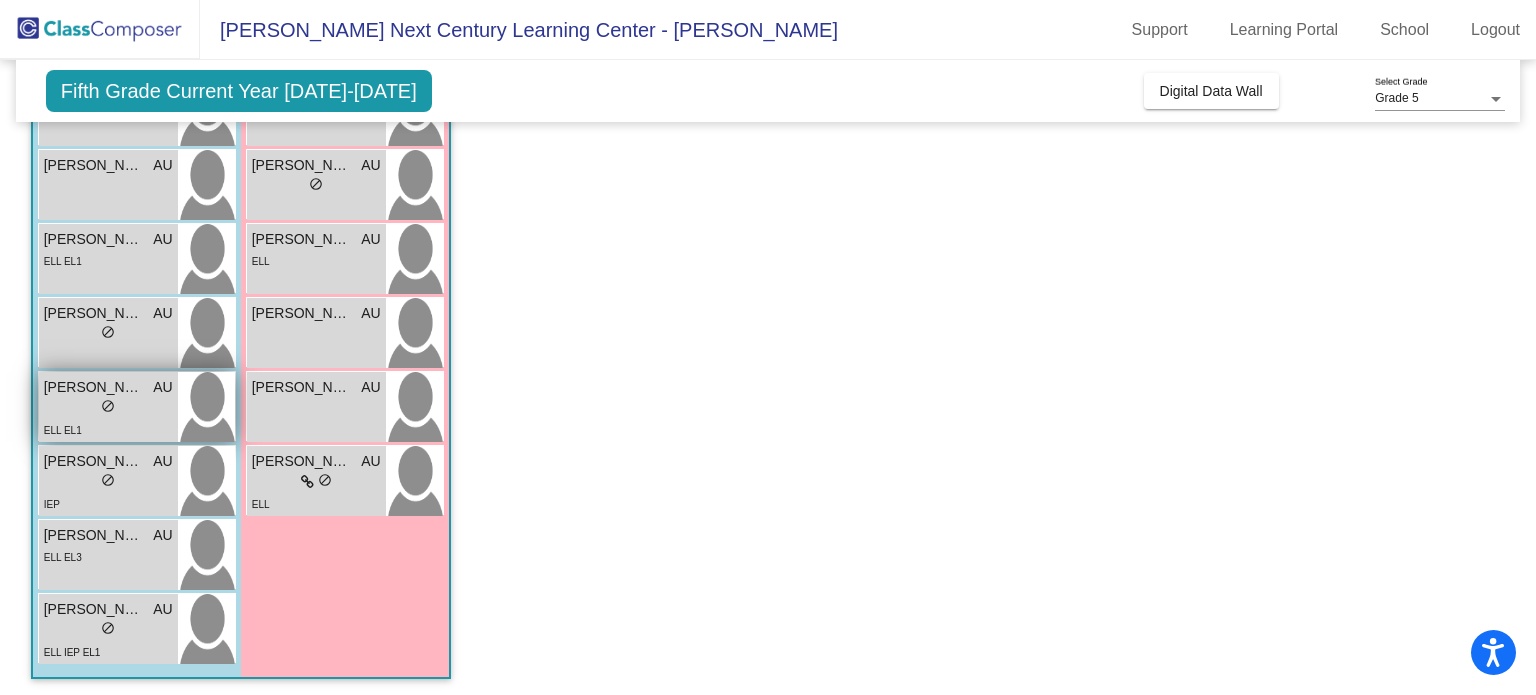scroll, scrollTop: 617, scrollLeft: 0, axis: vertical 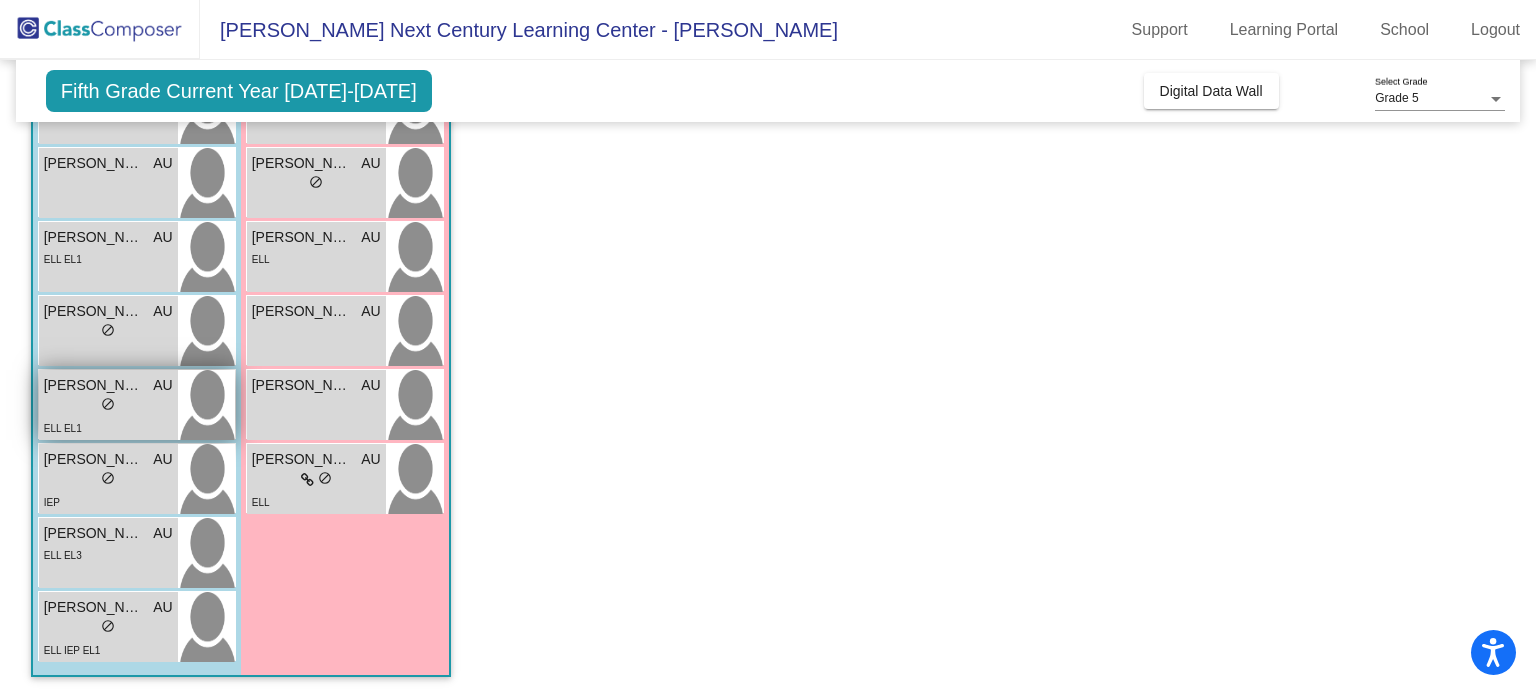 click on "lock do_not_disturb_alt" at bounding box center (108, 406) 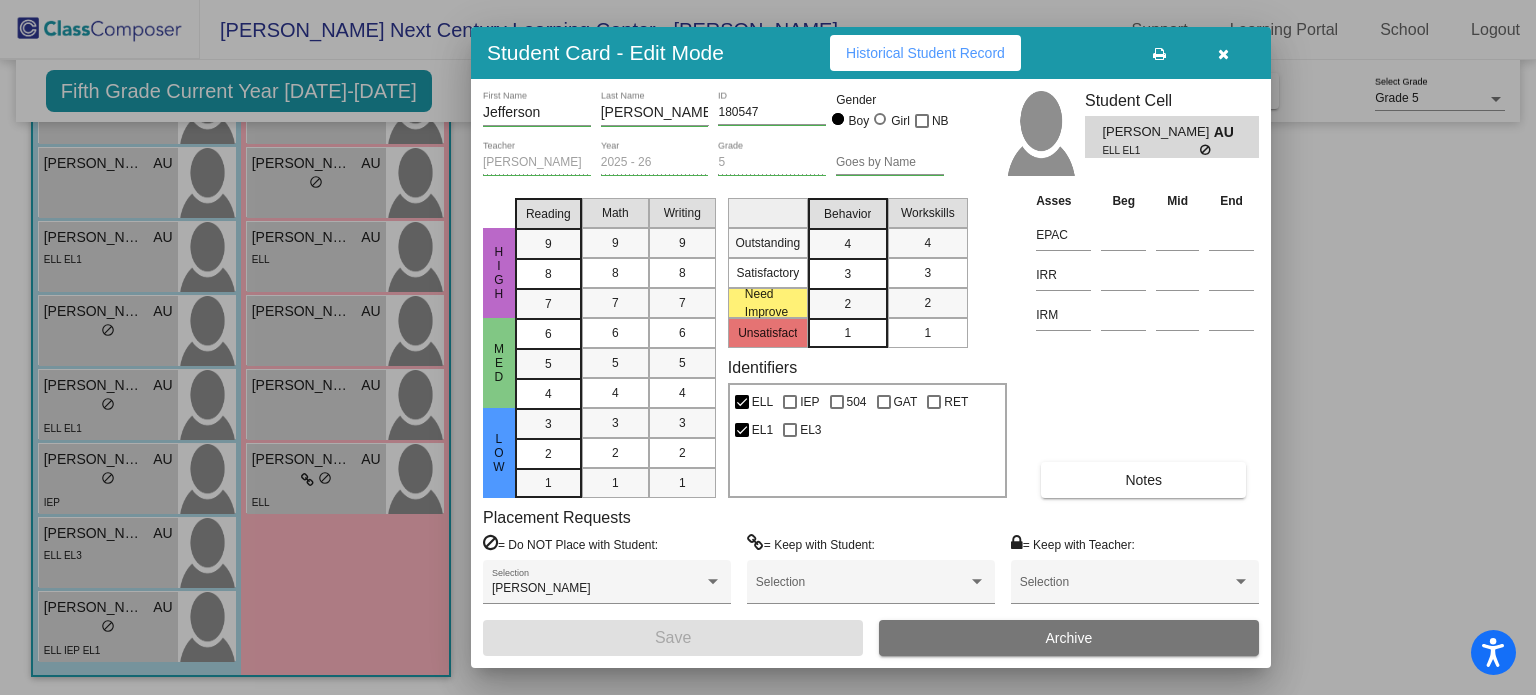 click on "Historical Student Record" at bounding box center [925, 53] 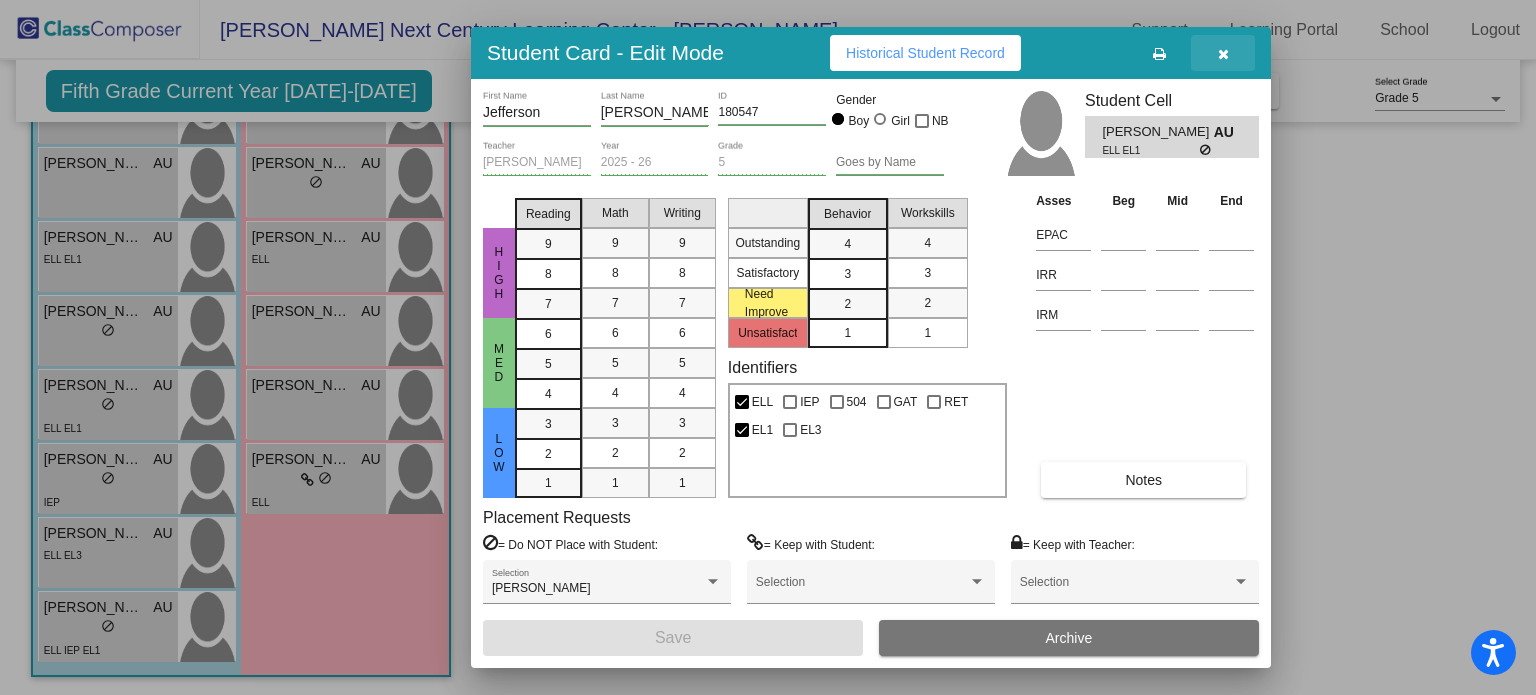 click at bounding box center [1223, 54] 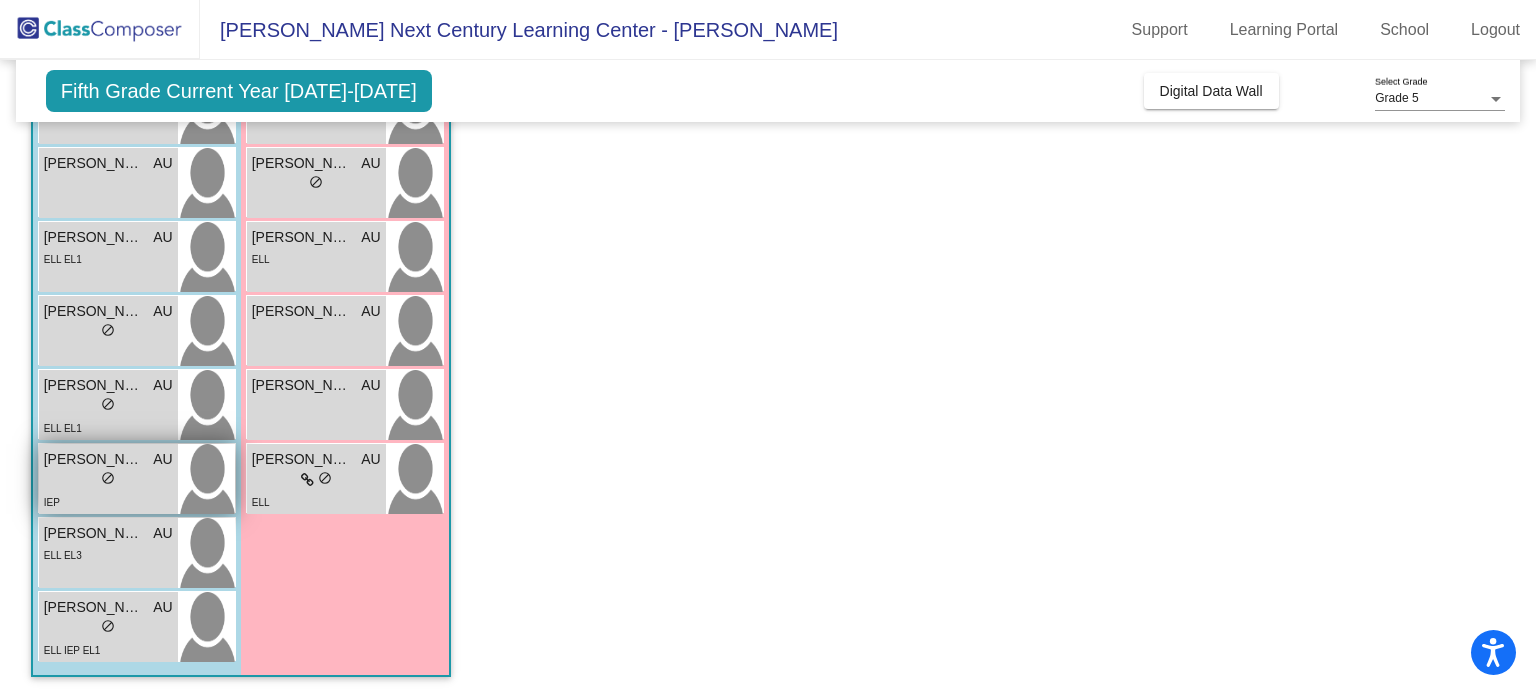 click on "[PERSON_NAME]" at bounding box center (94, 459) 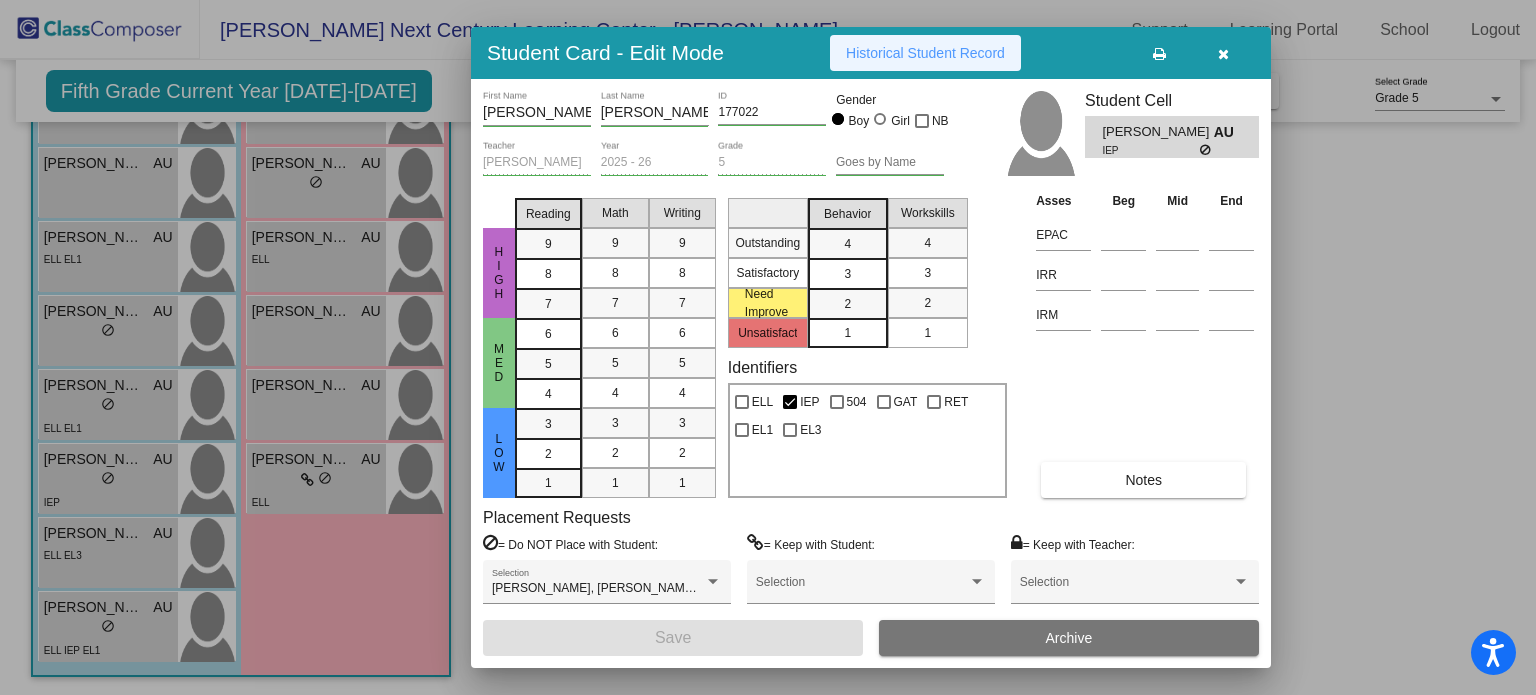click on "Historical Student Record" at bounding box center [925, 53] 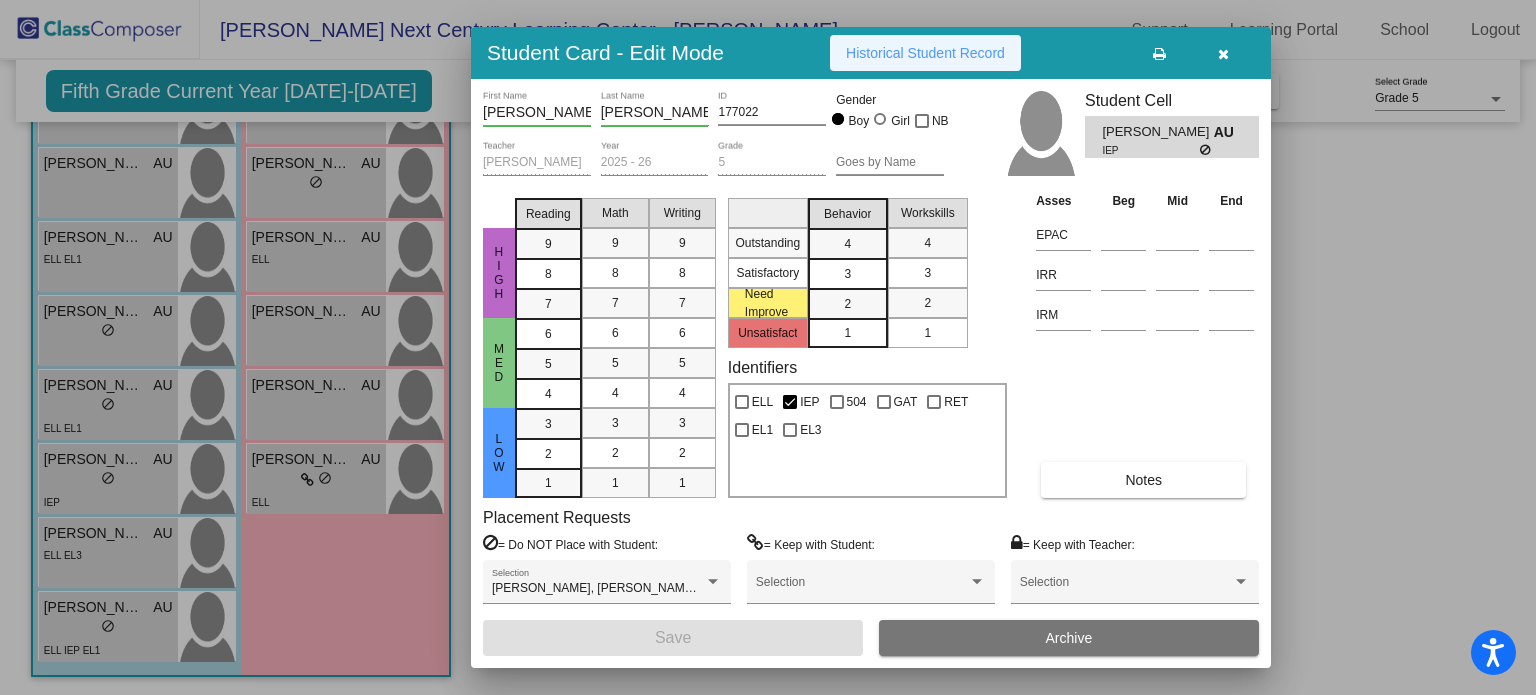 click on "Historical Student Record" at bounding box center [925, 53] 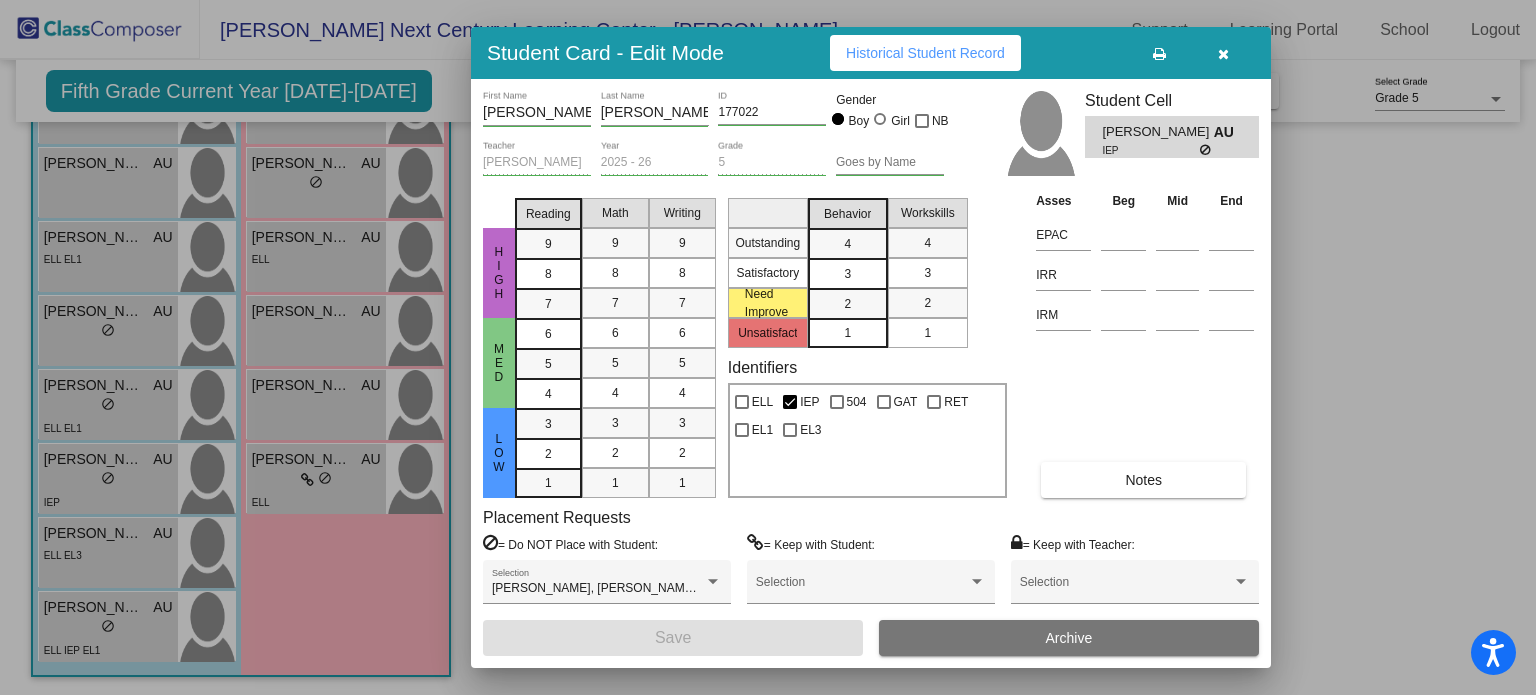 click at bounding box center [768, 347] 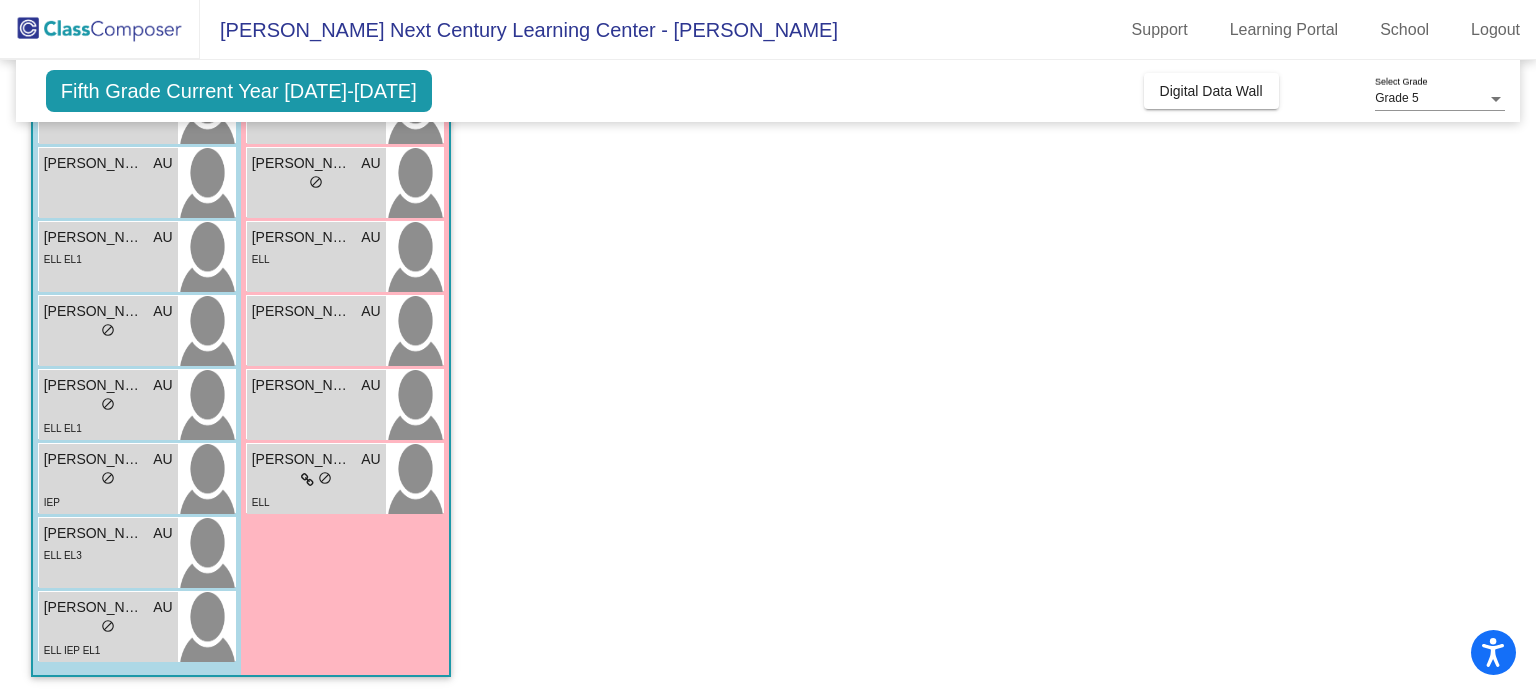 click on "Liam Bejar AU lock do_not_disturb_alt ELL EL3" at bounding box center [108, 553] 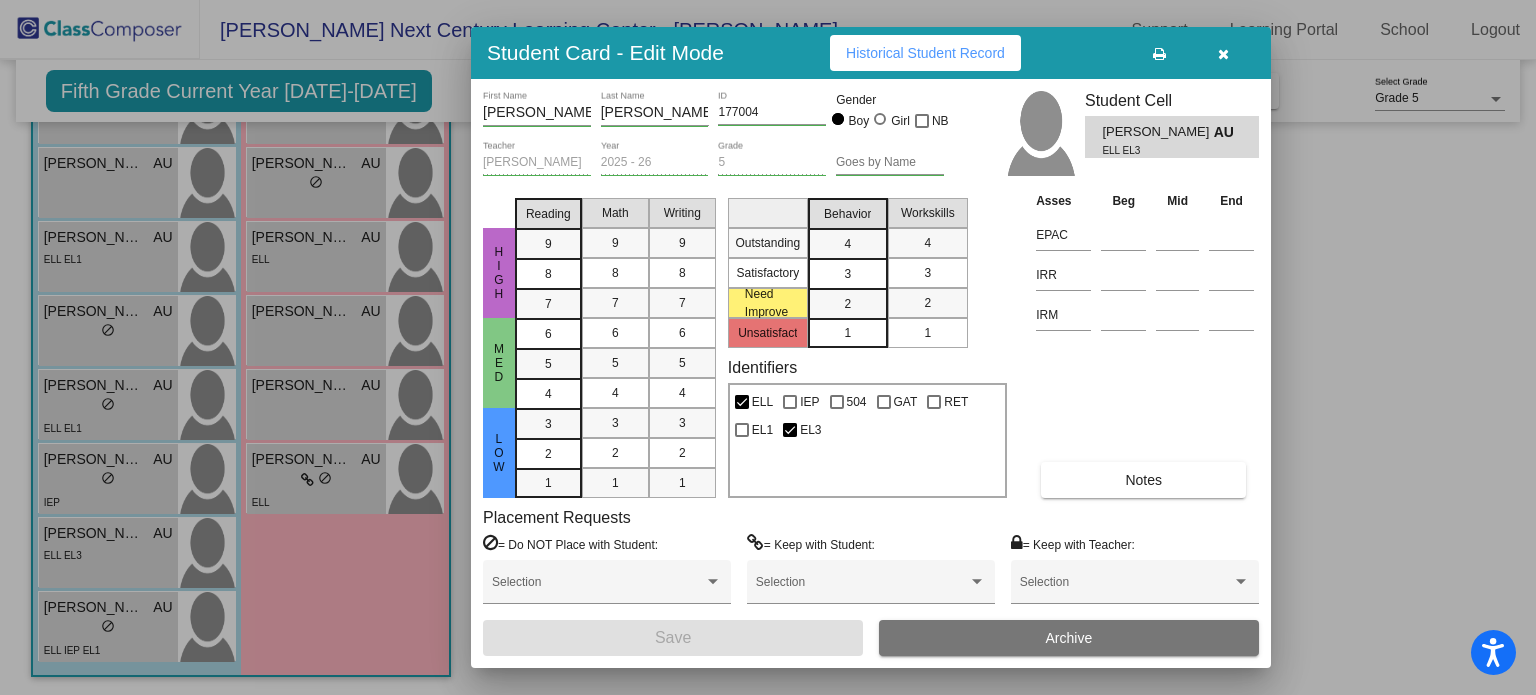 click on "Historical Student Record" at bounding box center [925, 53] 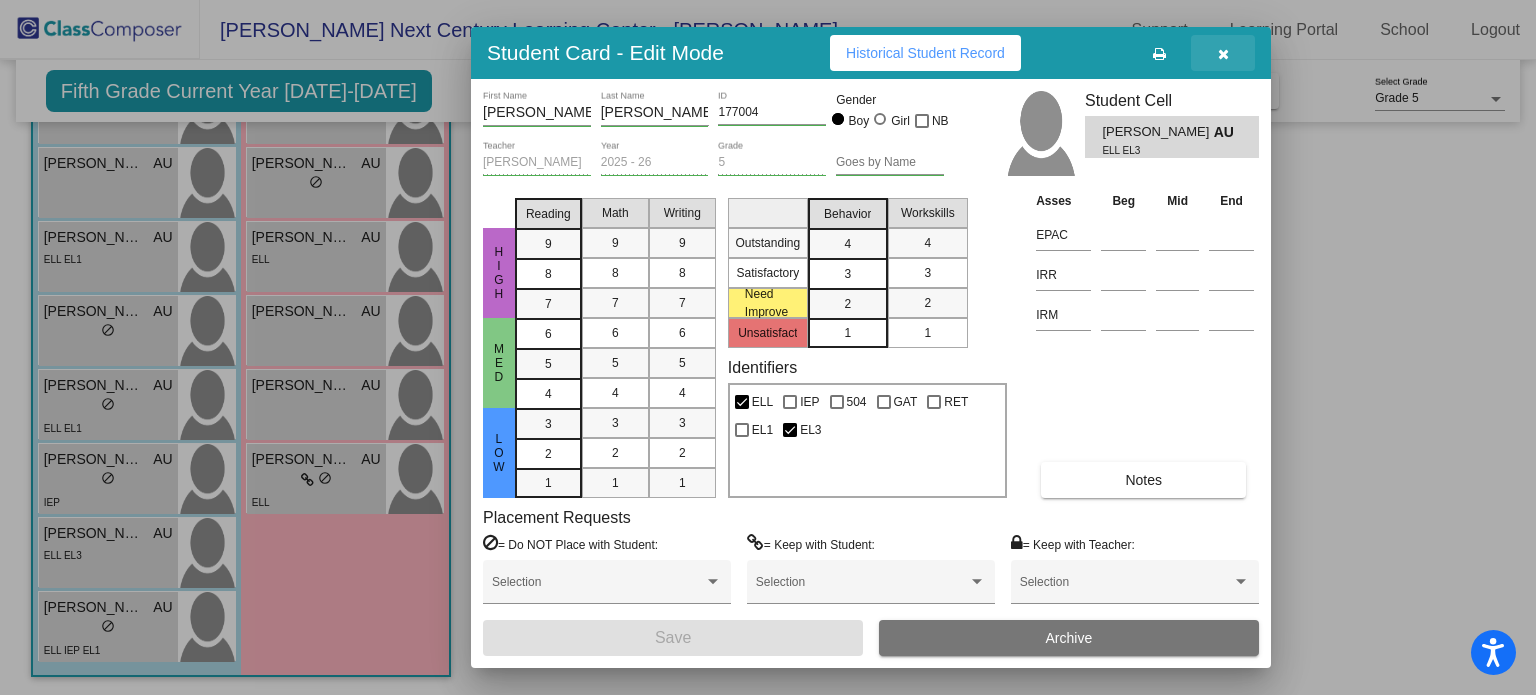 click at bounding box center (1223, 54) 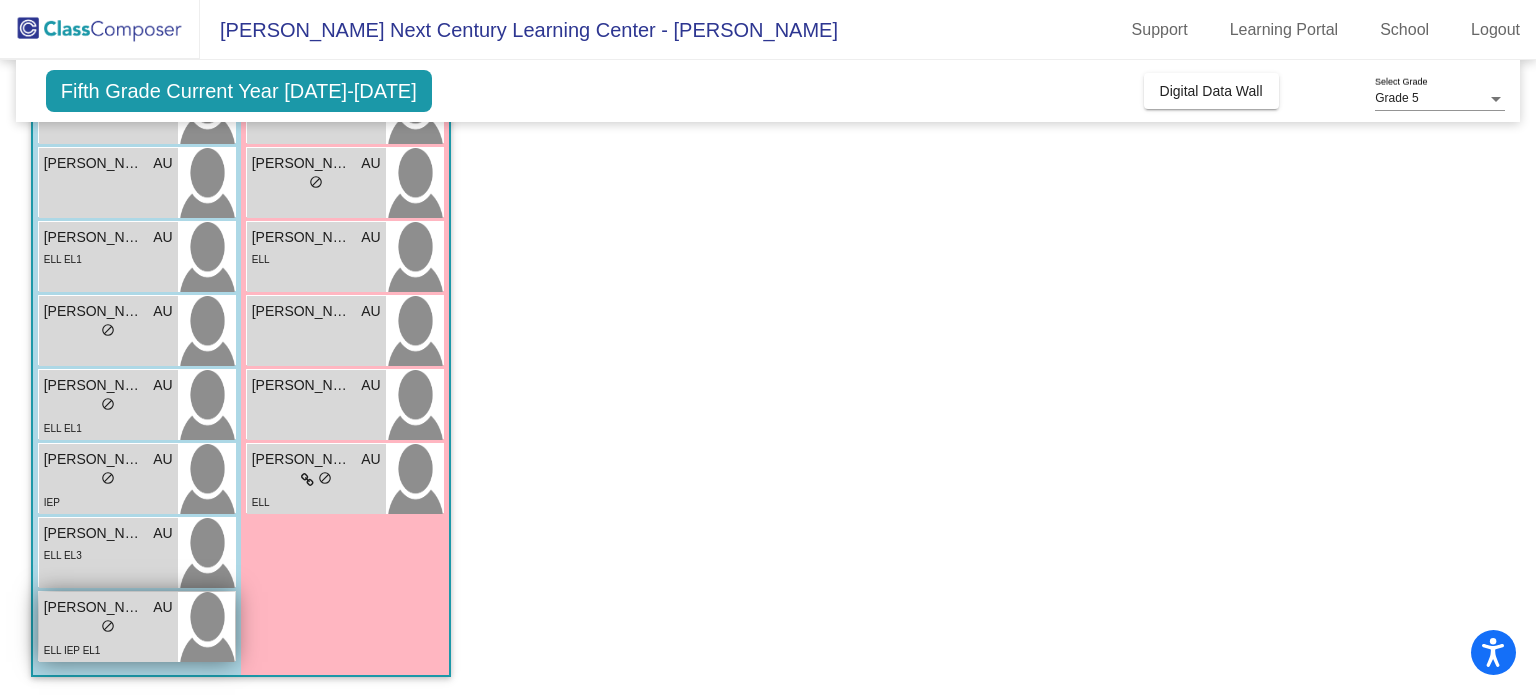 click on "lock do_not_disturb_alt" at bounding box center (108, 628) 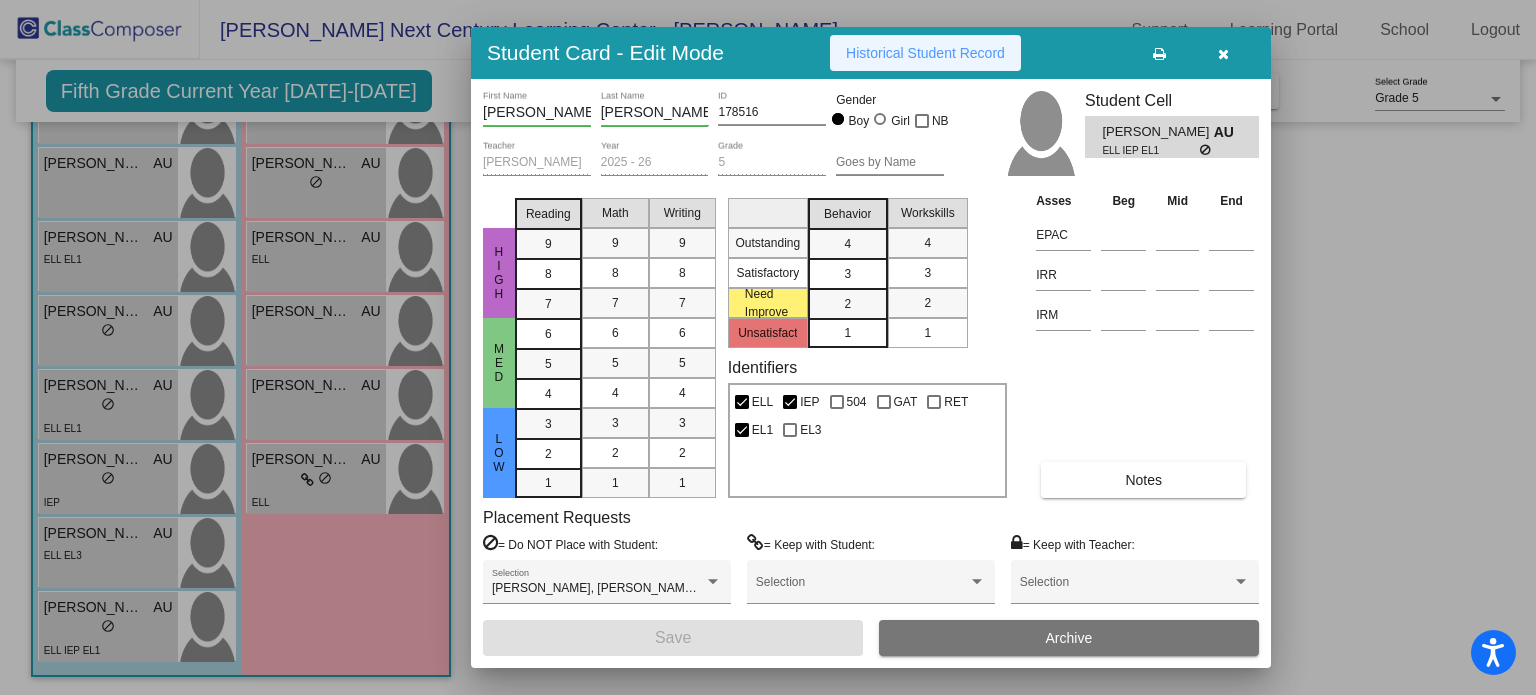 click on "Historical Student Record" at bounding box center [925, 53] 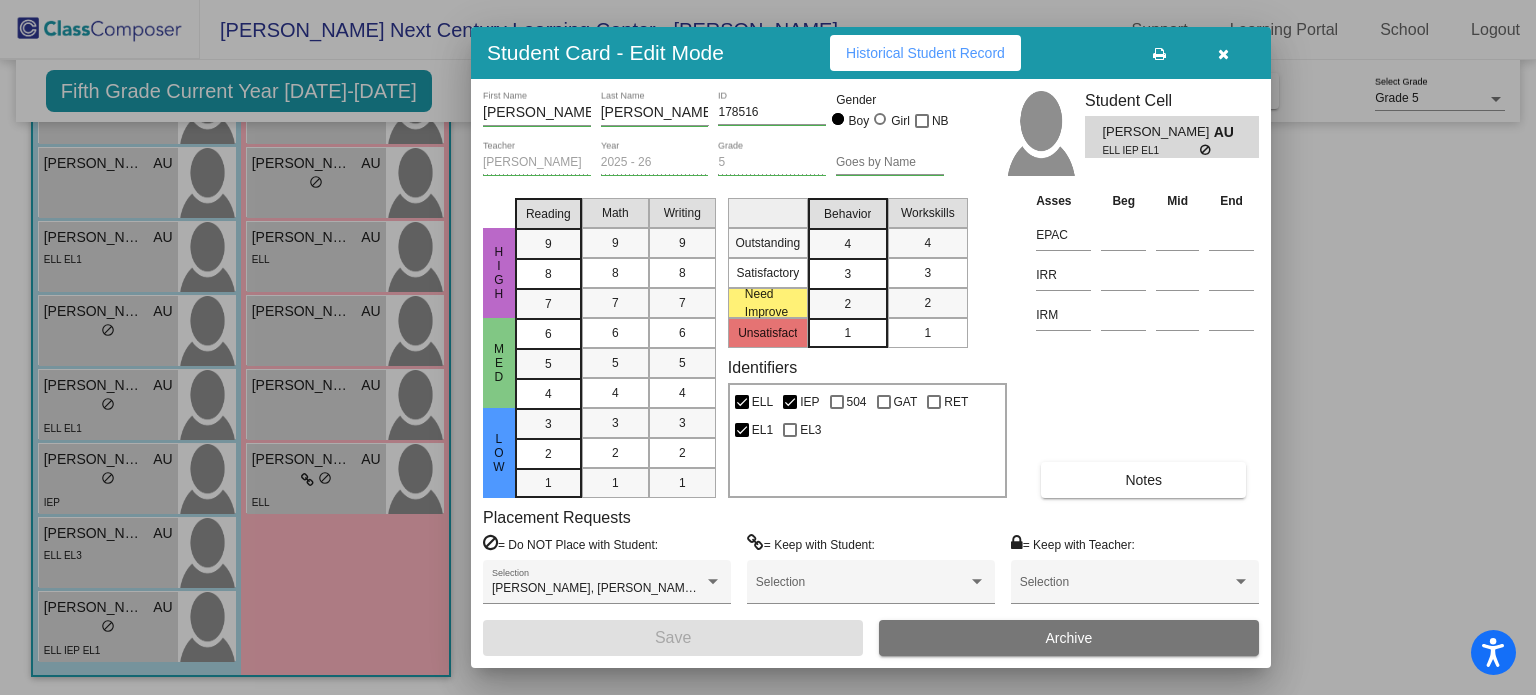click at bounding box center (1223, 54) 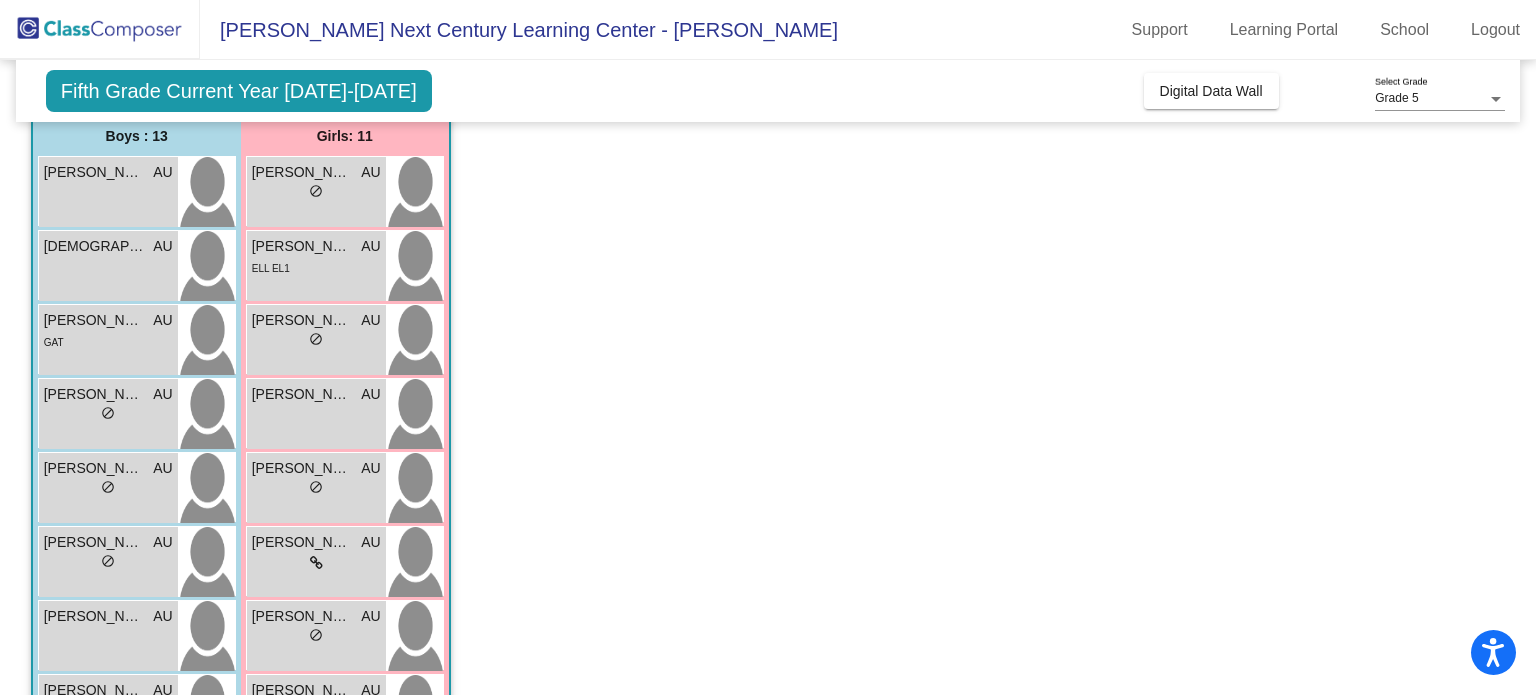 scroll, scrollTop: 117, scrollLeft: 0, axis: vertical 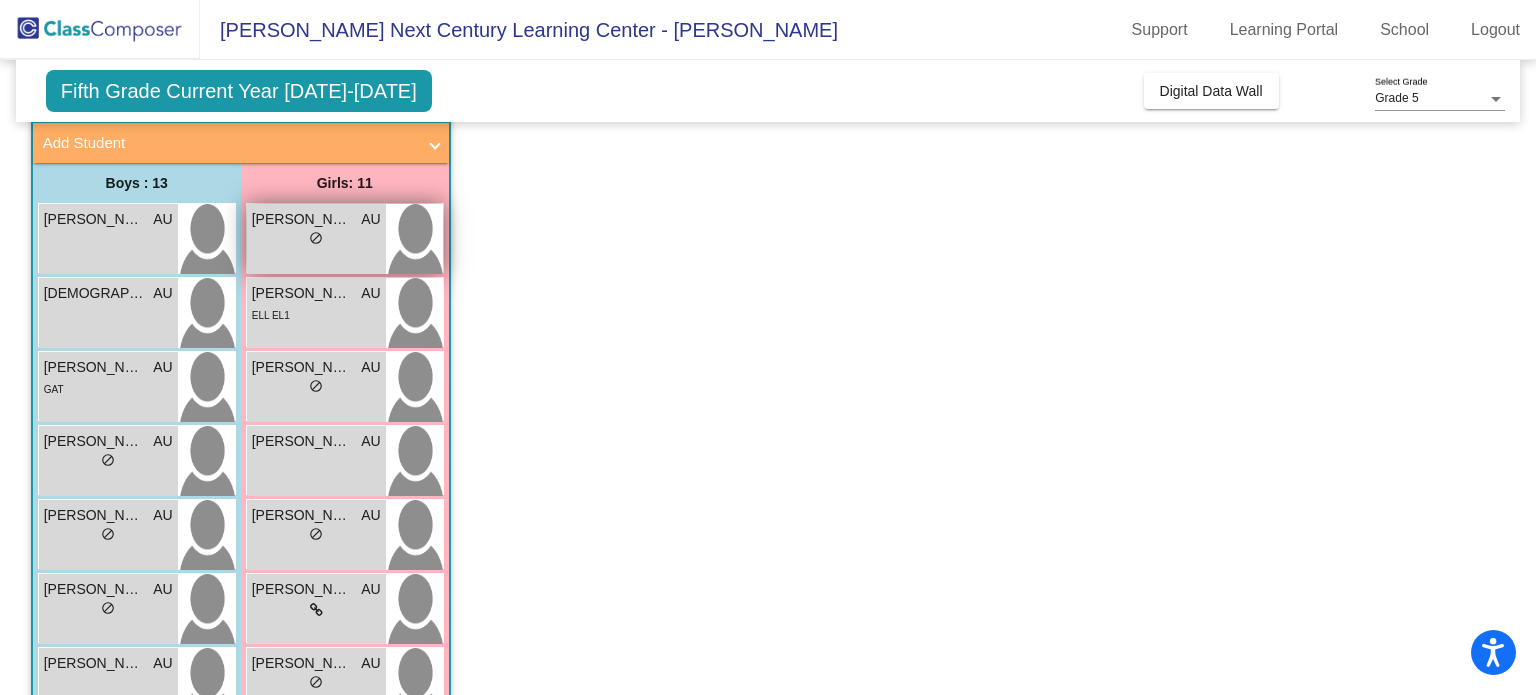 click on "[PERSON_NAME]" at bounding box center [302, 219] 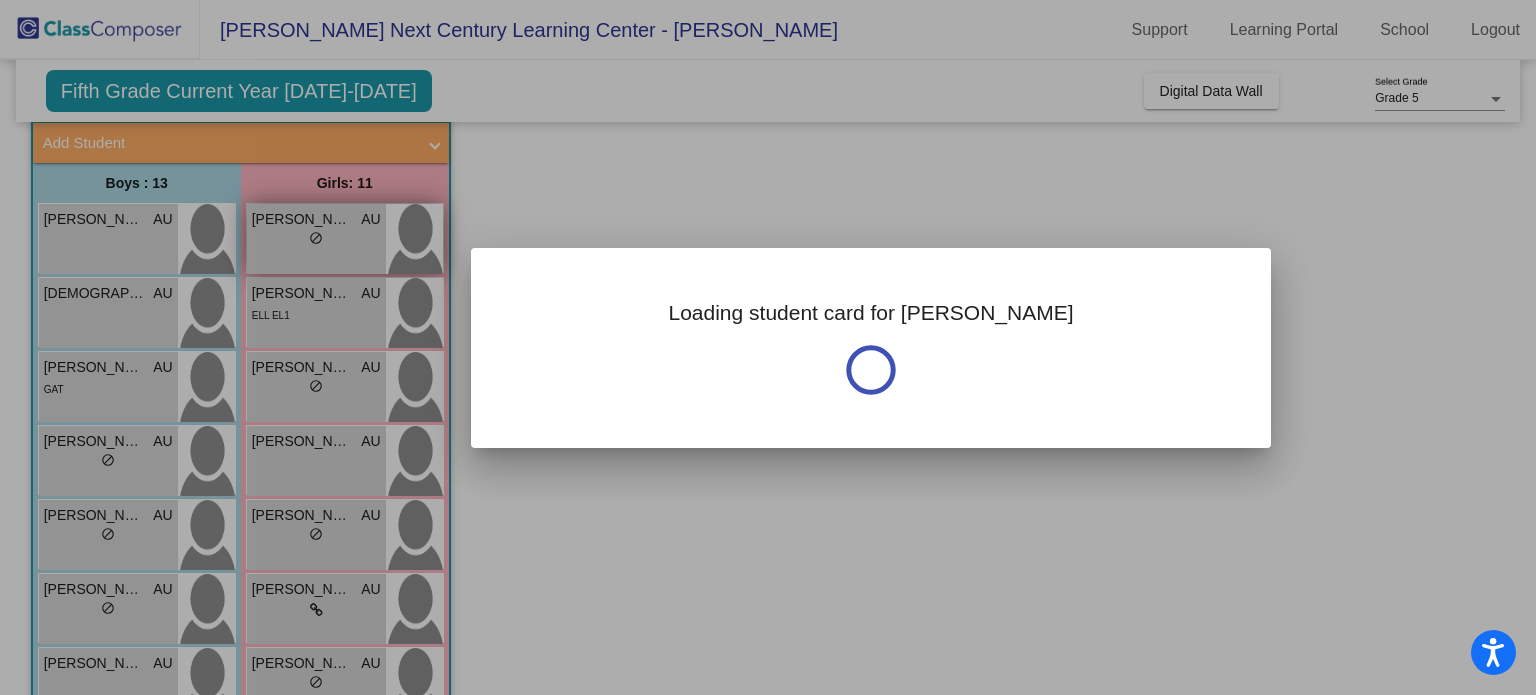 click at bounding box center [768, 347] 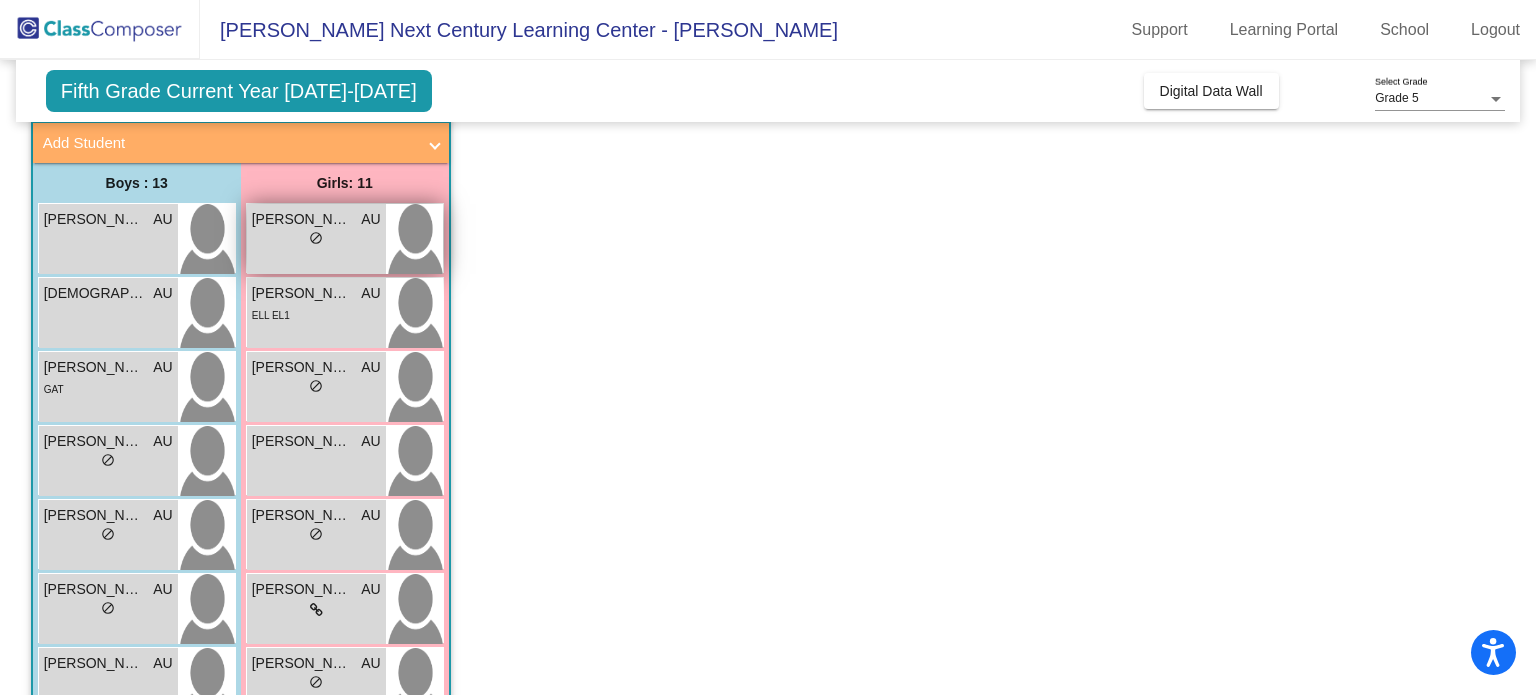 click on "[PERSON_NAME]" at bounding box center (302, 219) 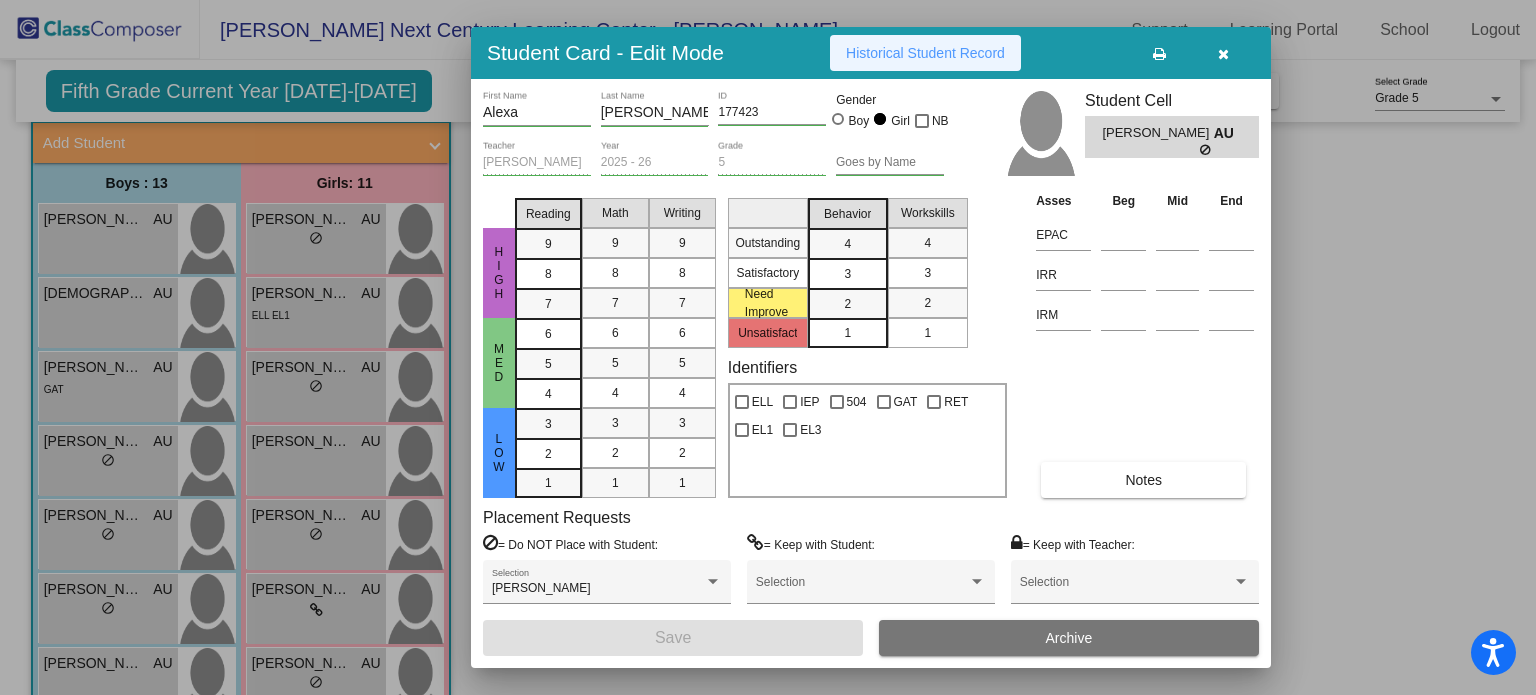 click on "Historical Student Record" at bounding box center [925, 53] 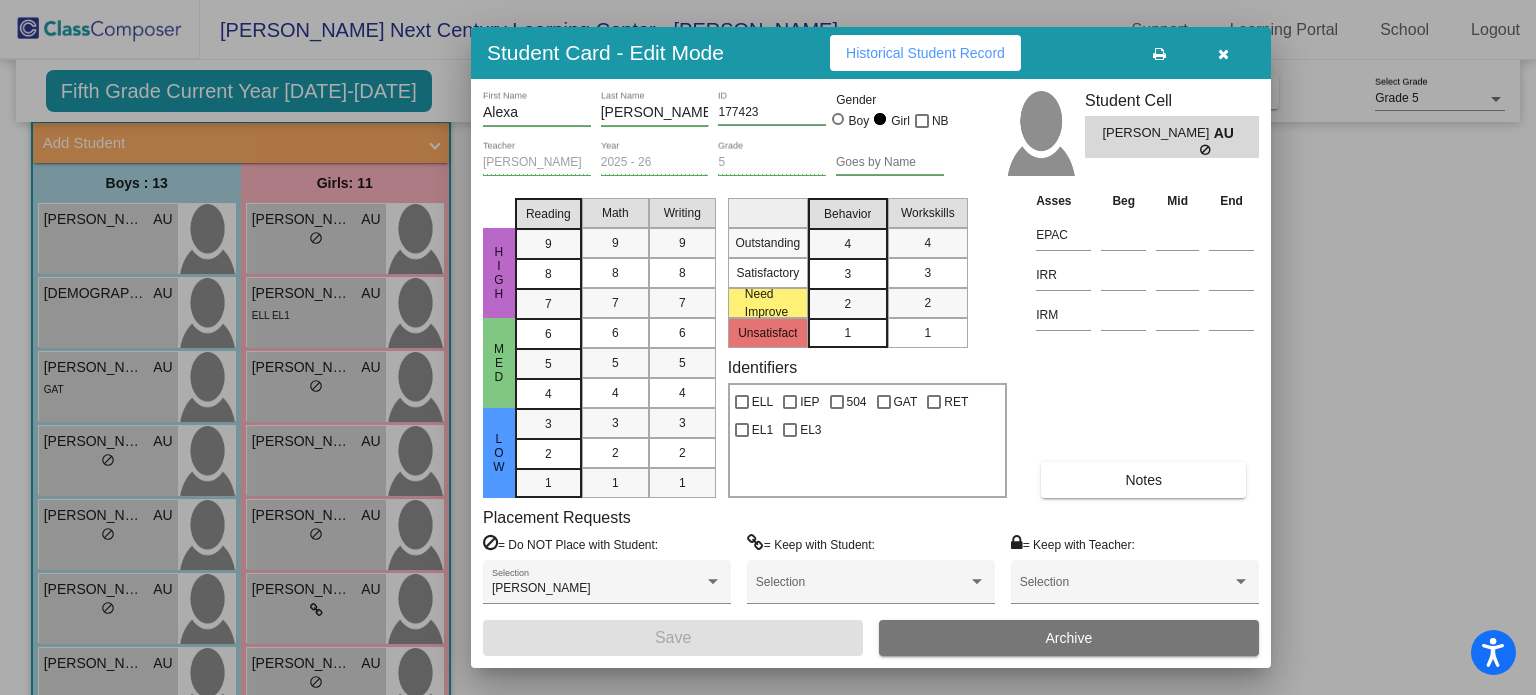 click at bounding box center (1223, 54) 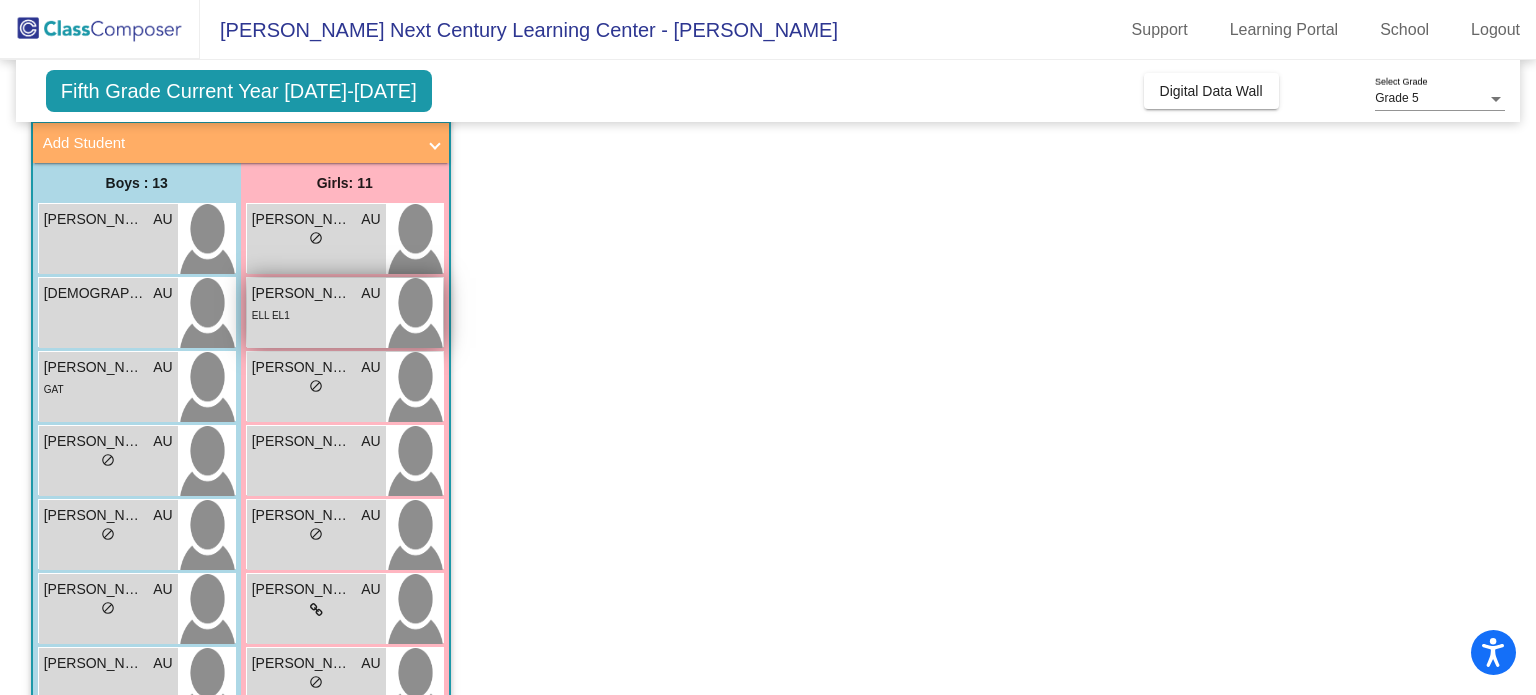 click on "ELL EL1" at bounding box center (316, 314) 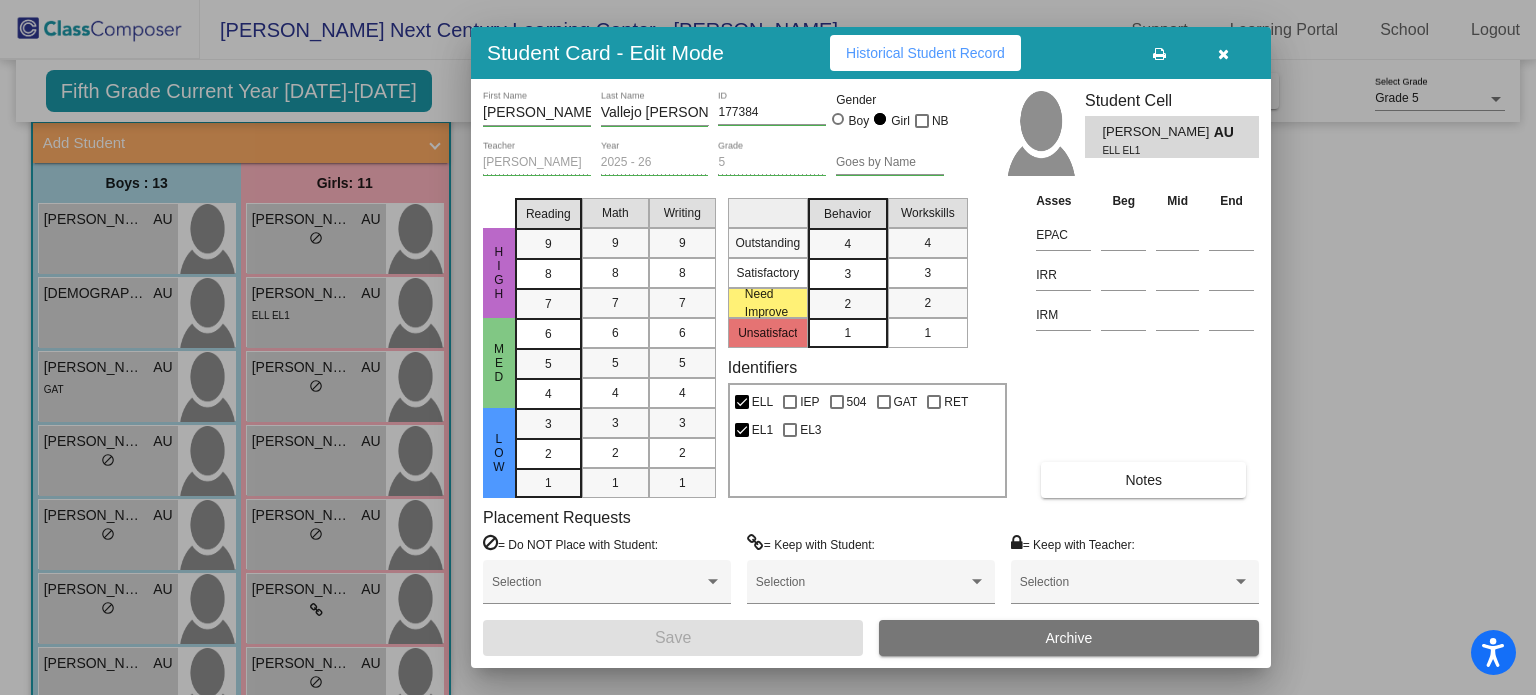 click on "Historical Student Record" at bounding box center (925, 53) 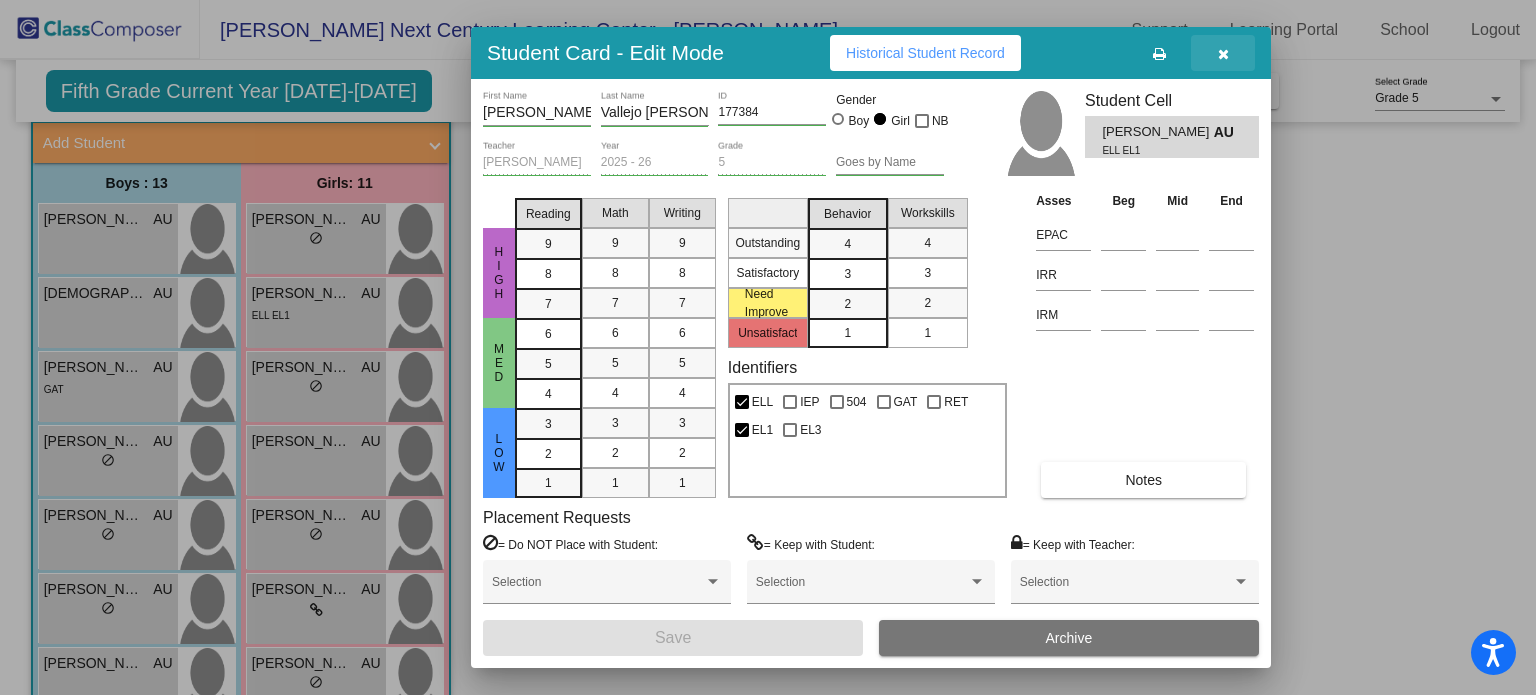 click at bounding box center [1223, 53] 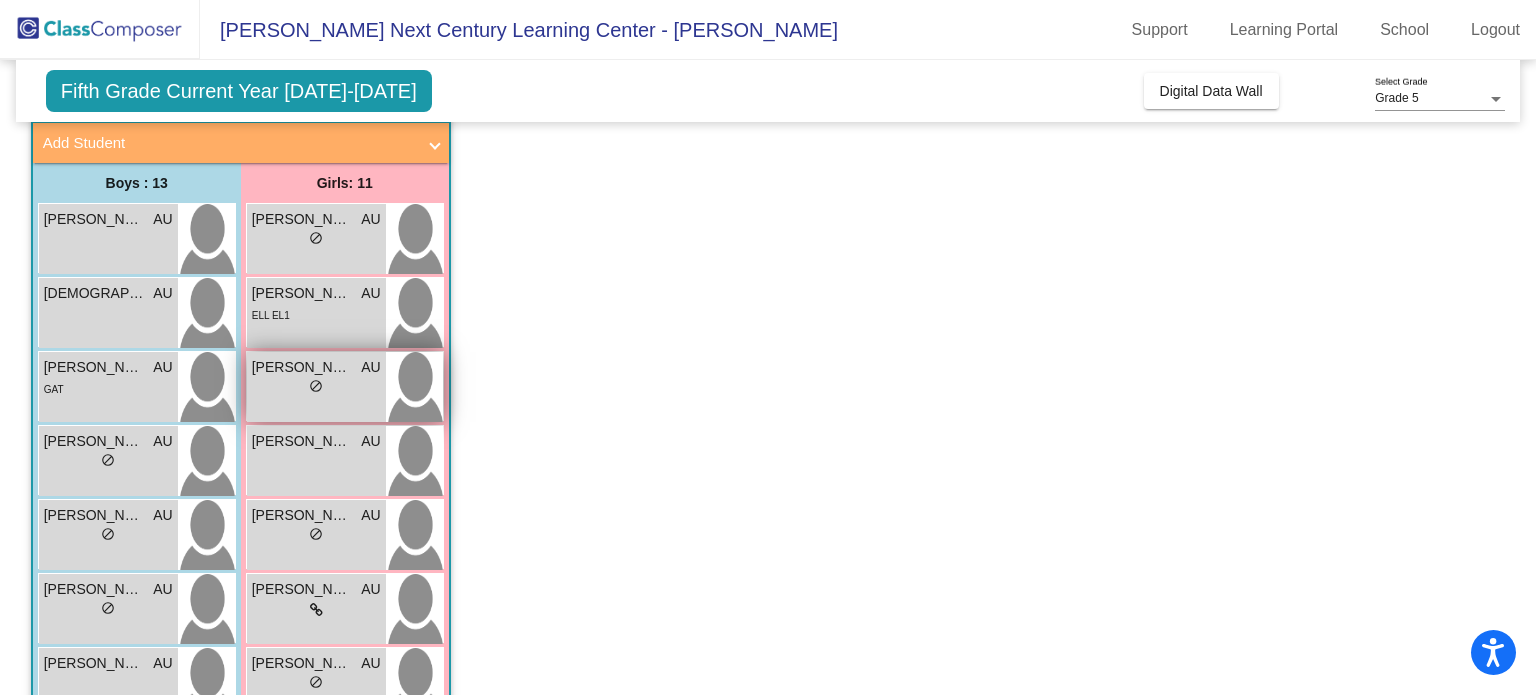 click on "do_not_disturb_alt" at bounding box center [316, 386] 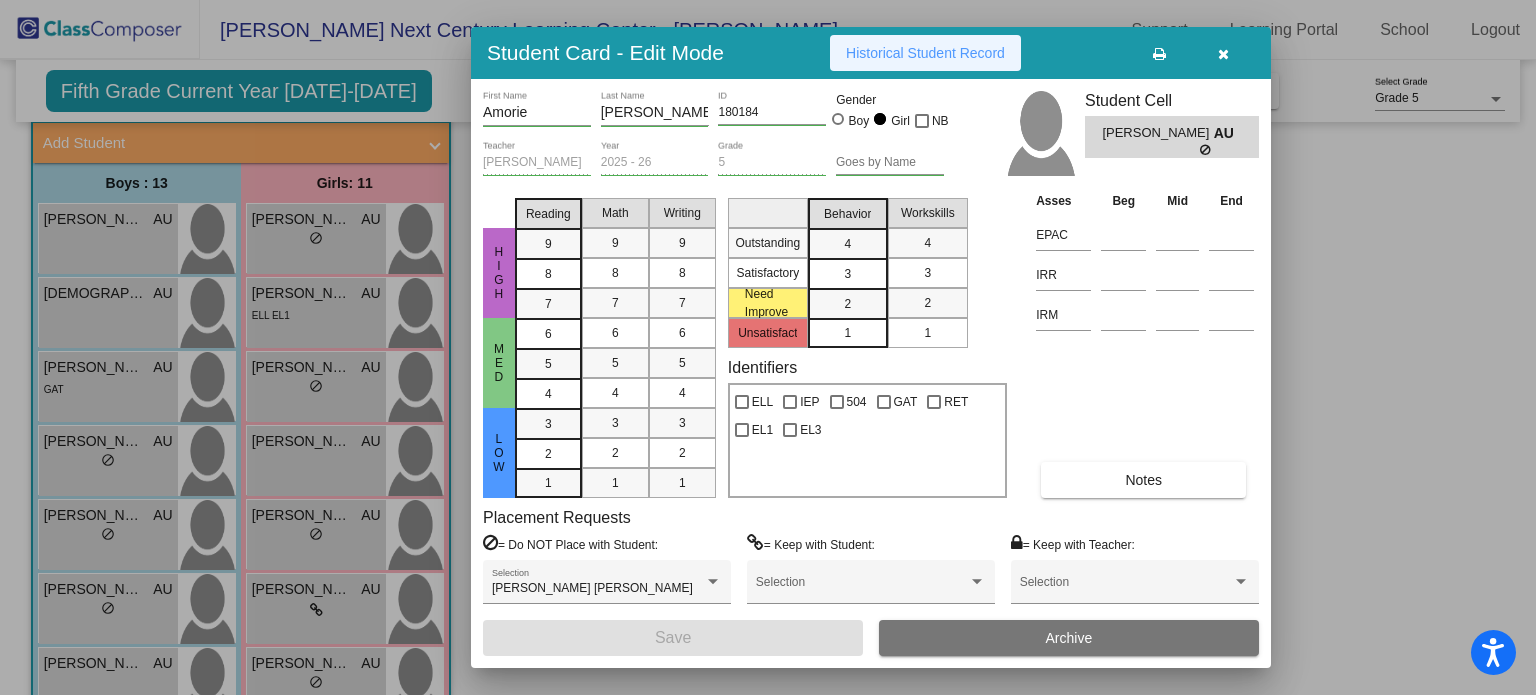click on "Historical Student Record" at bounding box center (925, 53) 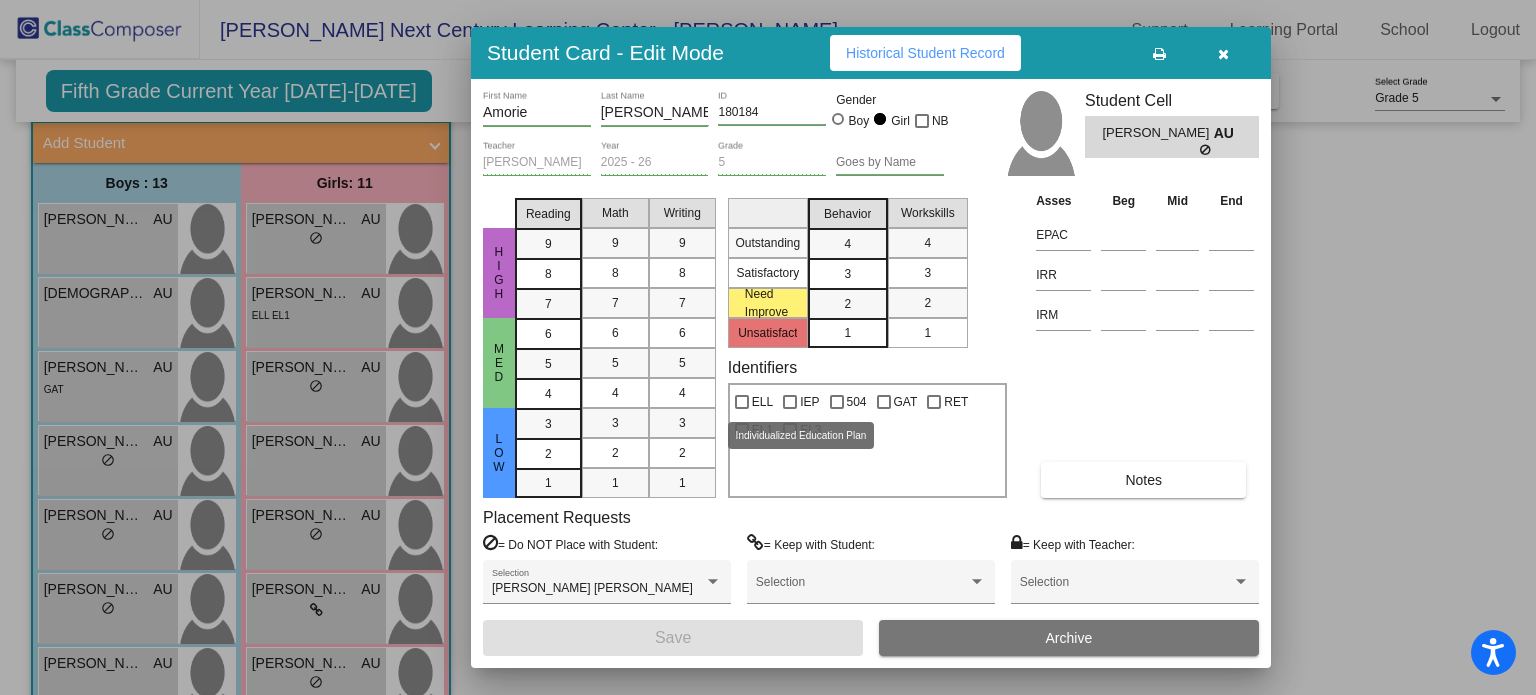 click at bounding box center [790, 402] 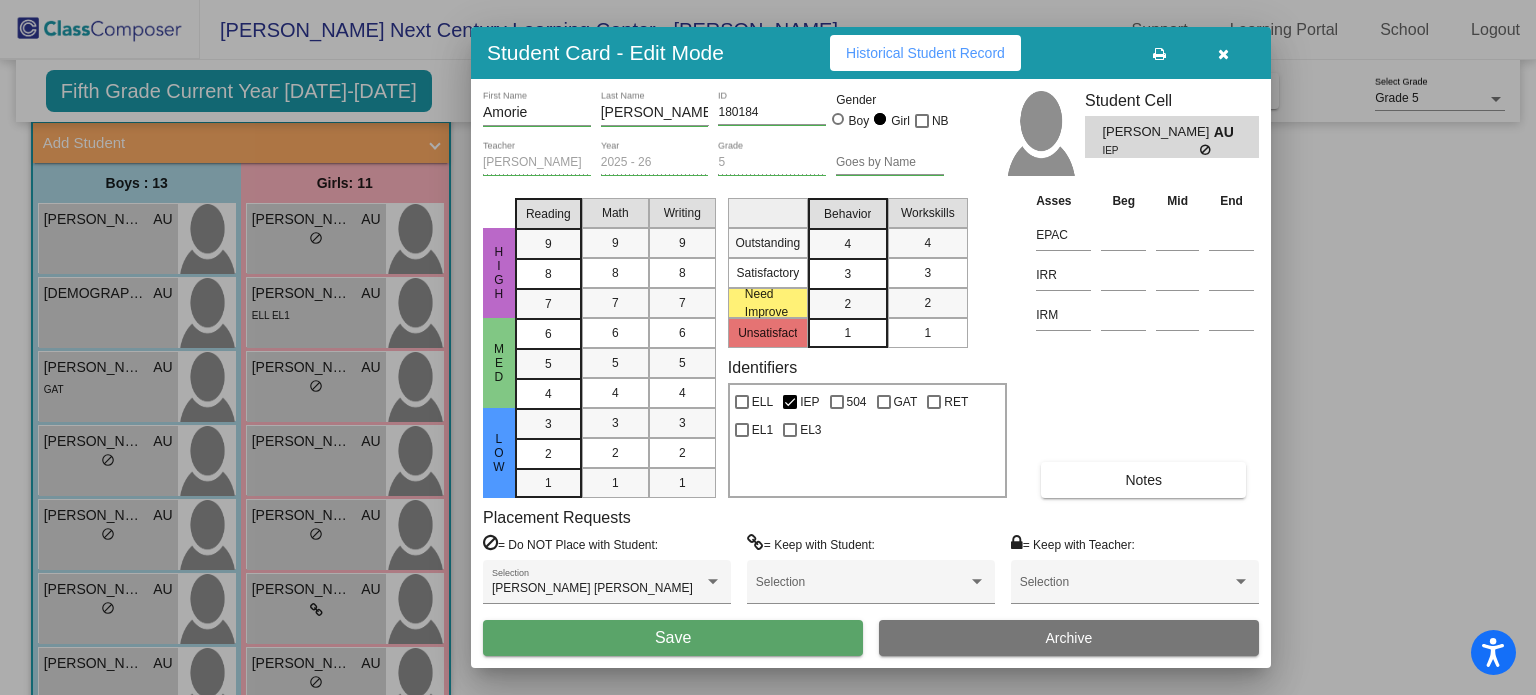 click on "Save" at bounding box center (673, 638) 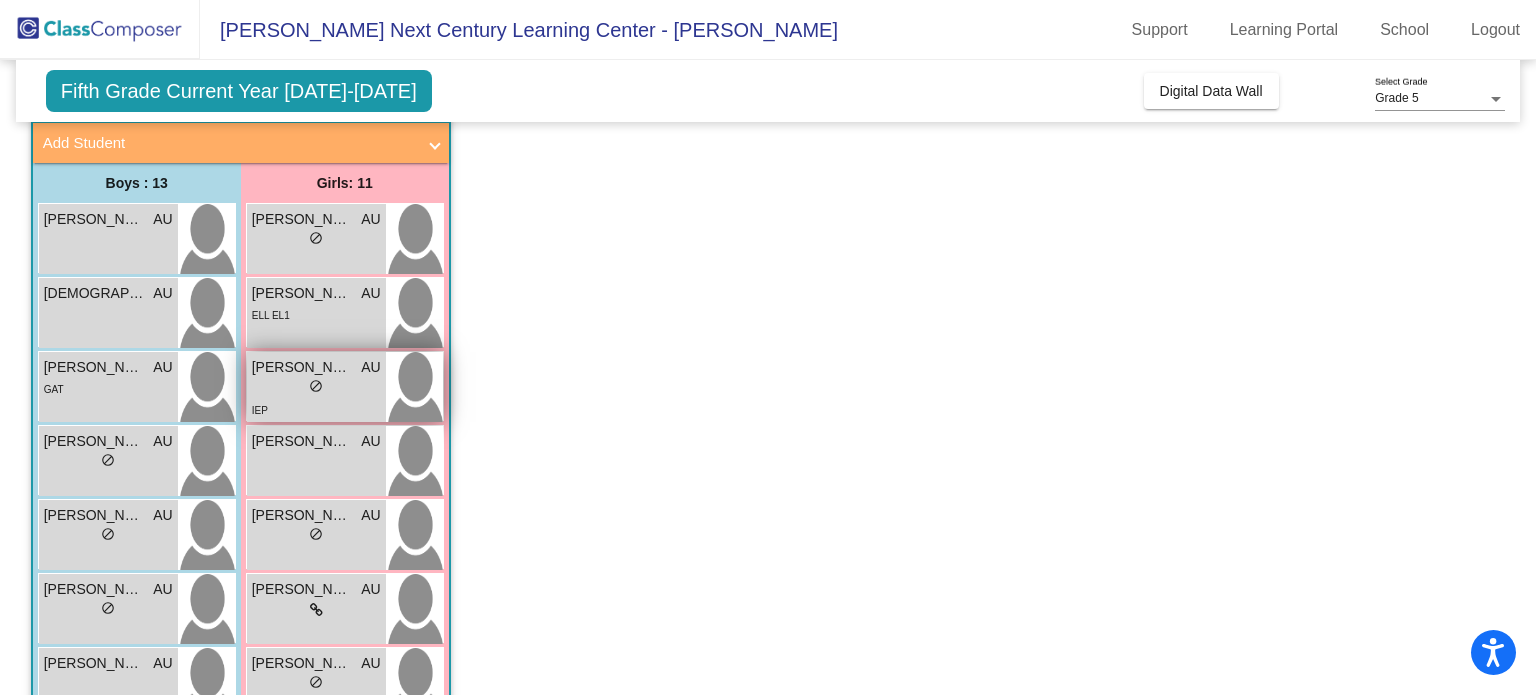 click on "IEP" at bounding box center [316, 409] 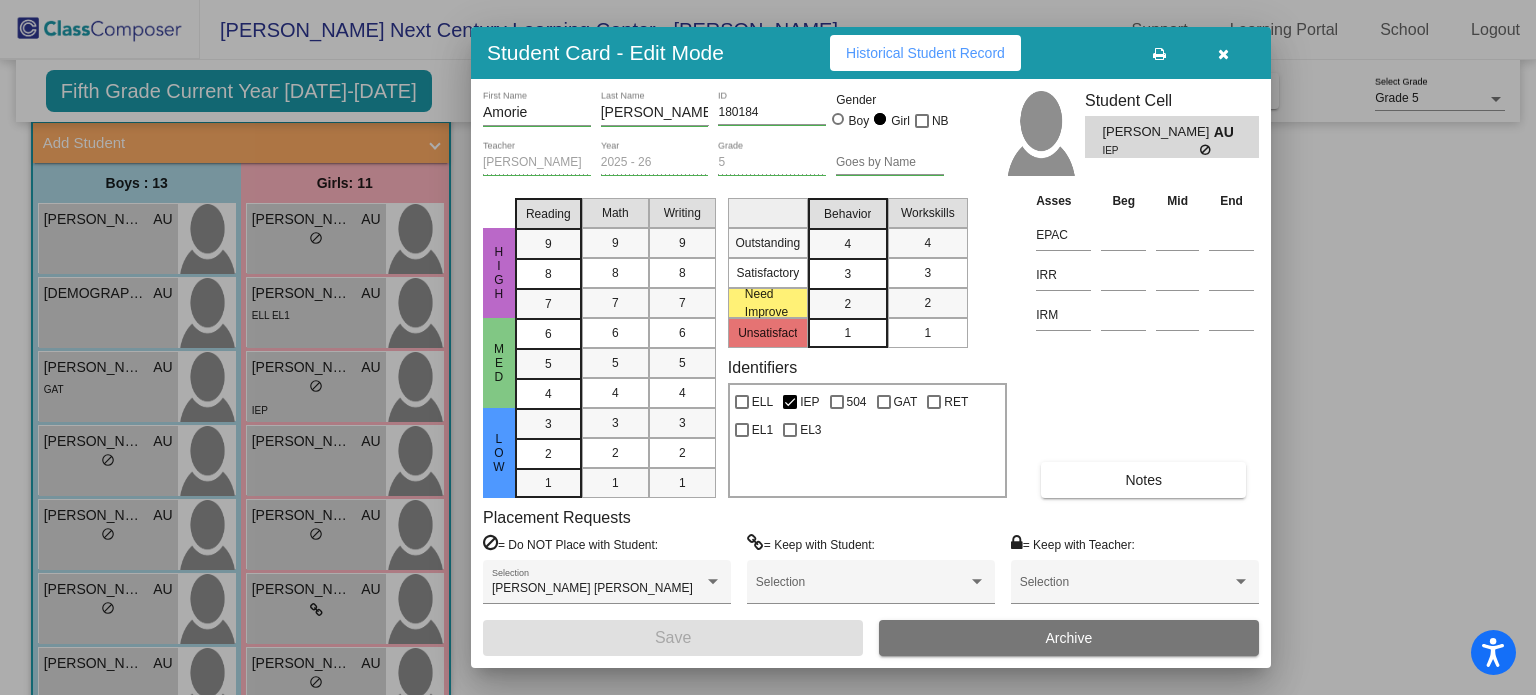 click on "Historical Student Record" at bounding box center [925, 53] 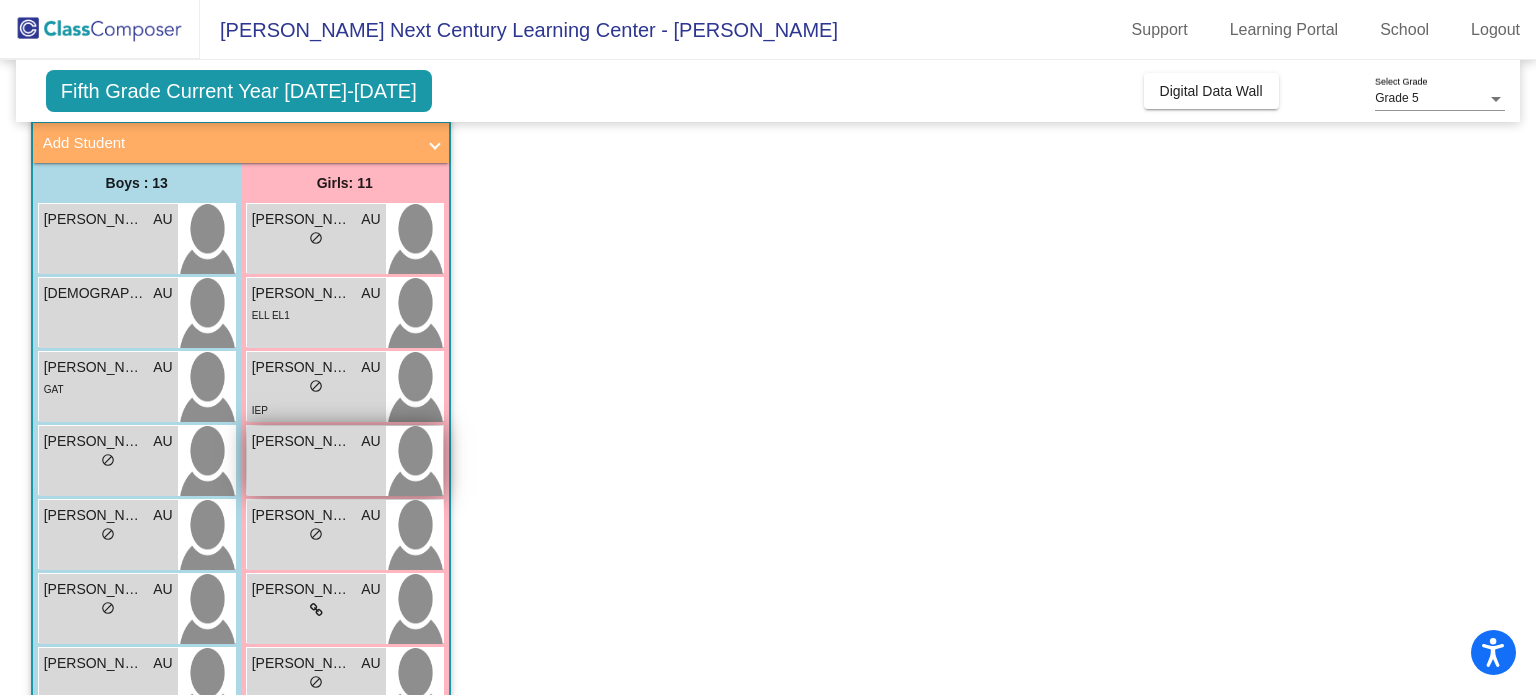 click on "Emani Trejo AU lock do_not_disturb_alt" at bounding box center [316, 461] 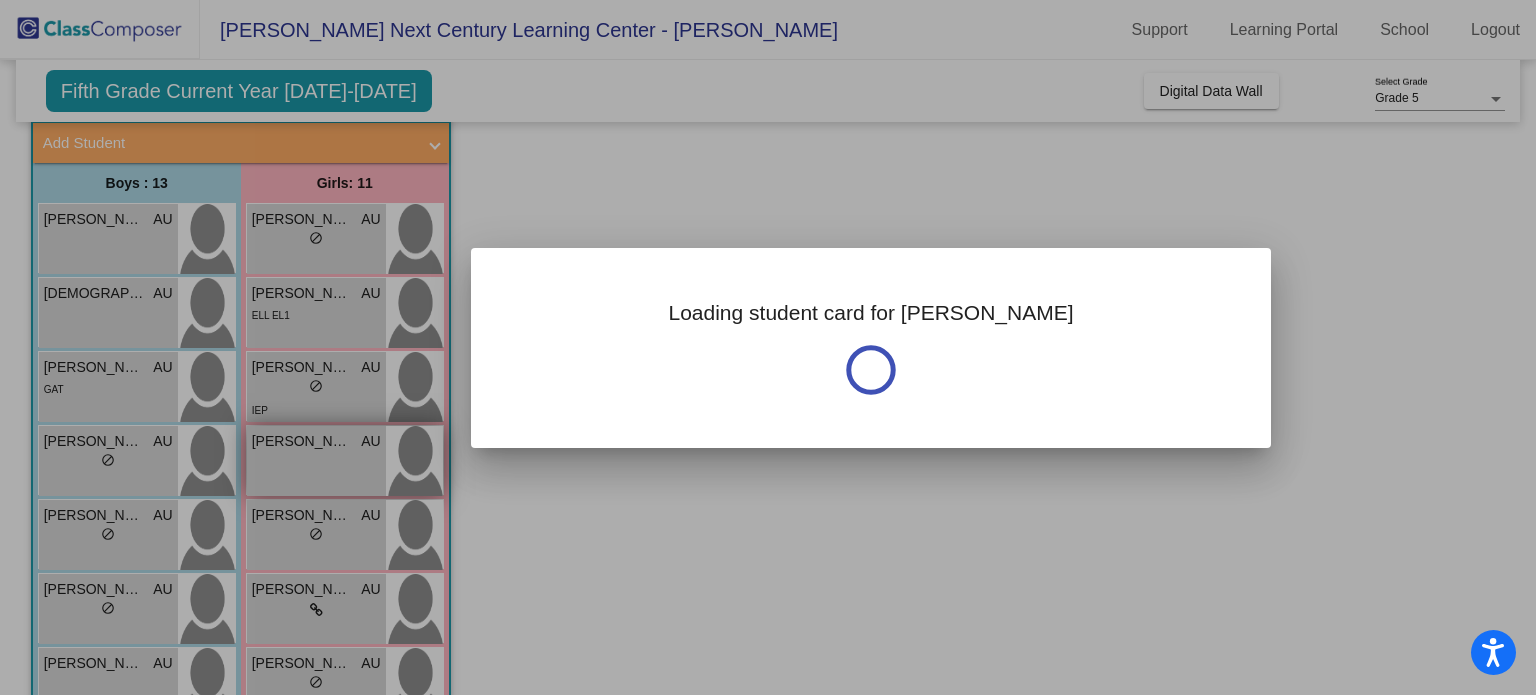 click at bounding box center [768, 347] 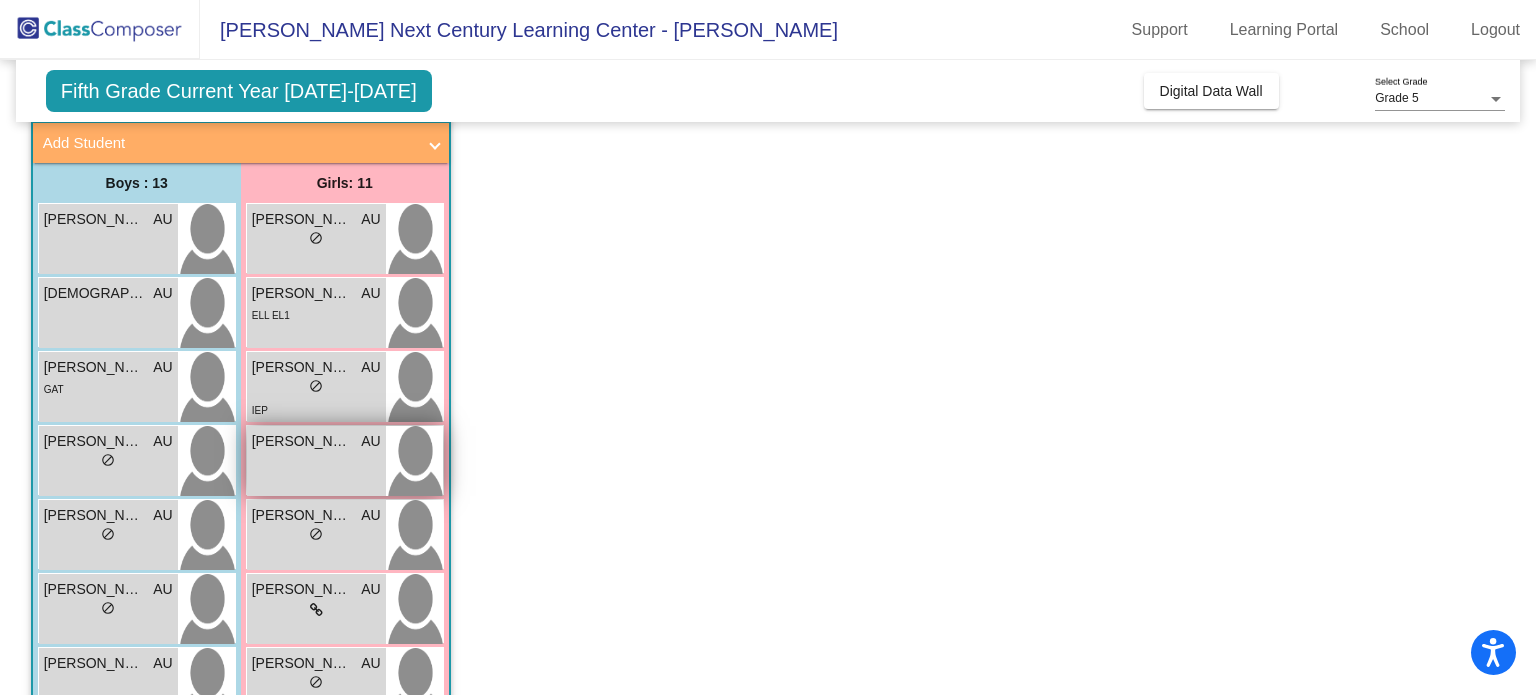 click on "Emani Trejo AU lock do_not_disturb_alt" at bounding box center (316, 461) 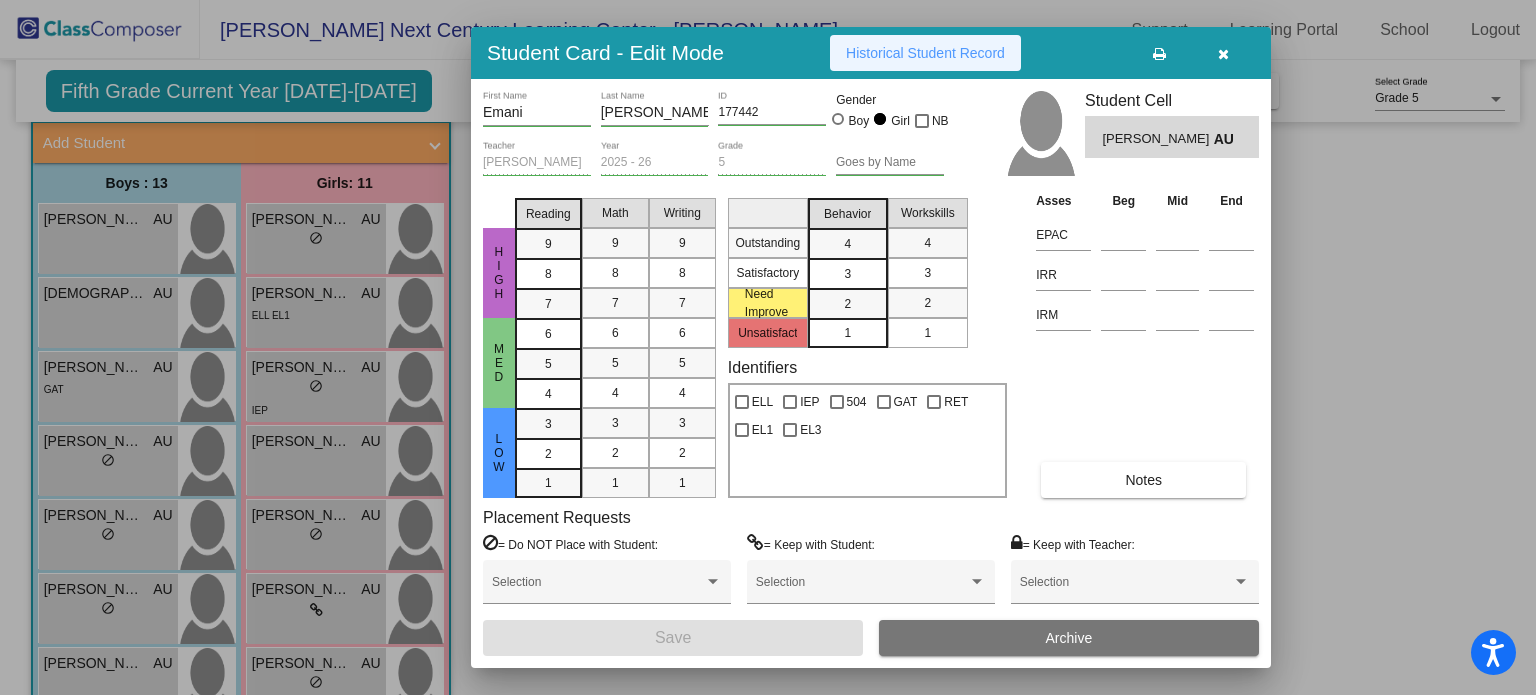 click on "Historical Student Record" at bounding box center [925, 53] 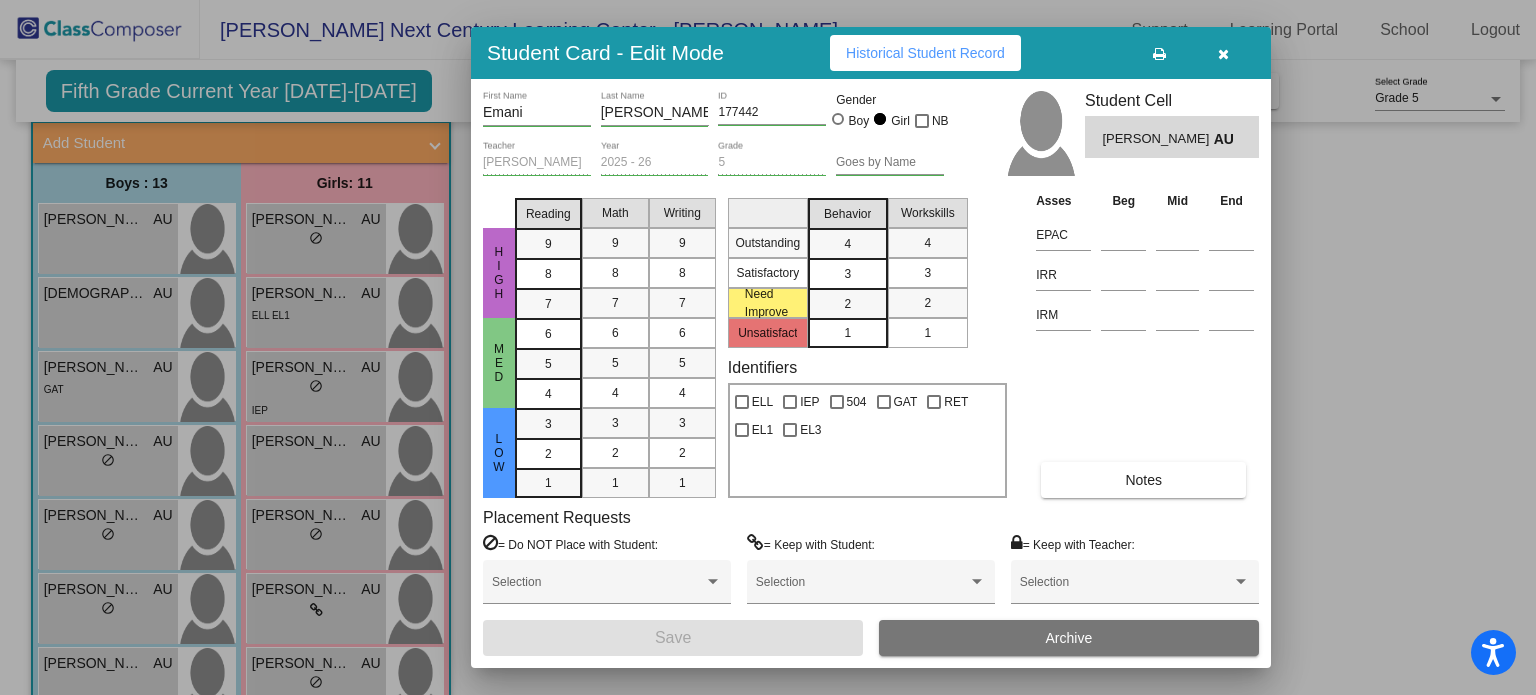 click at bounding box center (1223, 54) 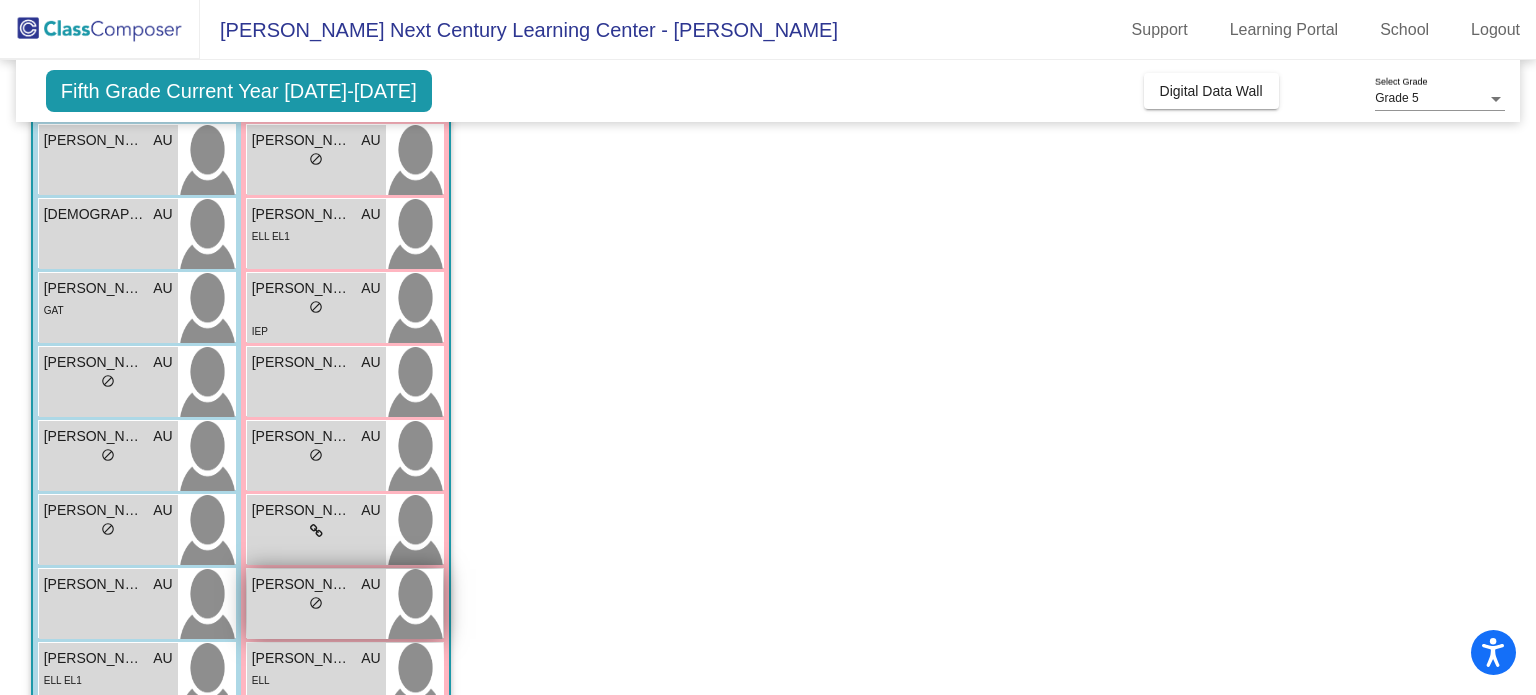 scroll, scrollTop: 317, scrollLeft: 0, axis: vertical 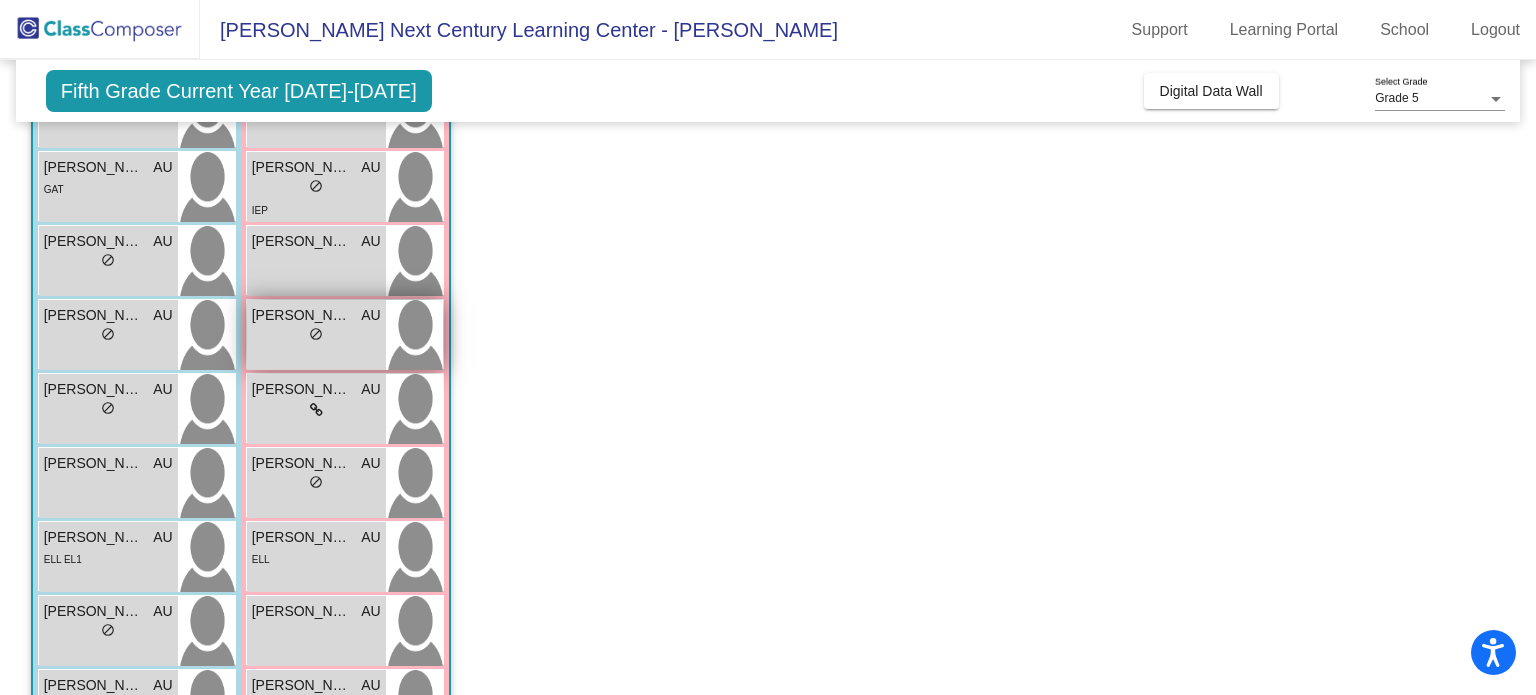 click on "[PERSON_NAME]" at bounding box center [302, 315] 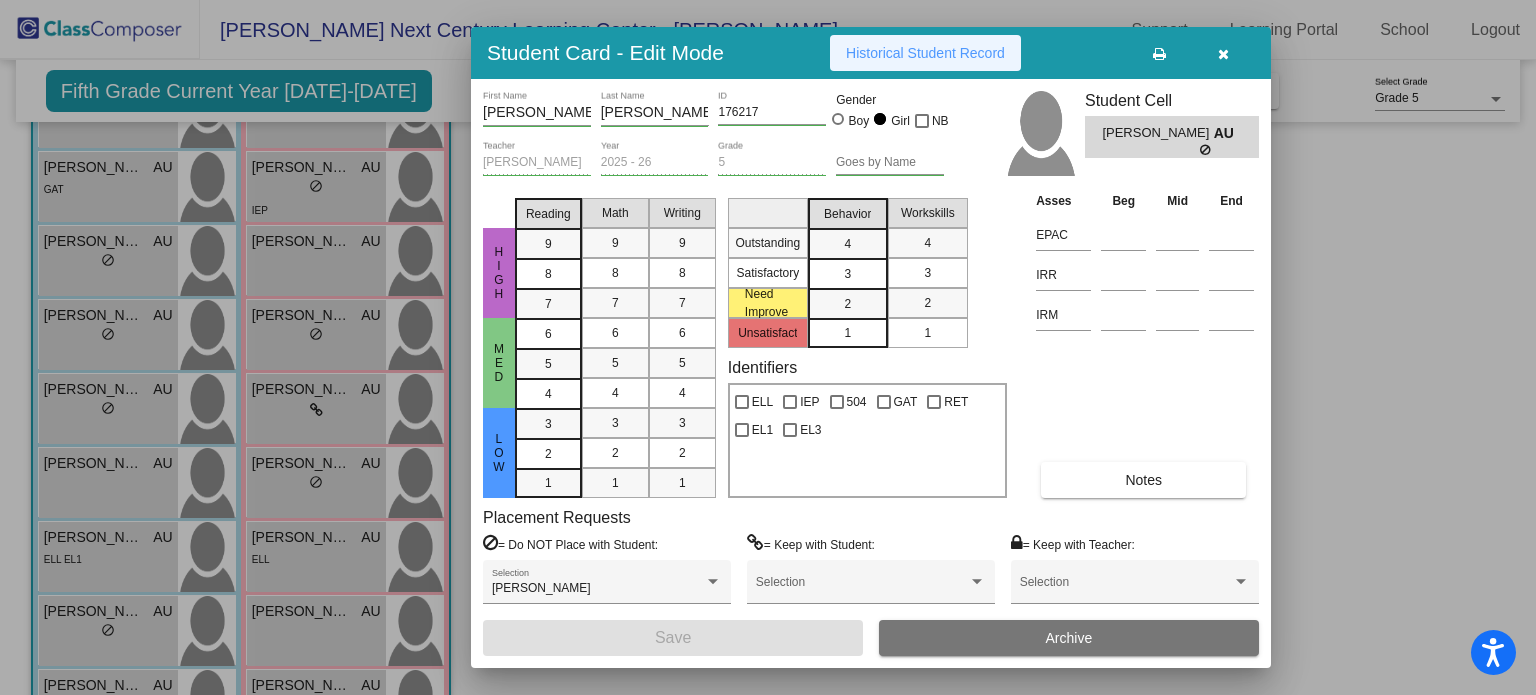 click on "Historical Student Record" at bounding box center (925, 53) 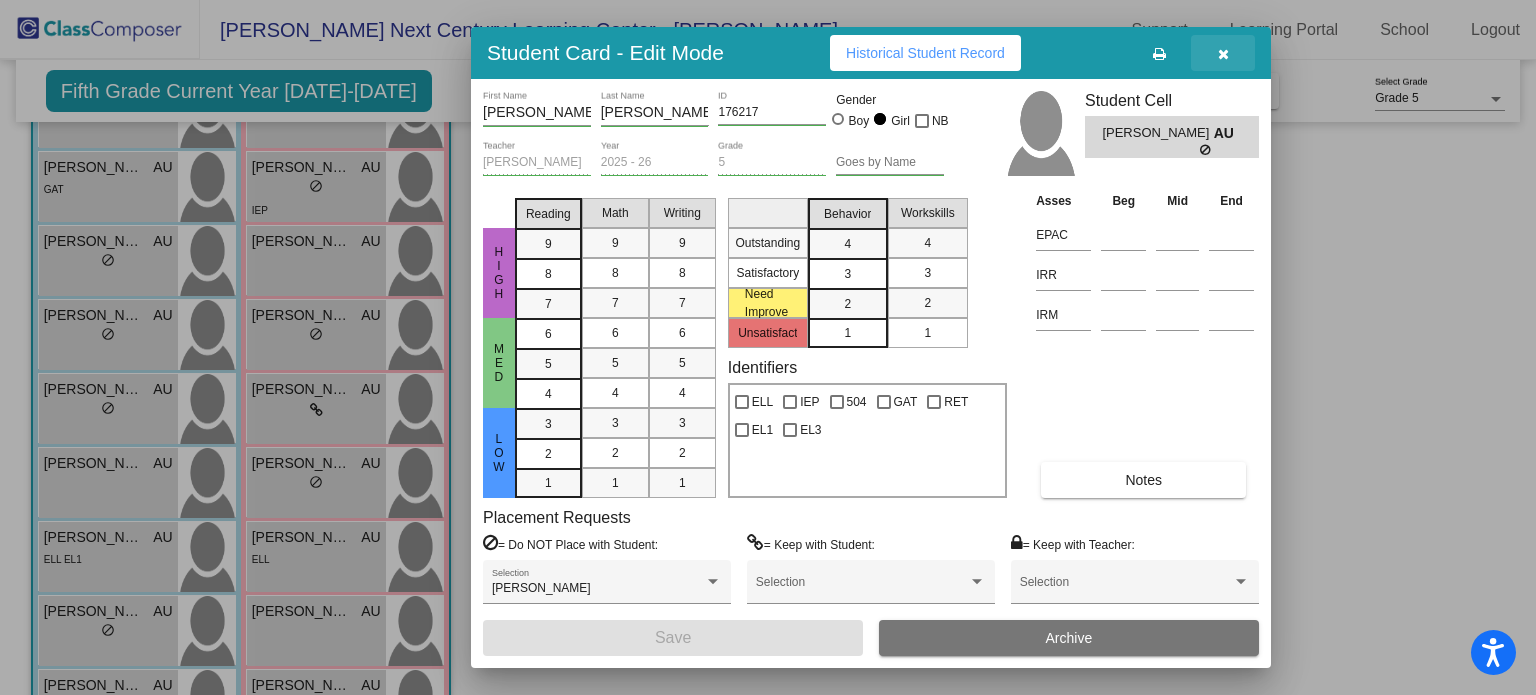 click at bounding box center (1223, 54) 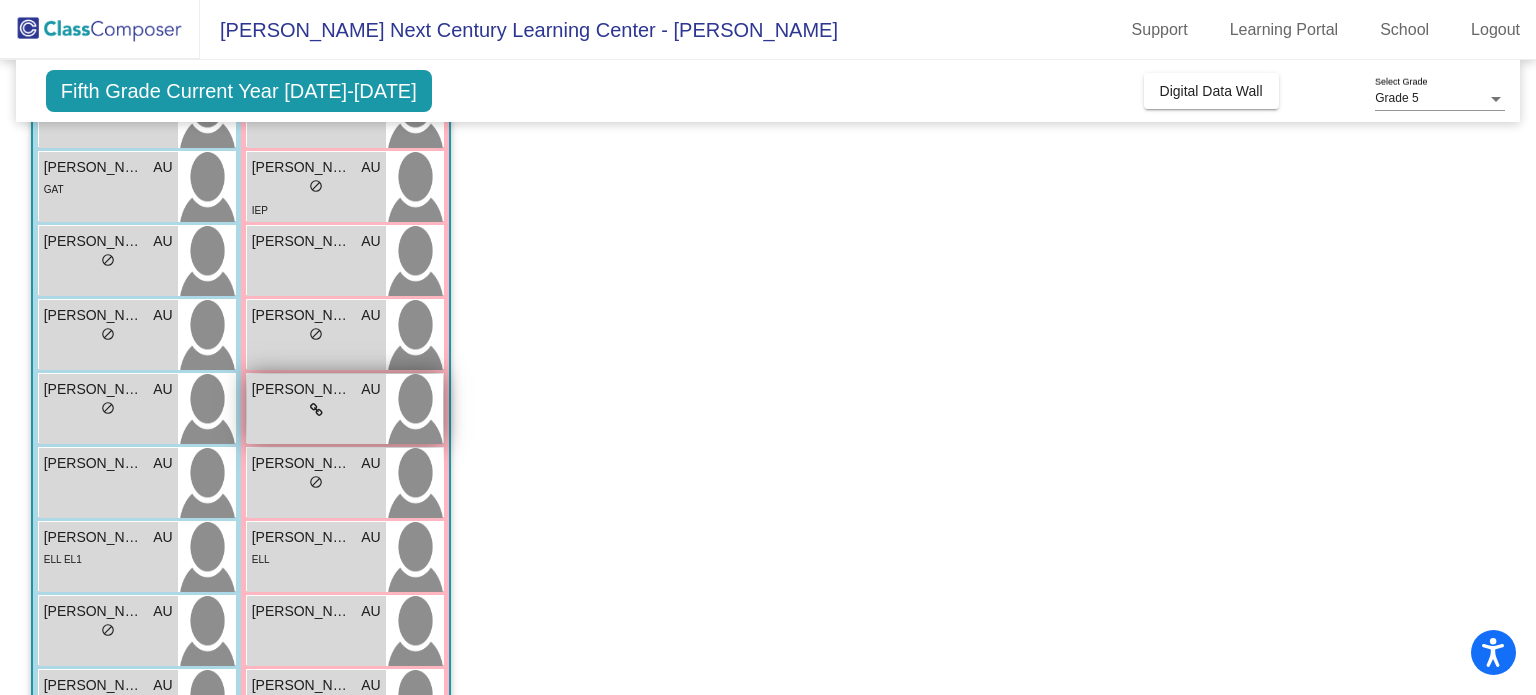 click on "lock do_not_disturb_alt" at bounding box center (316, 410) 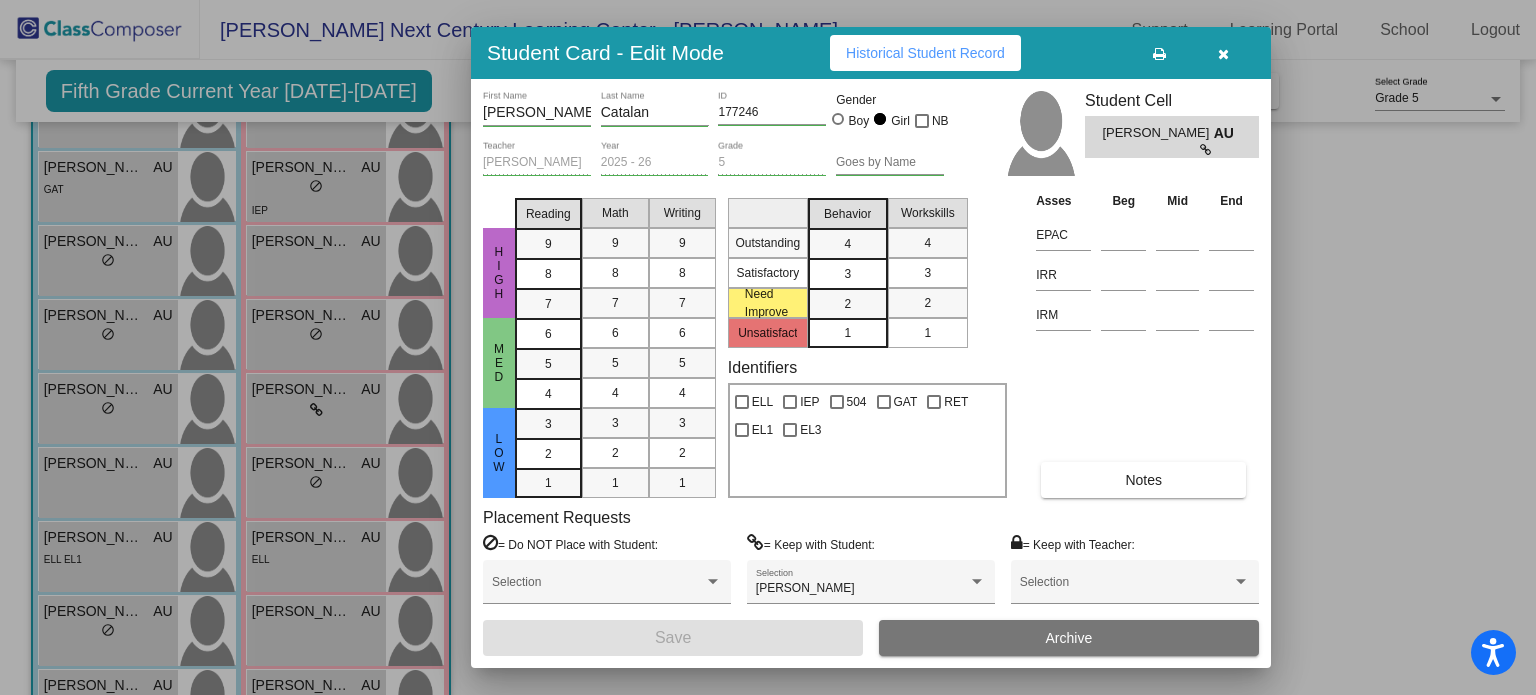 click on "Historical Student Record" at bounding box center [925, 53] 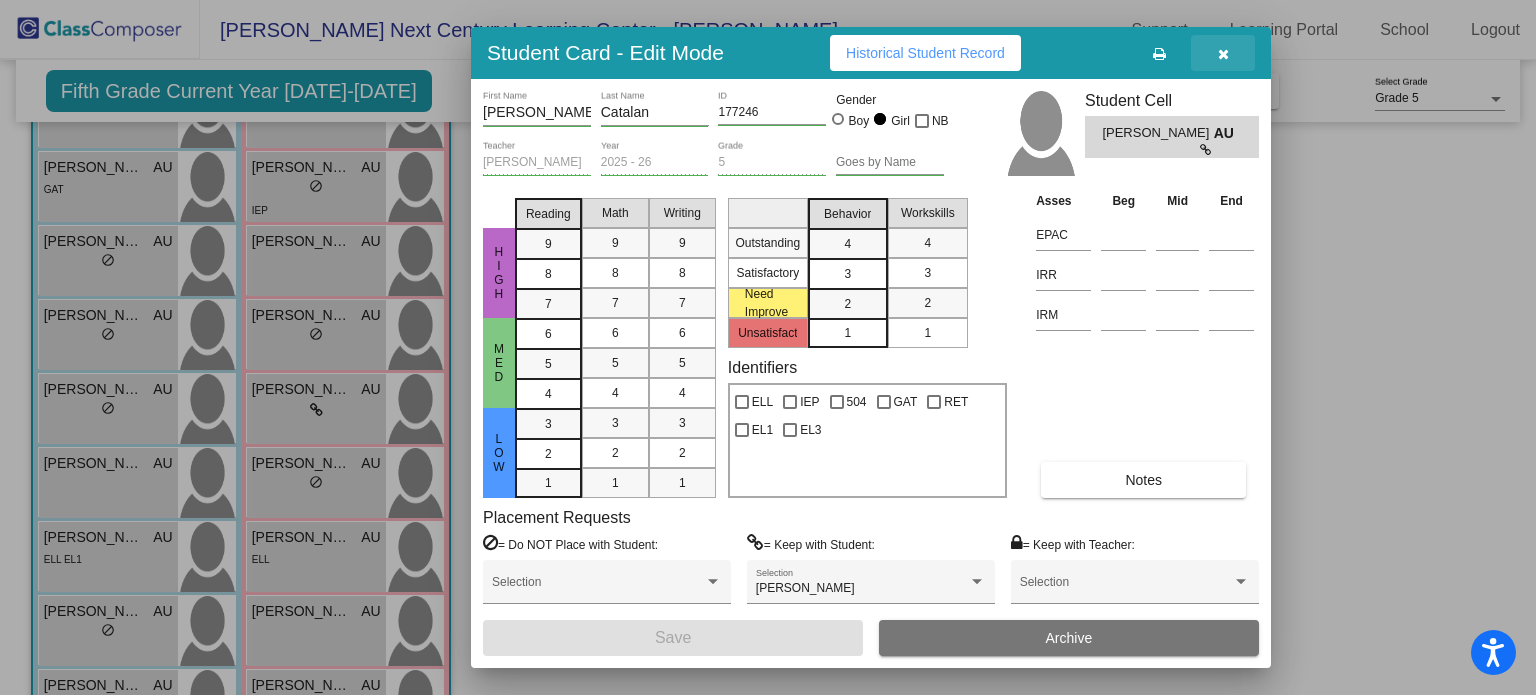click at bounding box center [1223, 54] 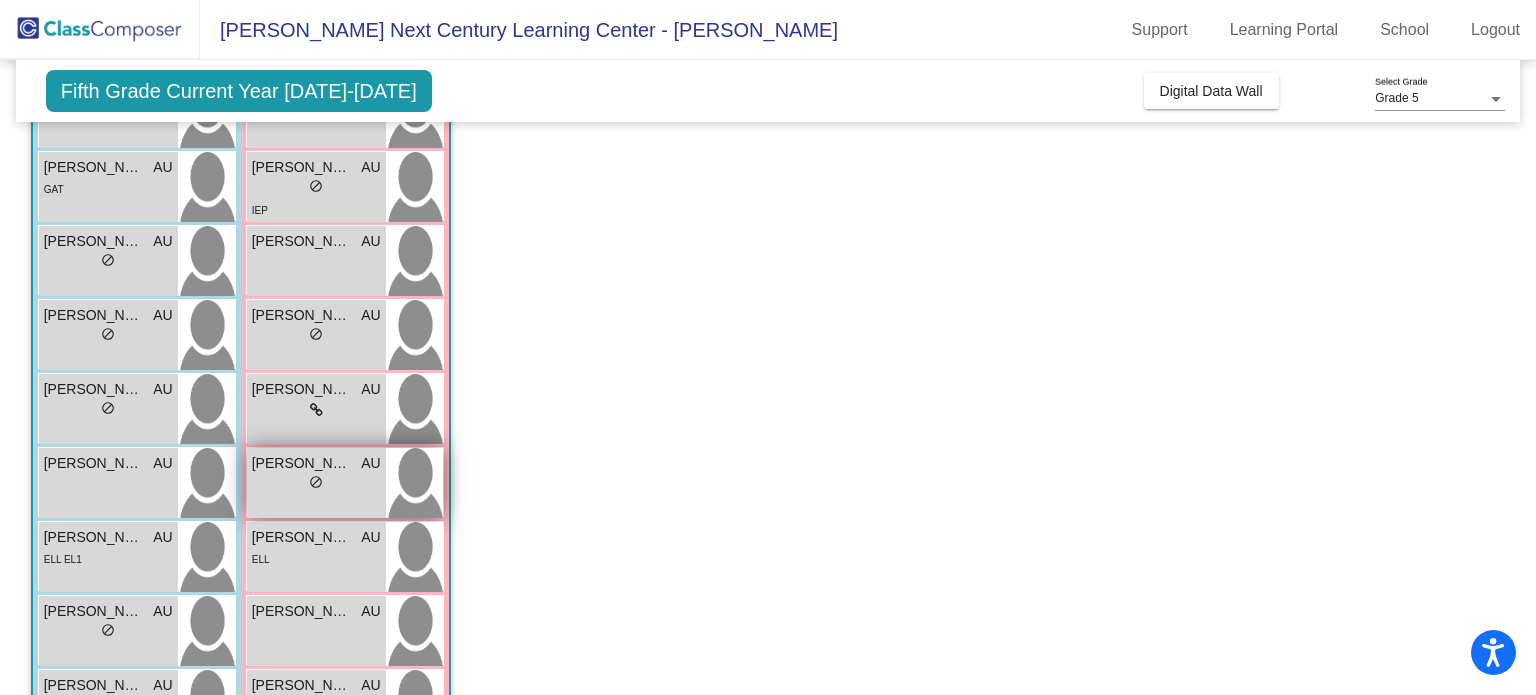click on "Katherine Diaz AU lock do_not_disturb_alt" at bounding box center (316, 483) 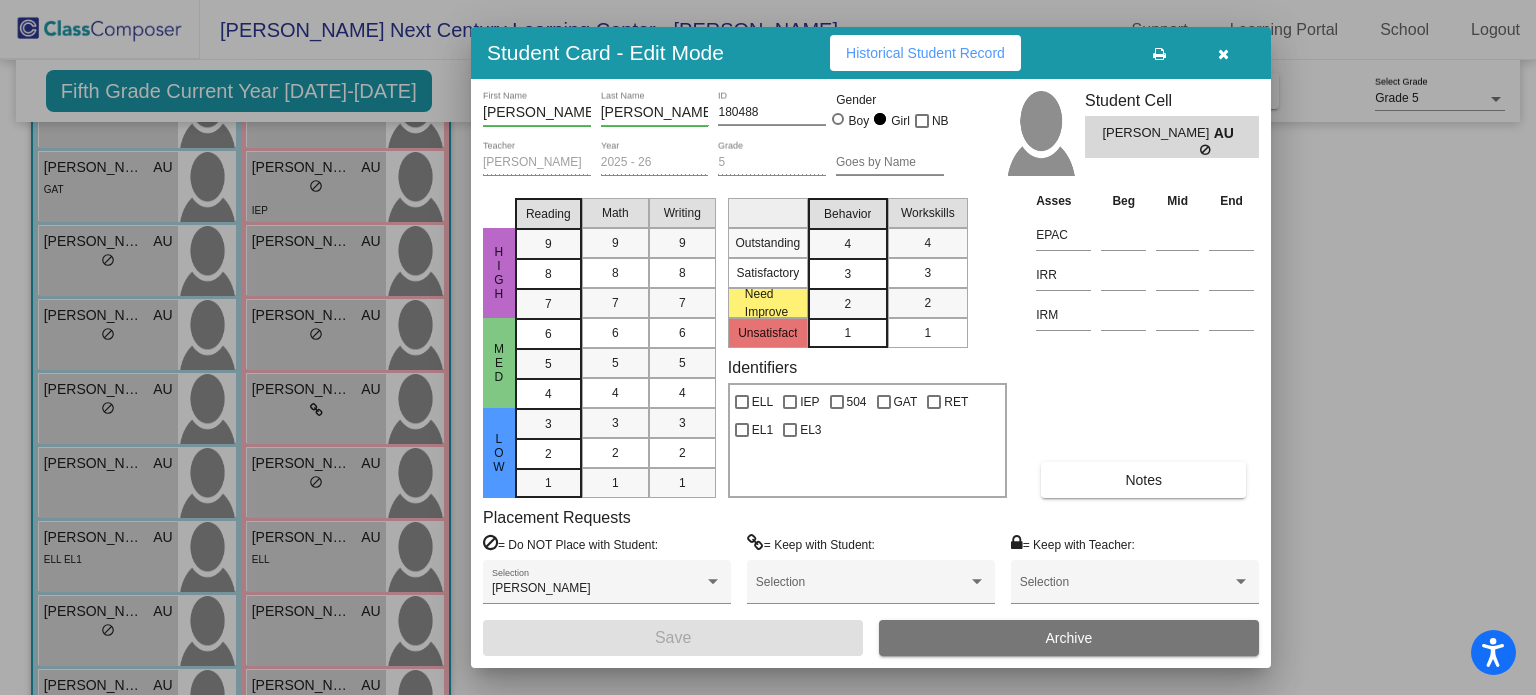 click on "Historical Student Record" at bounding box center (925, 53) 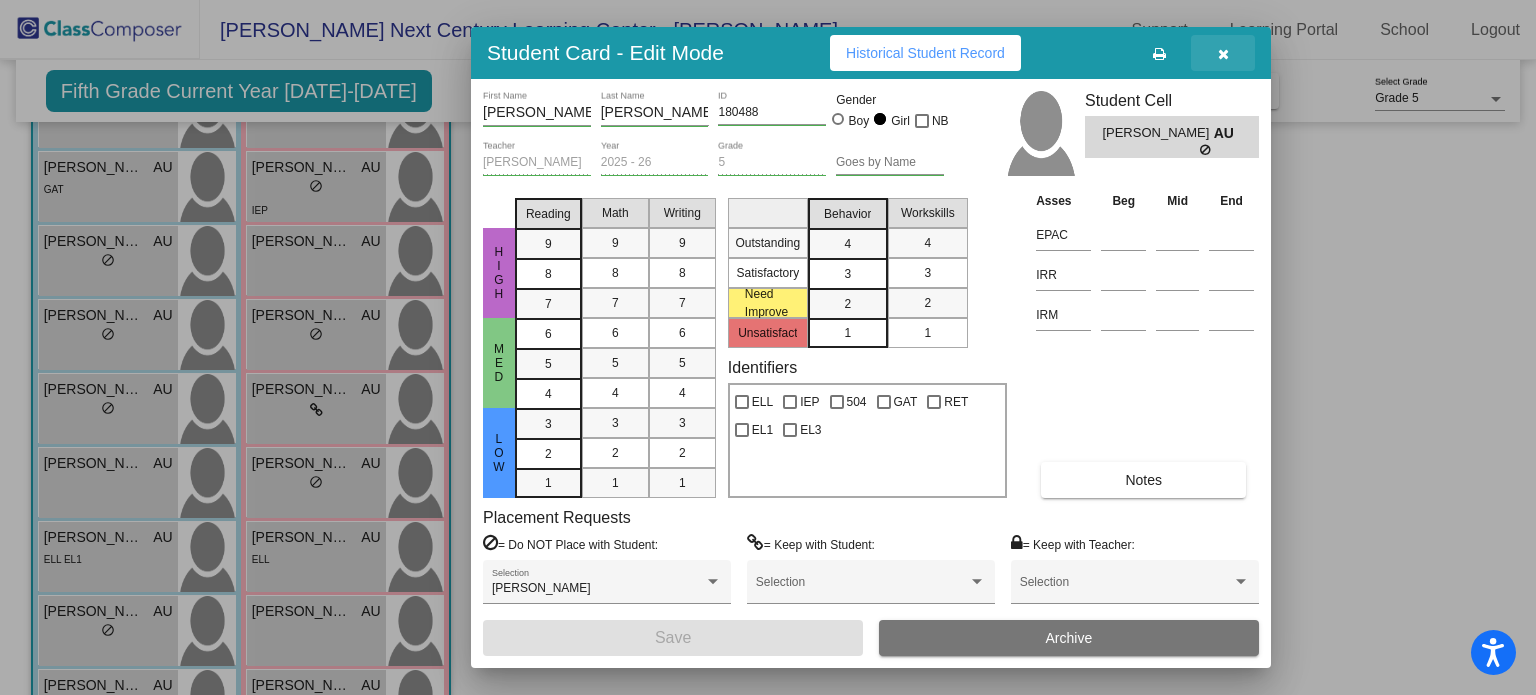 click at bounding box center [1223, 54] 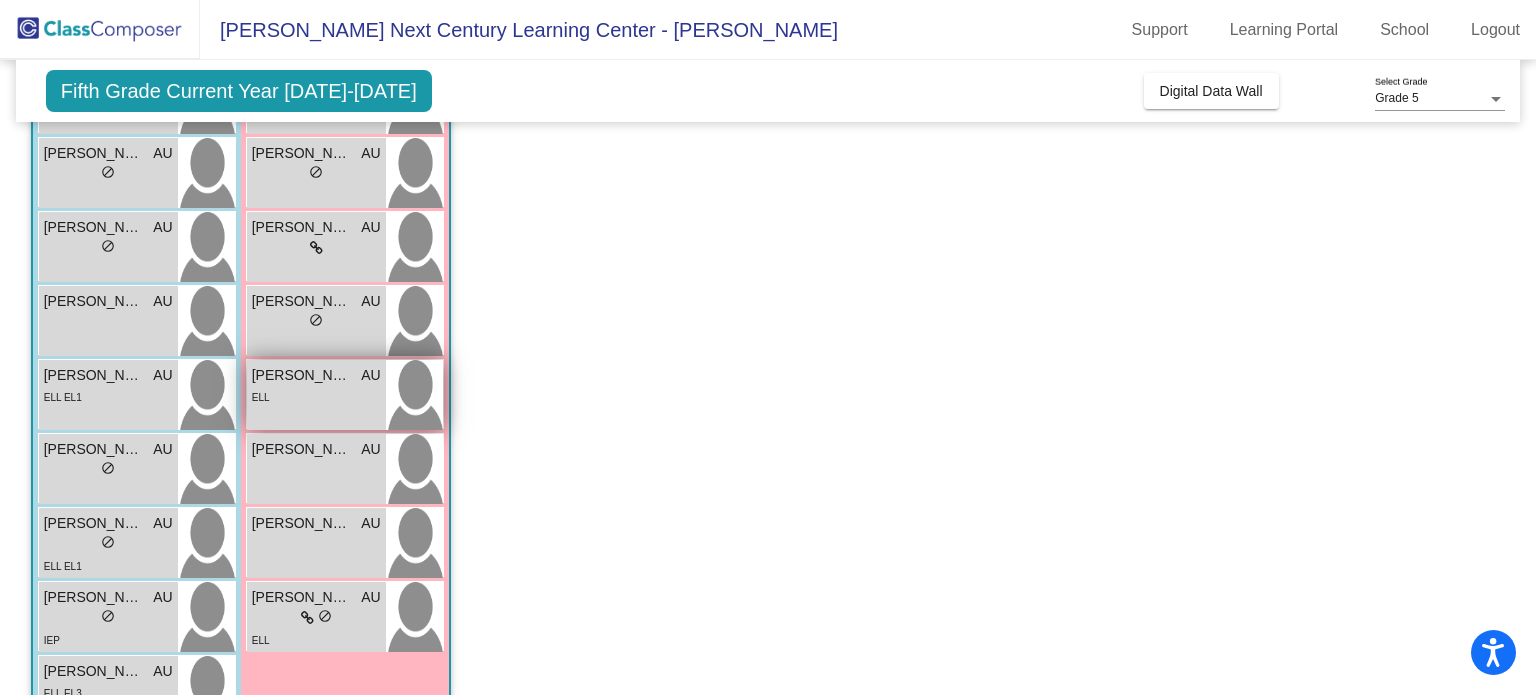 scroll, scrollTop: 517, scrollLeft: 0, axis: vertical 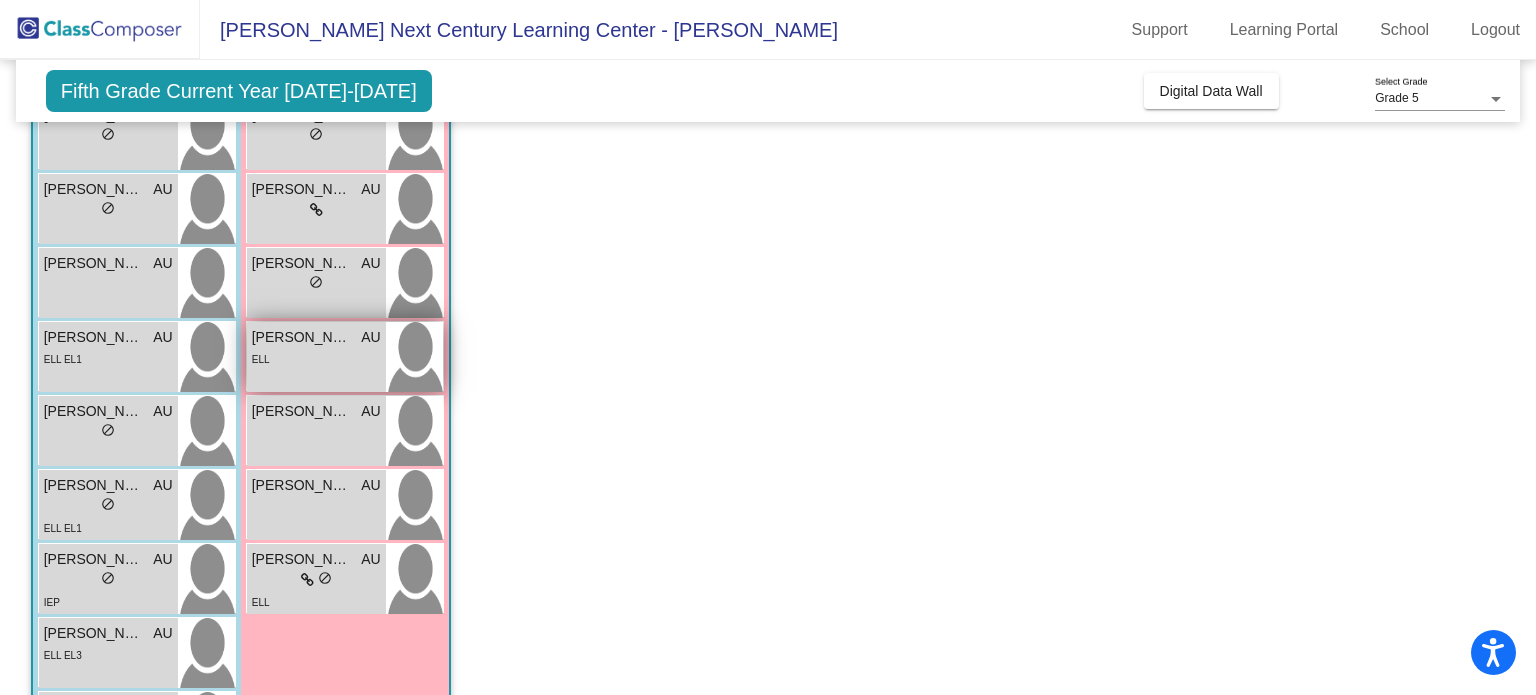 click on "[PERSON_NAME]" at bounding box center [302, 337] 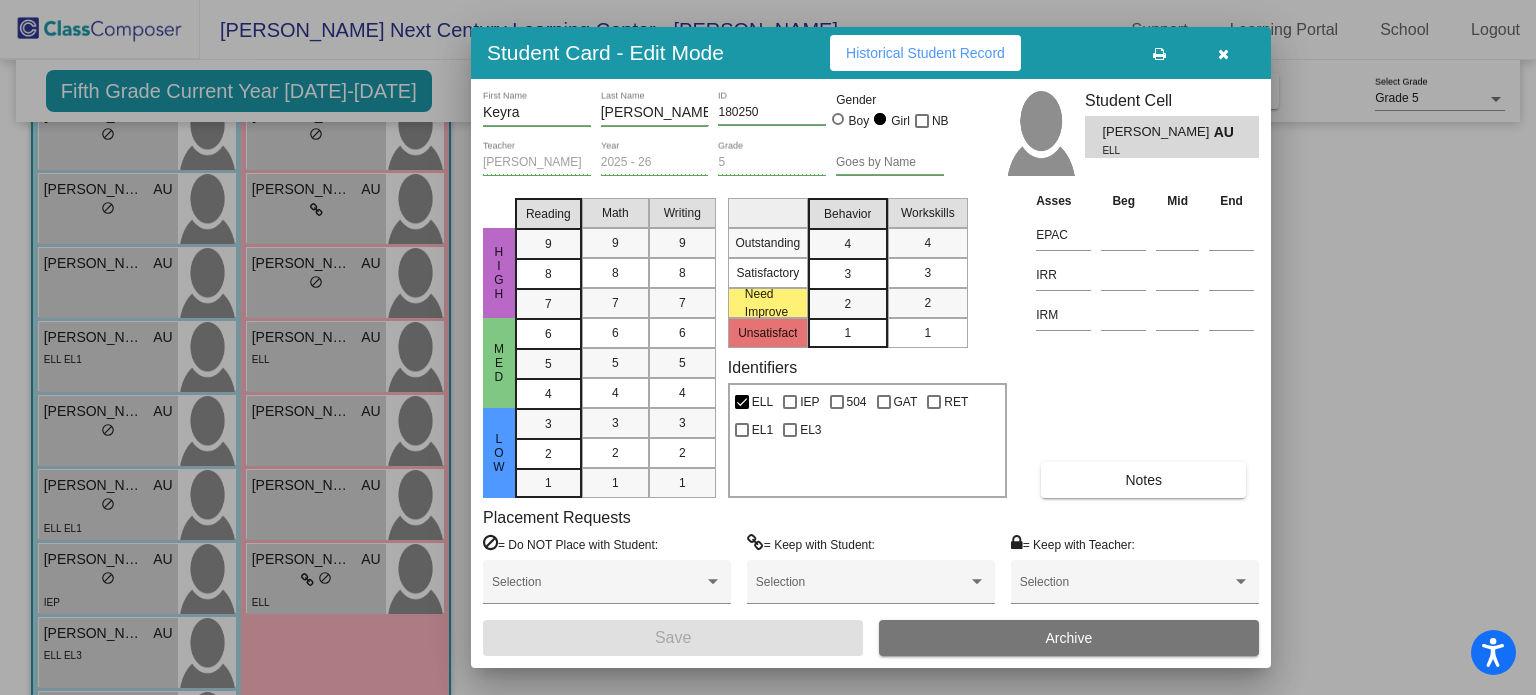 click on "Historical Student Record" at bounding box center [925, 53] 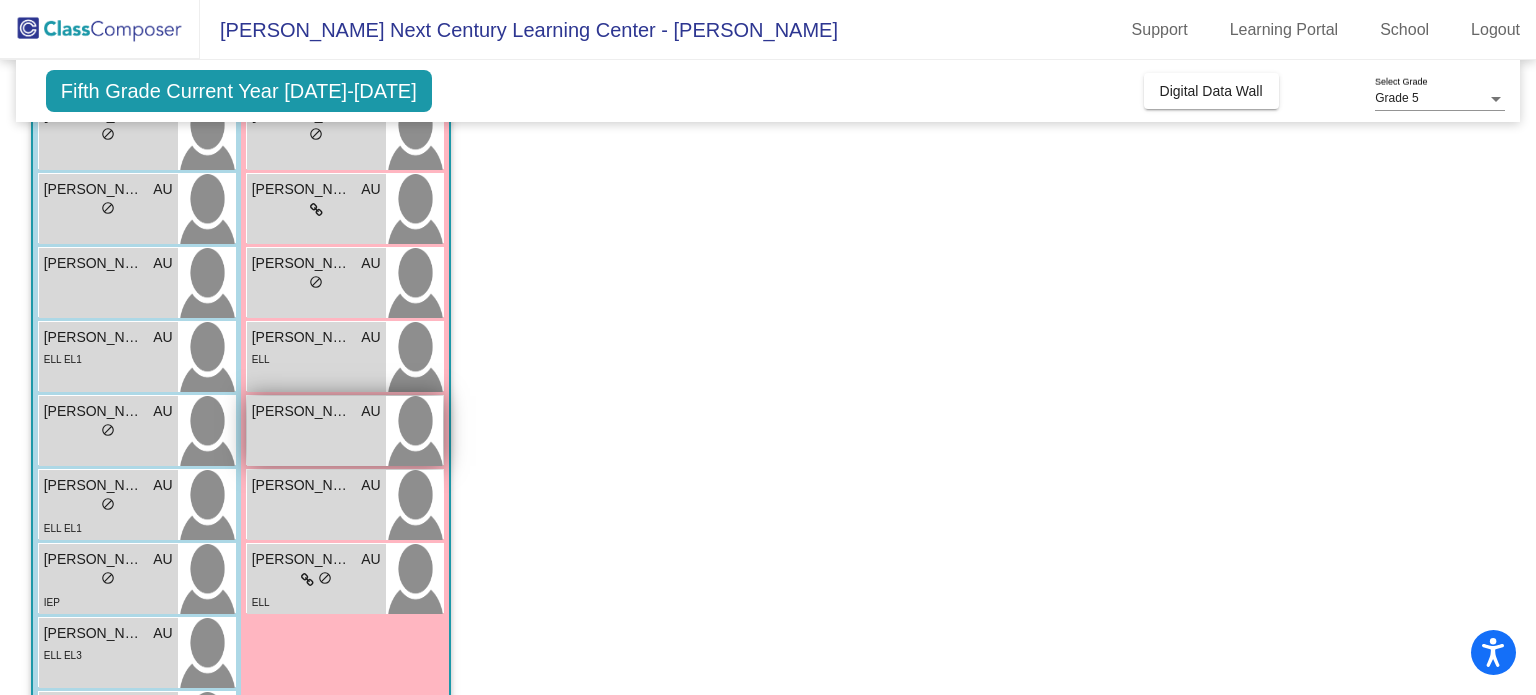 click on "Melanie Lias AU lock do_not_disturb_alt" at bounding box center (316, 431) 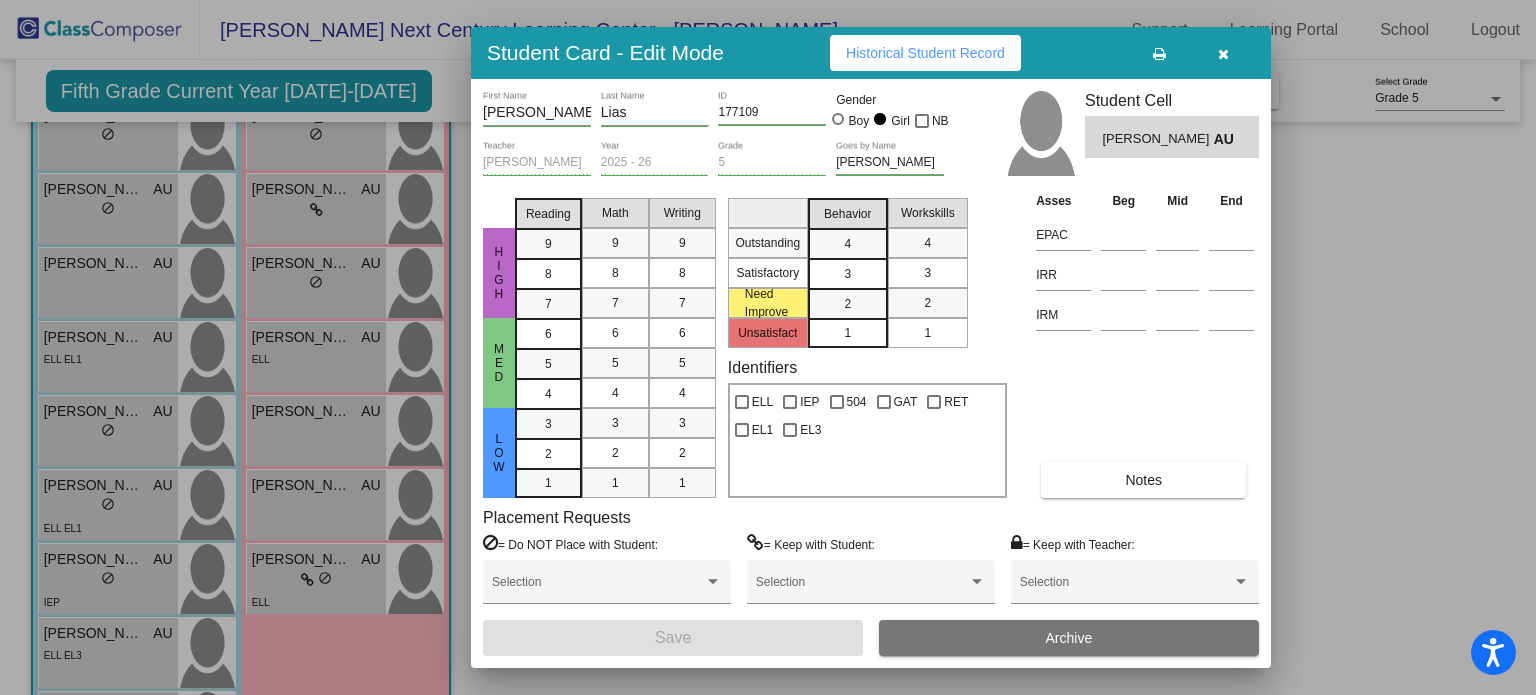 click on "Historical Student Record" at bounding box center [925, 53] 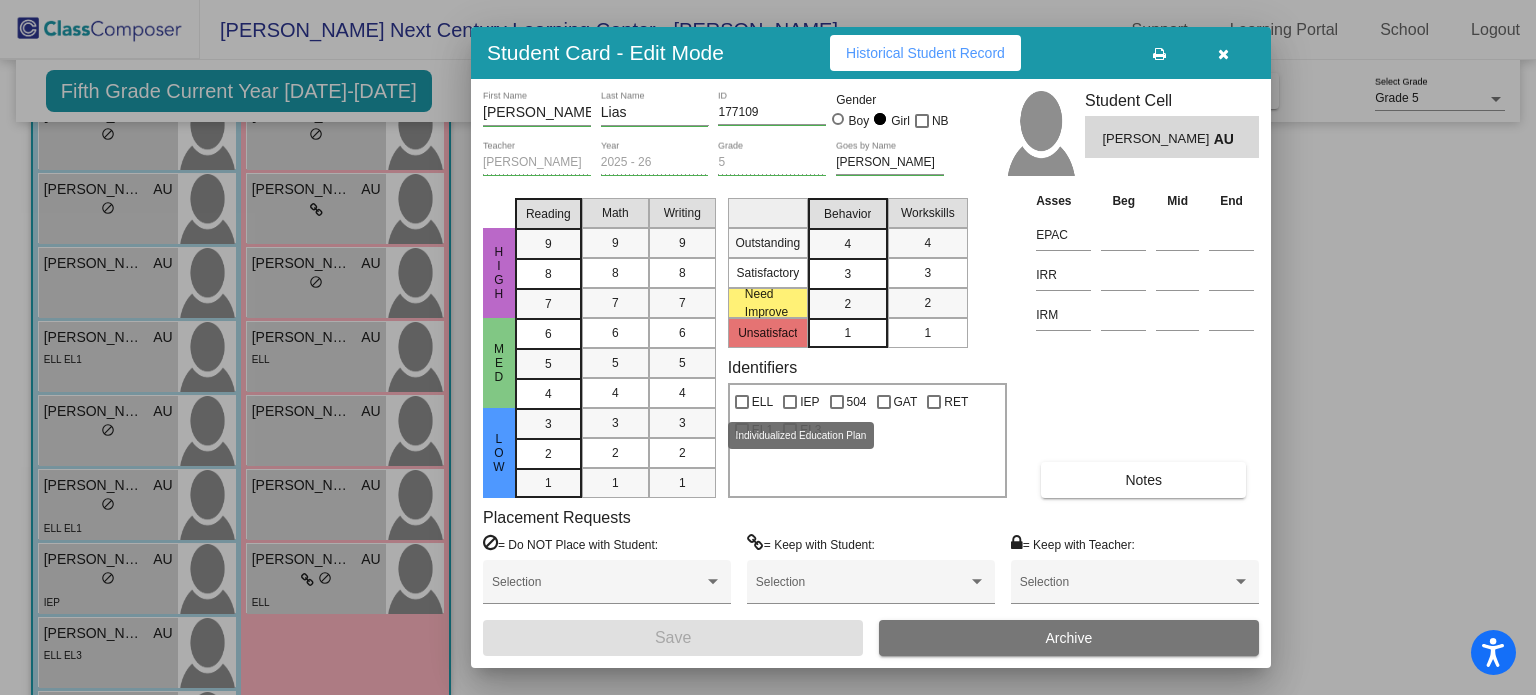 click at bounding box center [790, 402] 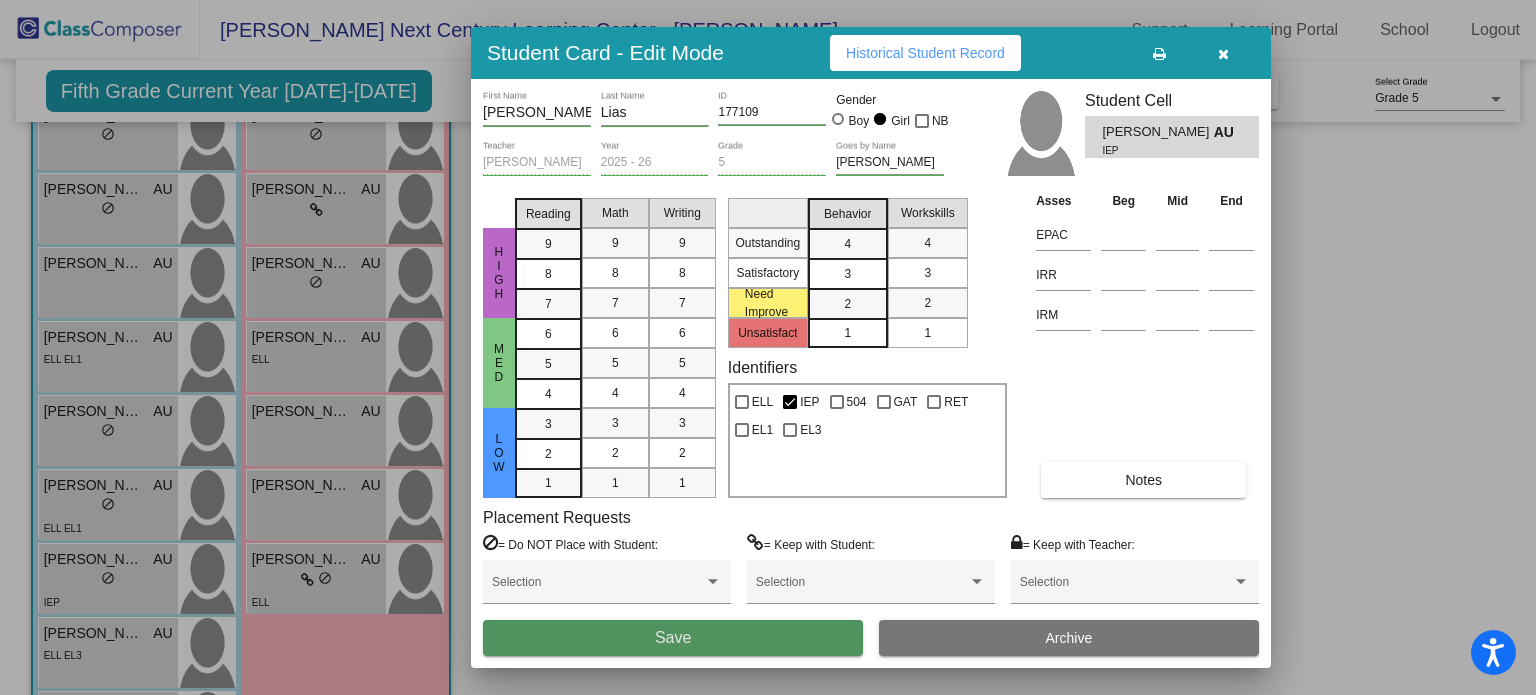 click on "Save" at bounding box center [673, 638] 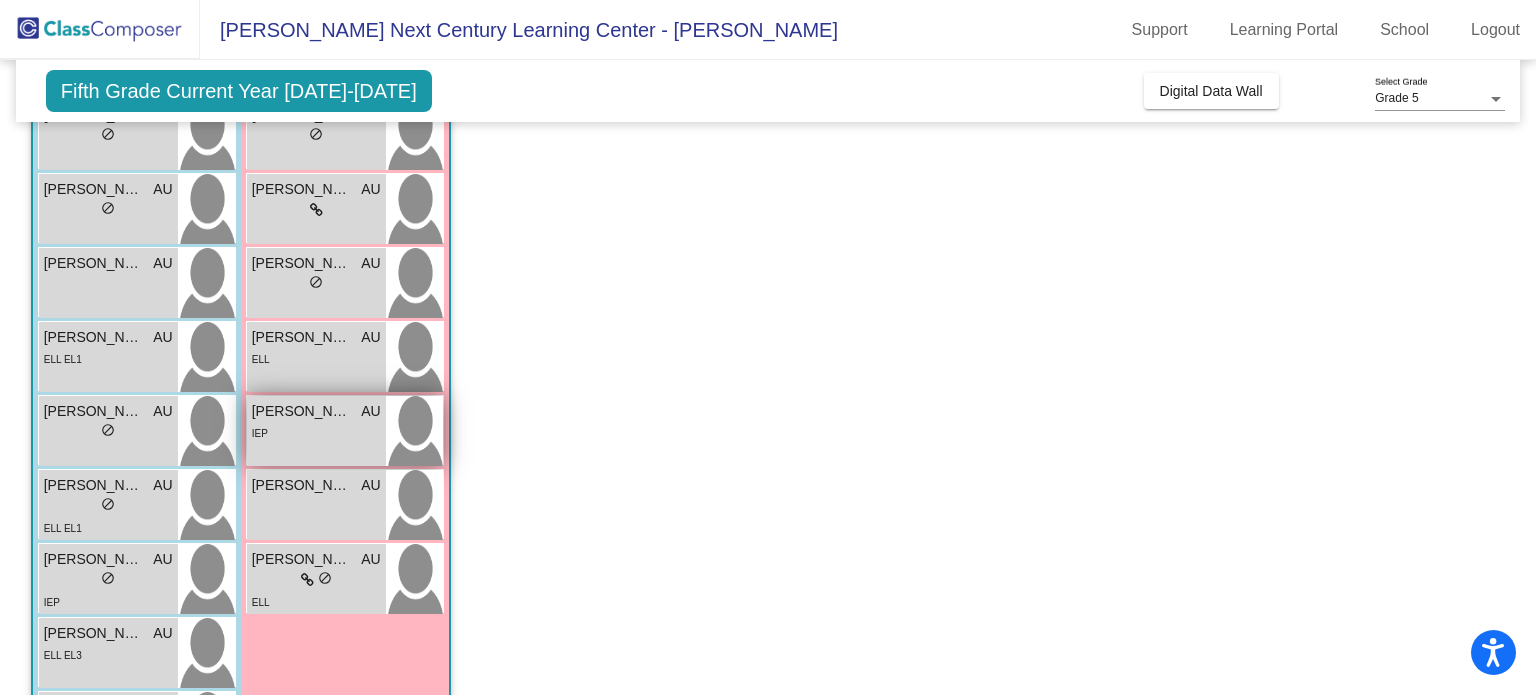 click on "IEP" at bounding box center (316, 432) 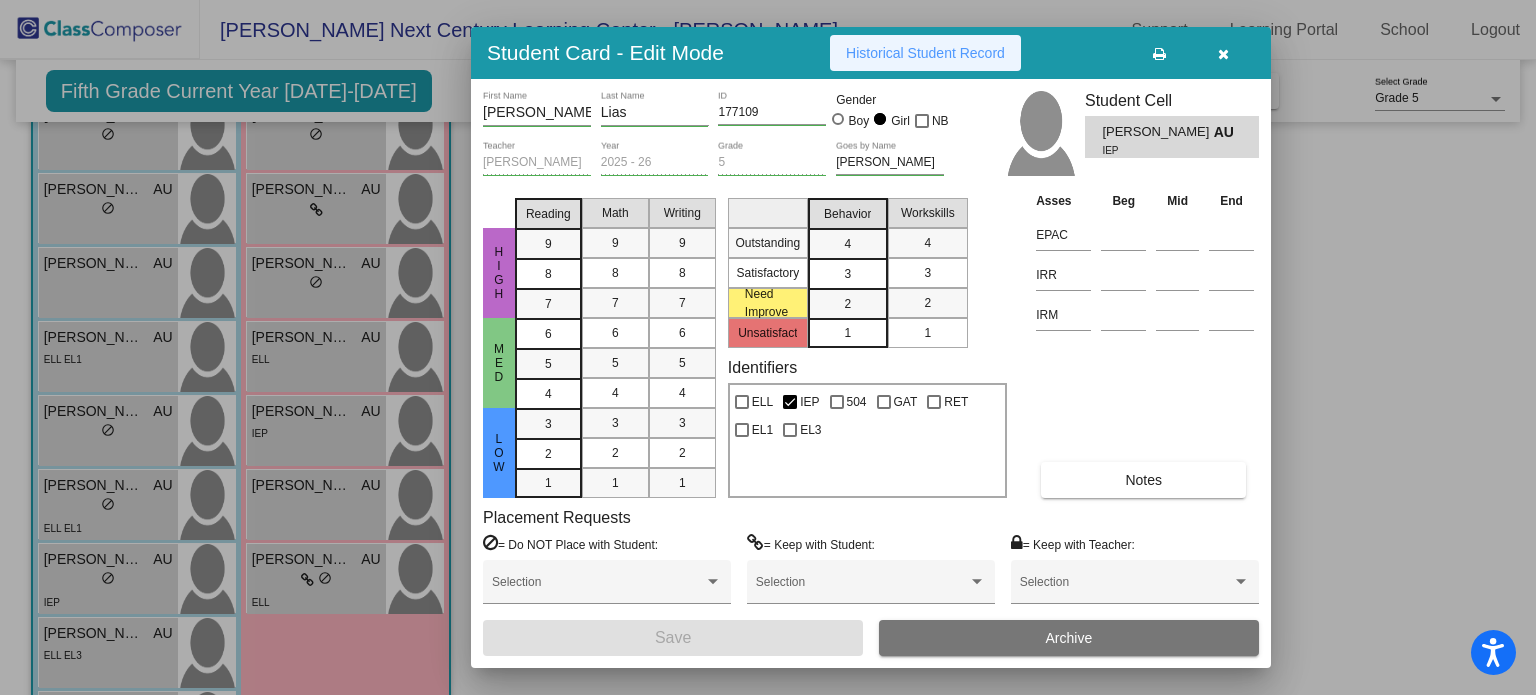 click on "Historical Student Record" at bounding box center (925, 53) 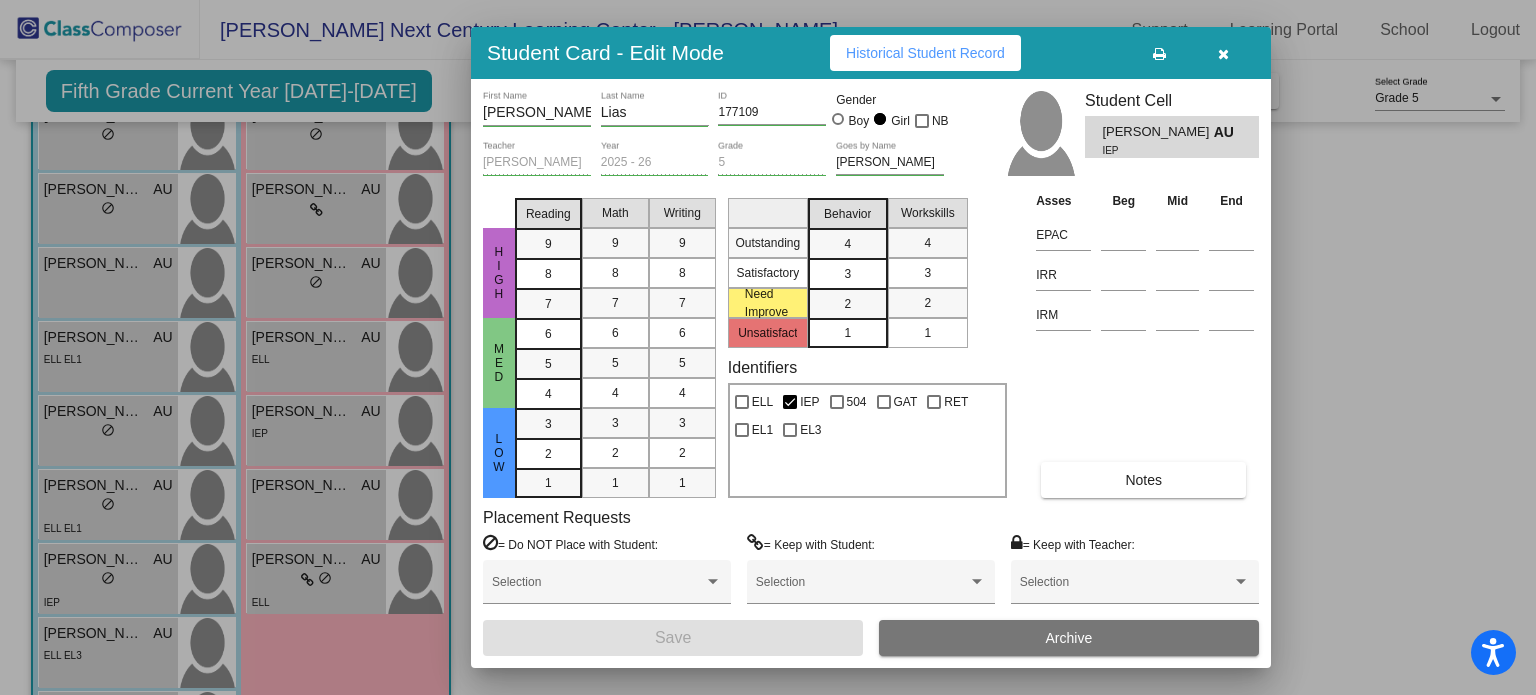 click at bounding box center (1223, 54) 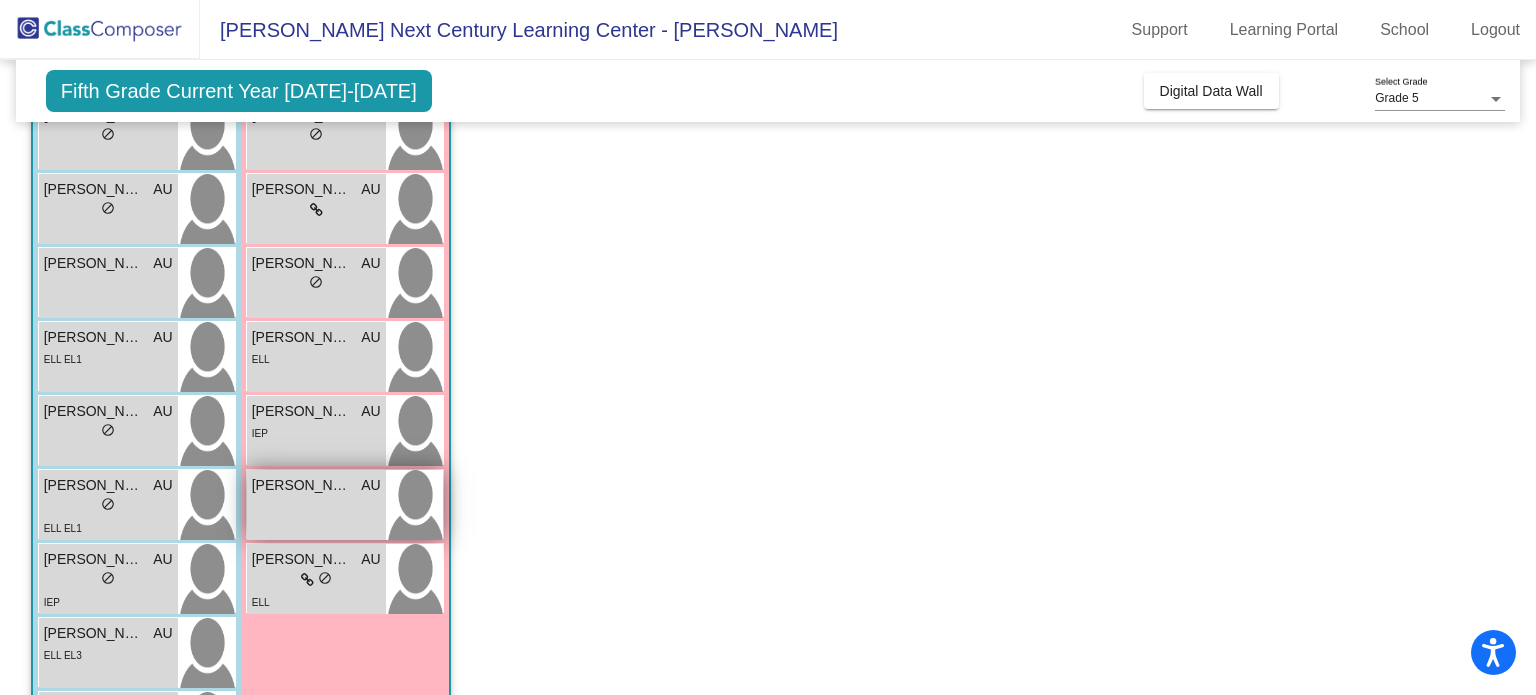 click on "Monzerrat Lopez AU lock do_not_disturb_alt" at bounding box center (316, 505) 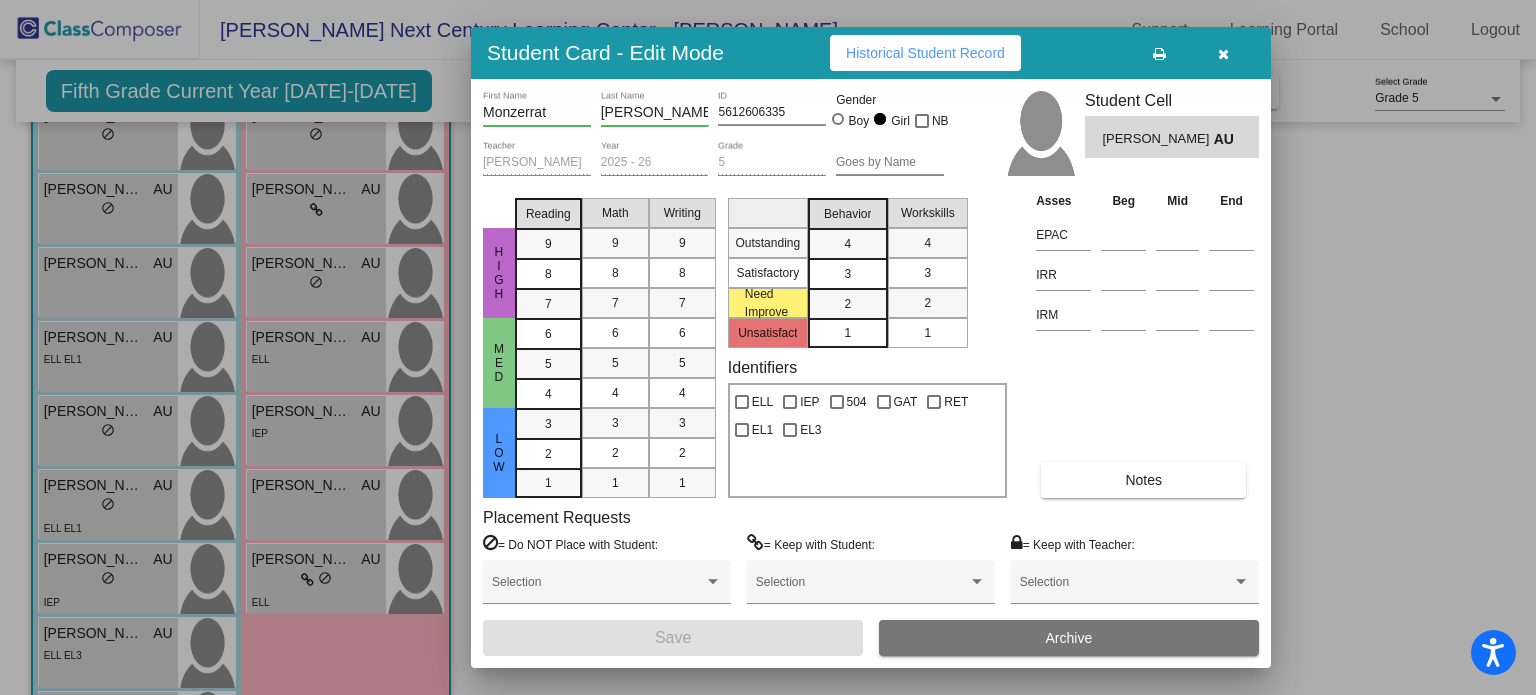click on "Historical Student Record" at bounding box center (925, 53) 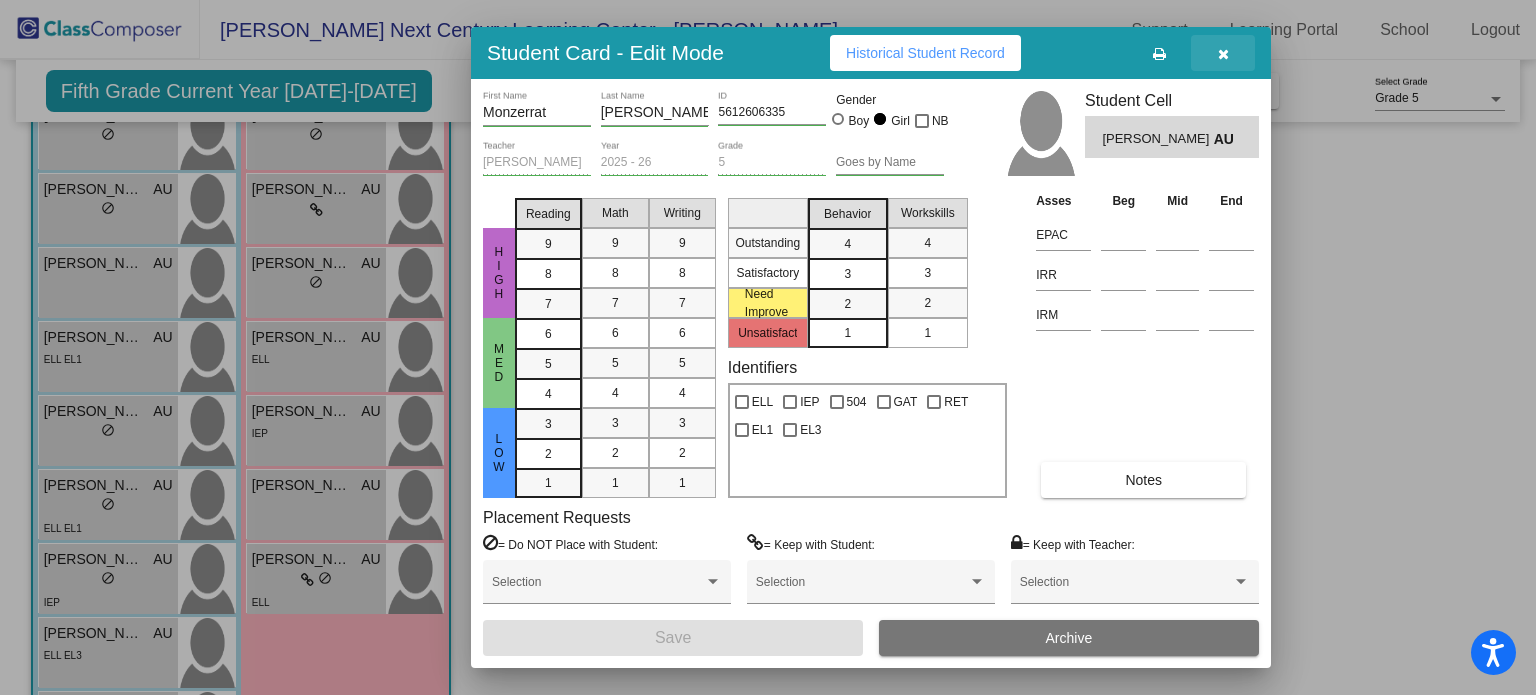 click at bounding box center [1223, 53] 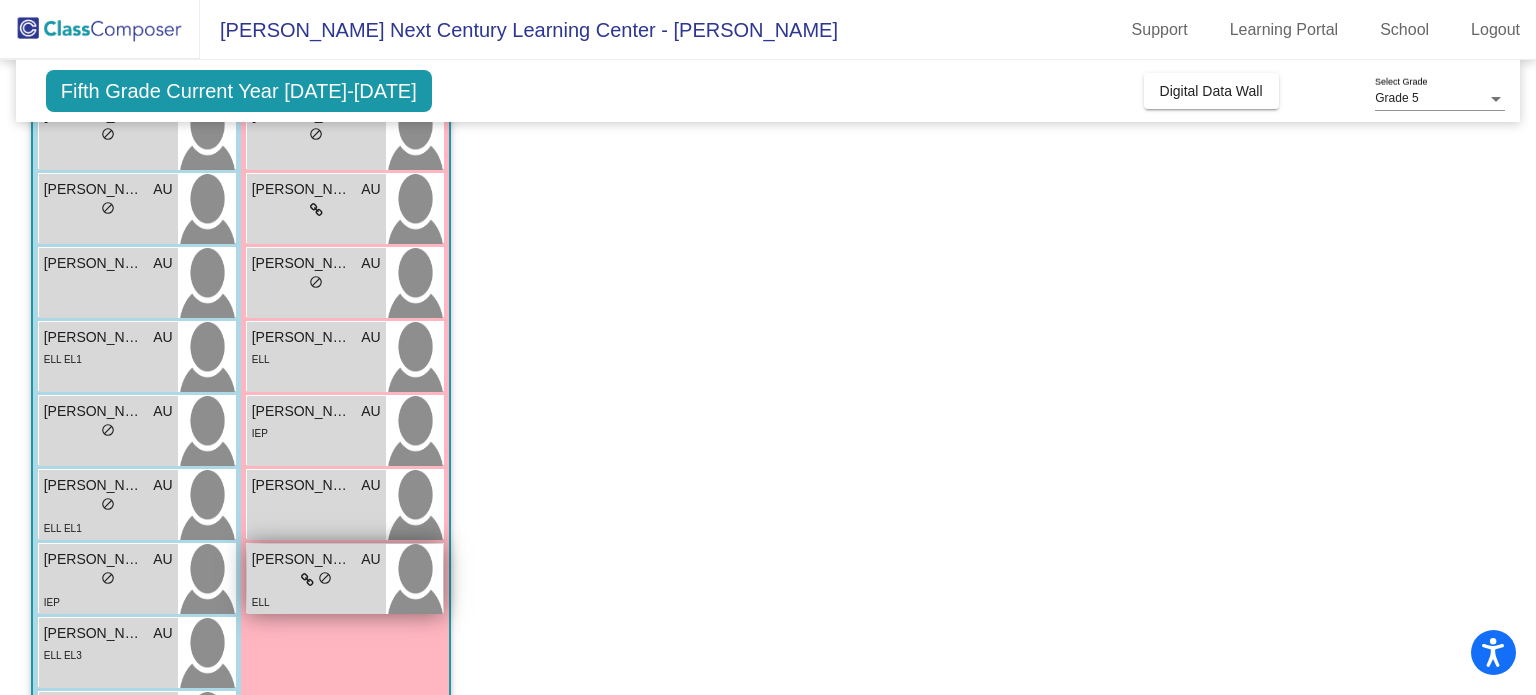 click on "lock do_not_disturb_alt" at bounding box center (316, 580) 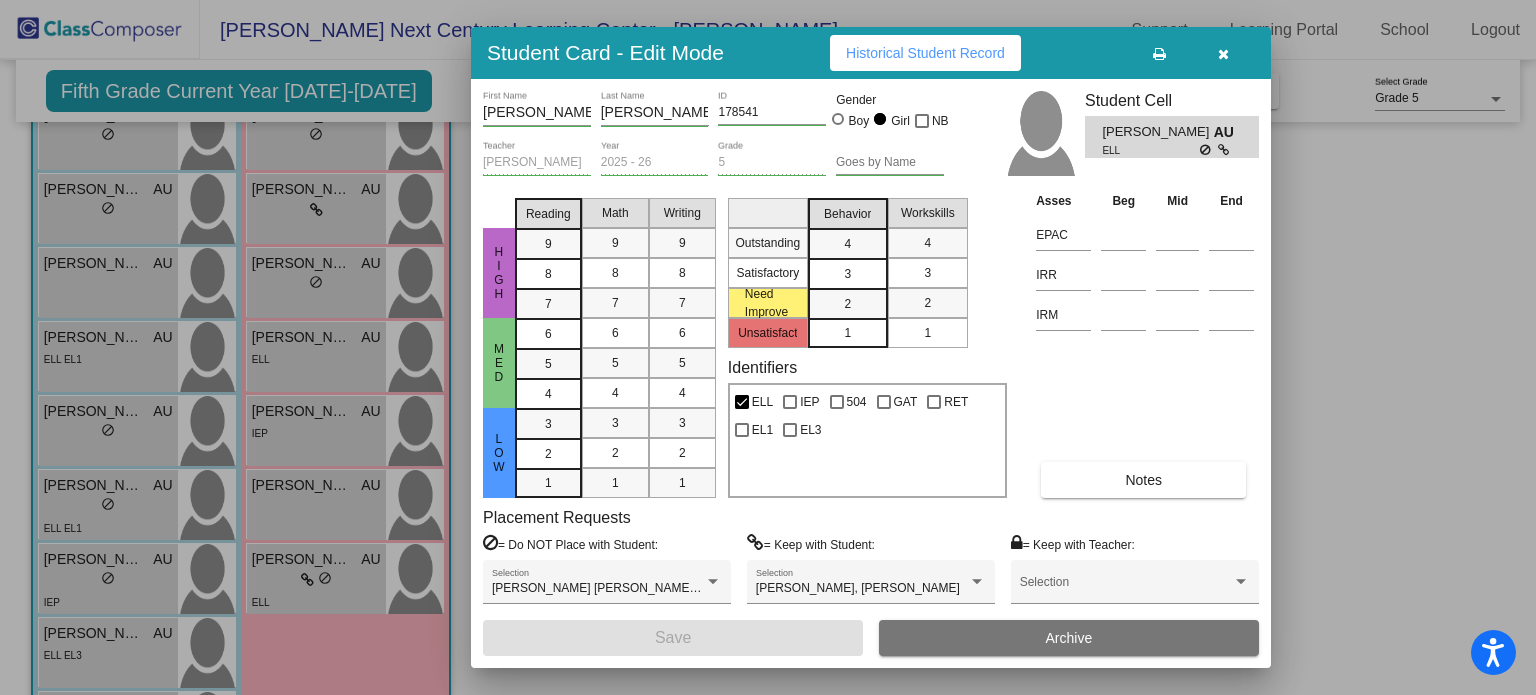 click on "Historical Student Record" at bounding box center [925, 53] 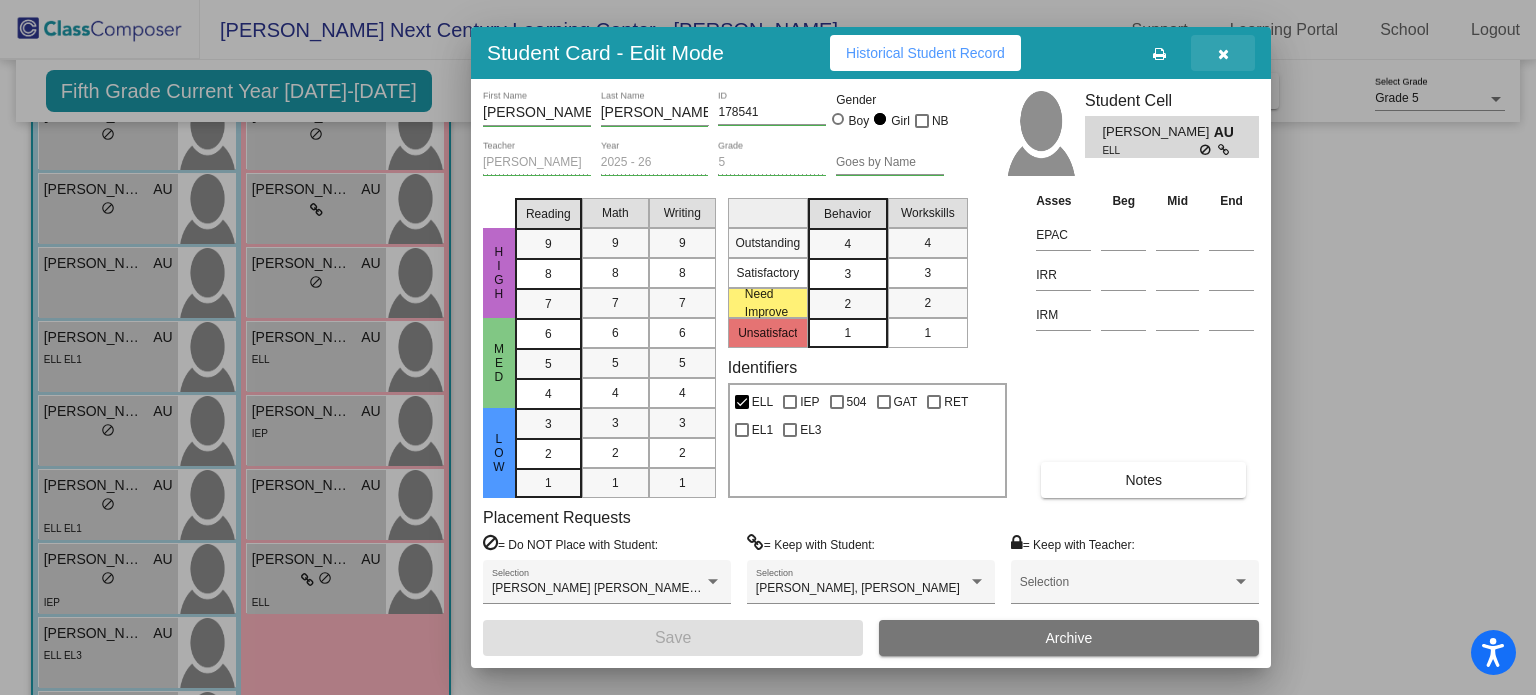 click at bounding box center (1223, 54) 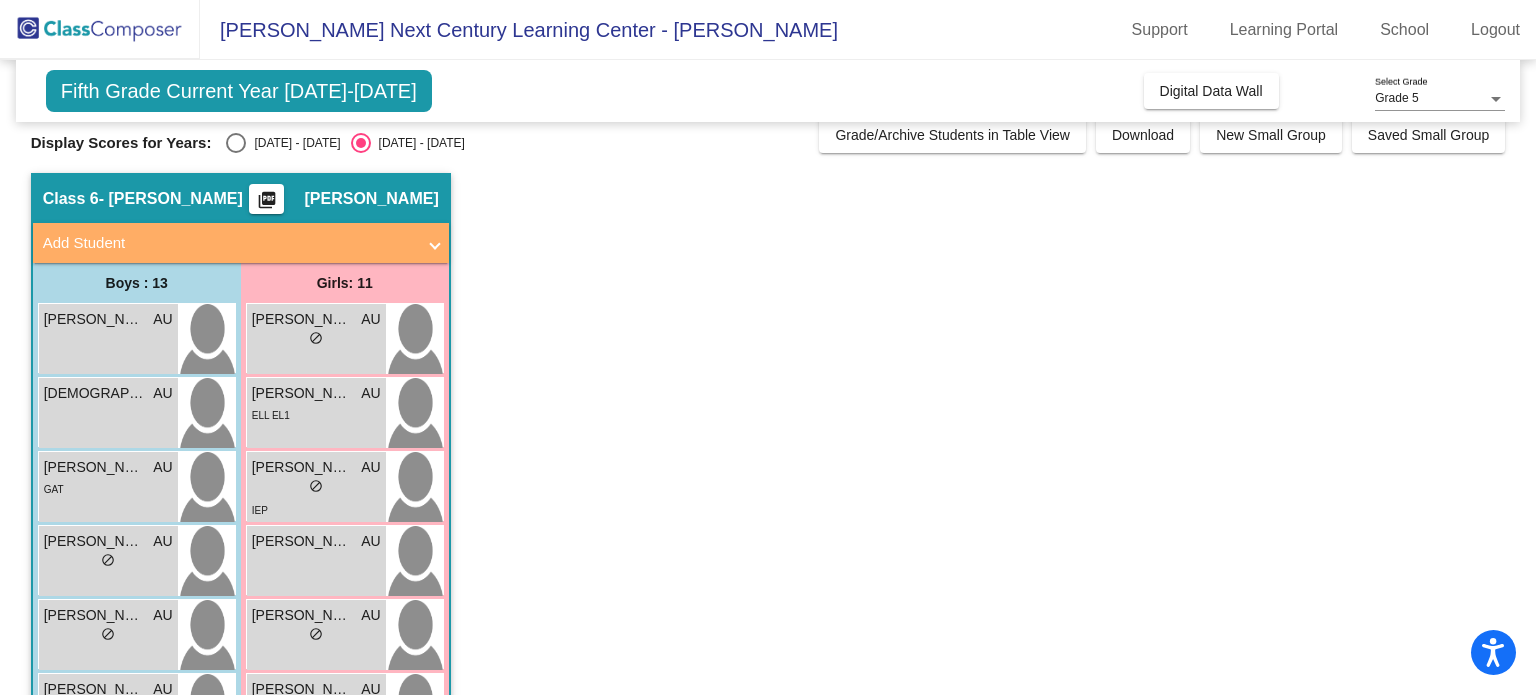 scroll, scrollTop: 0, scrollLeft: 0, axis: both 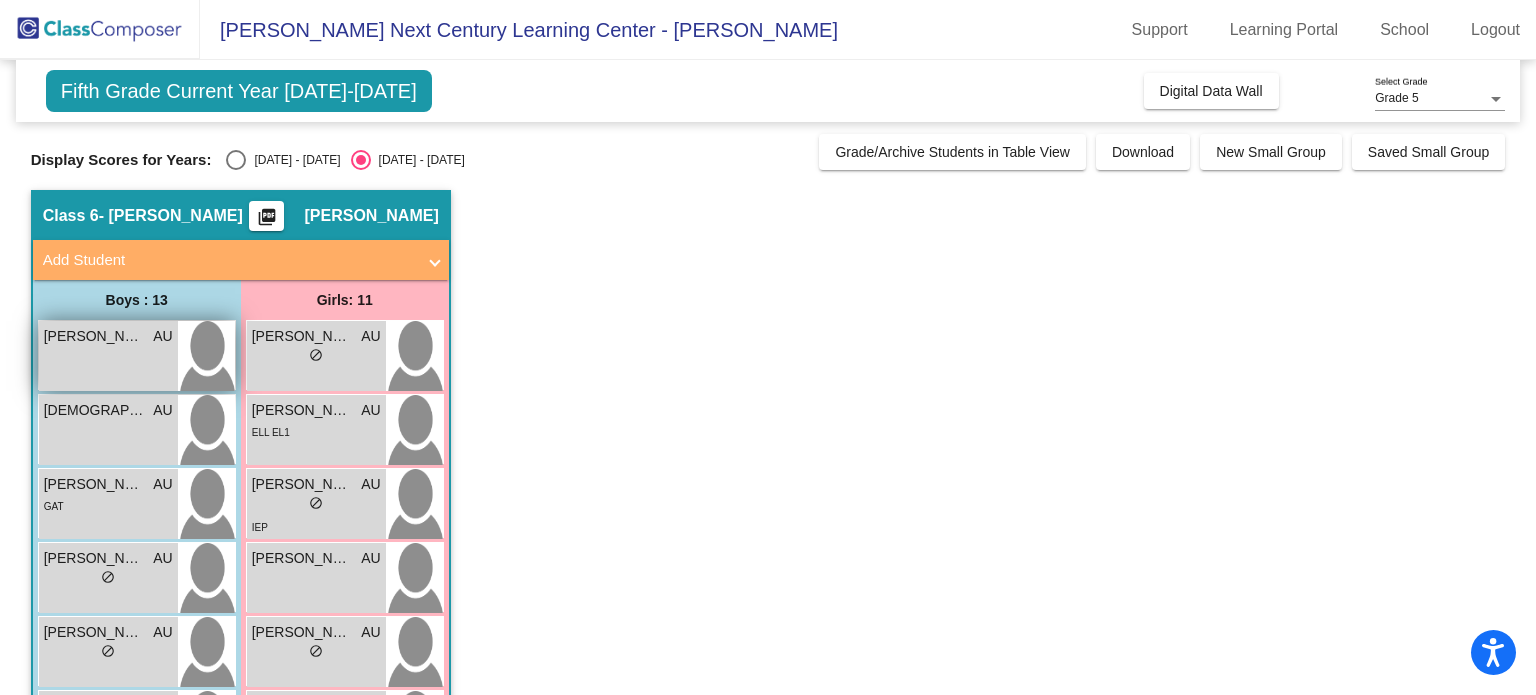 click on "[PERSON_NAME]" at bounding box center [94, 336] 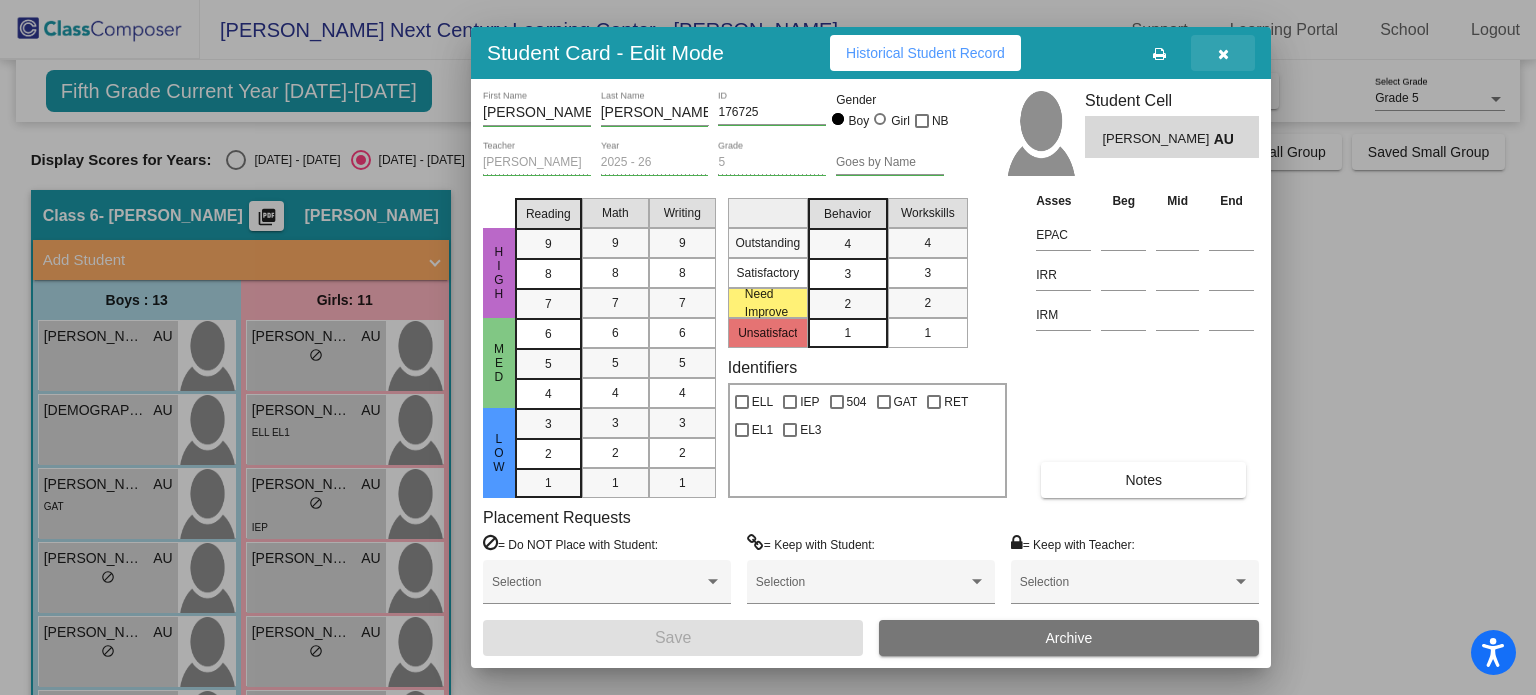 click at bounding box center [1223, 53] 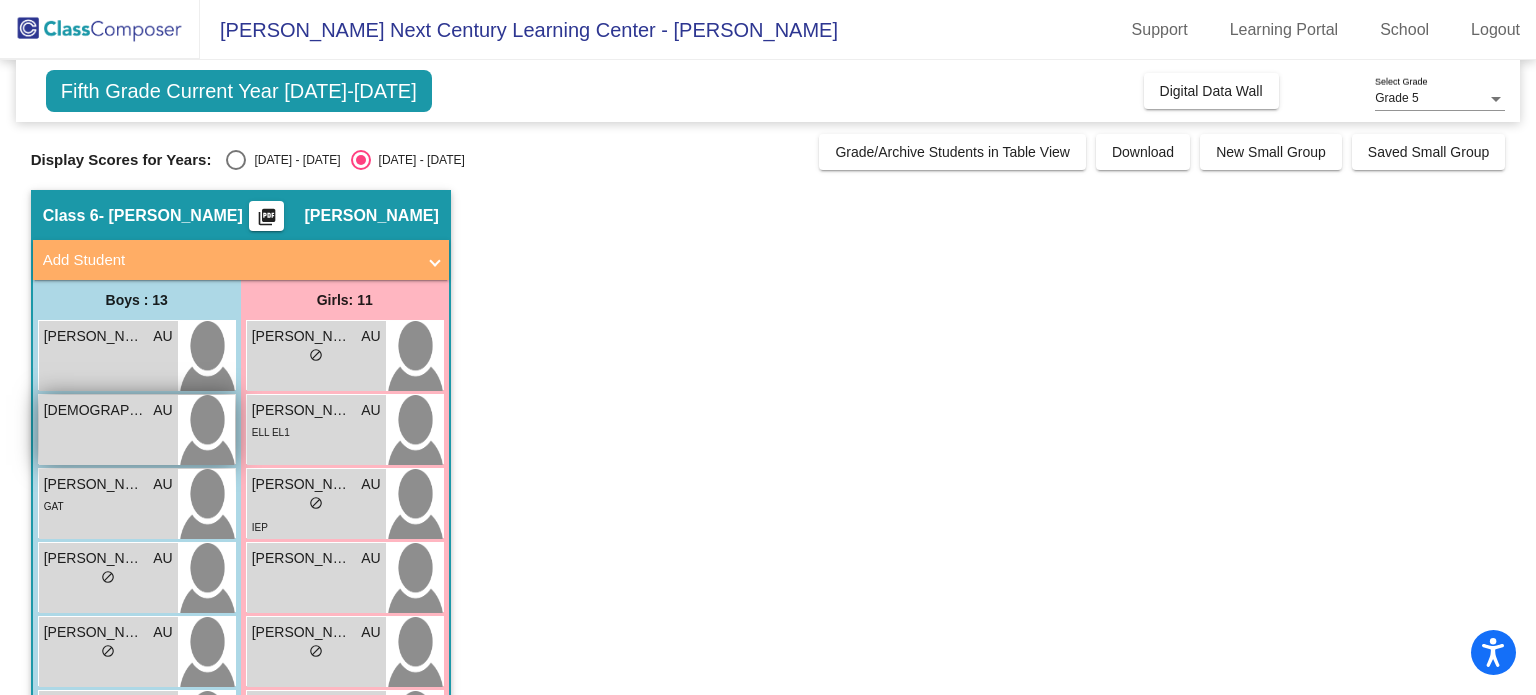 click on "[DEMOGRAPHIC_DATA][PERSON_NAME]" at bounding box center [94, 410] 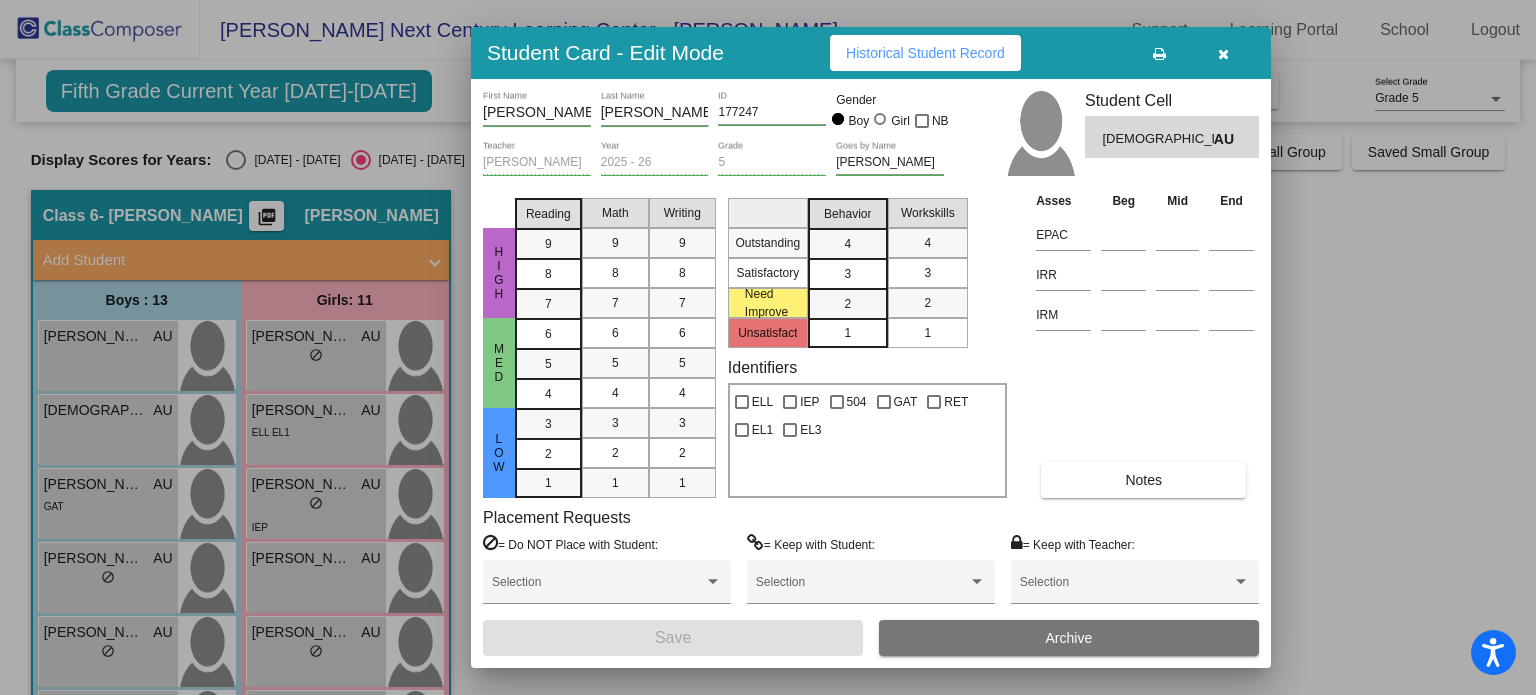 click on "Historical Student Record" at bounding box center (925, 53) 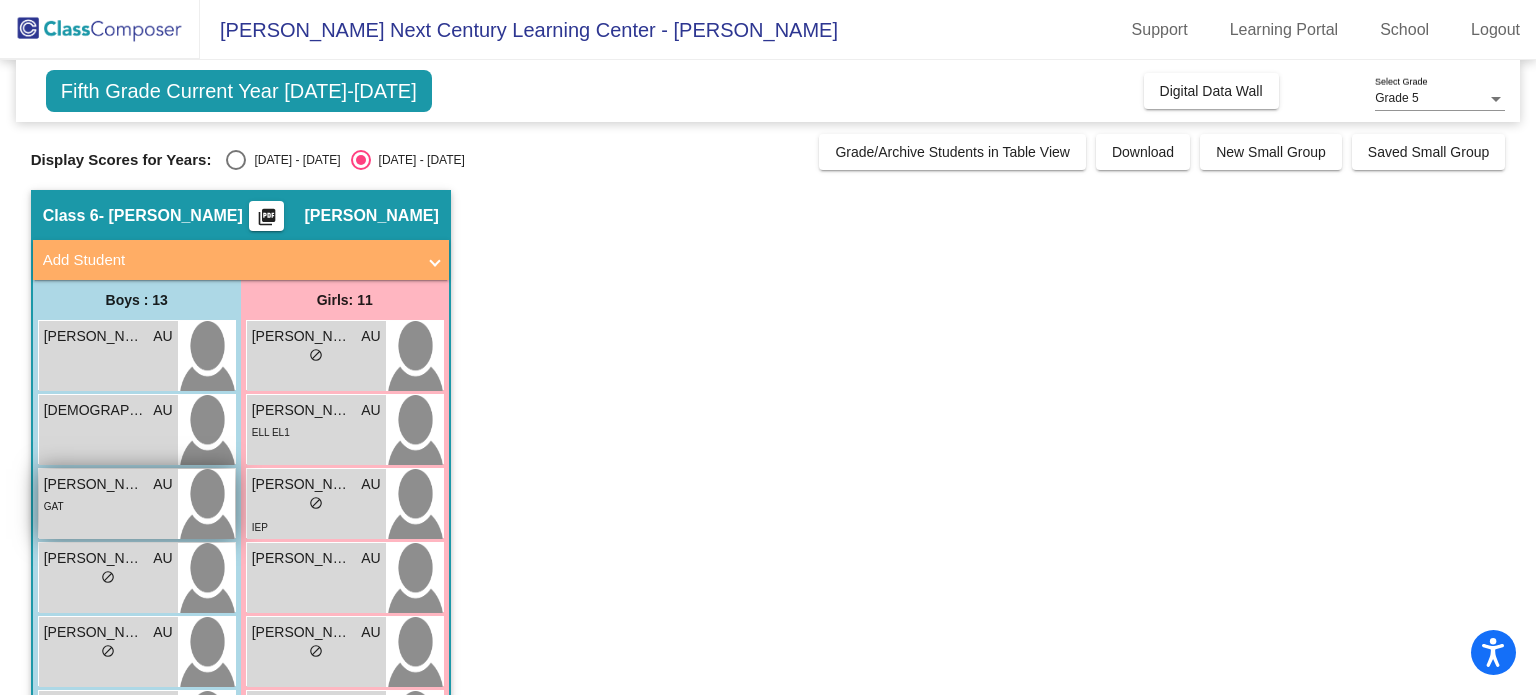 click on "[PERSON_NAME]" at bounding box center [94, 484] 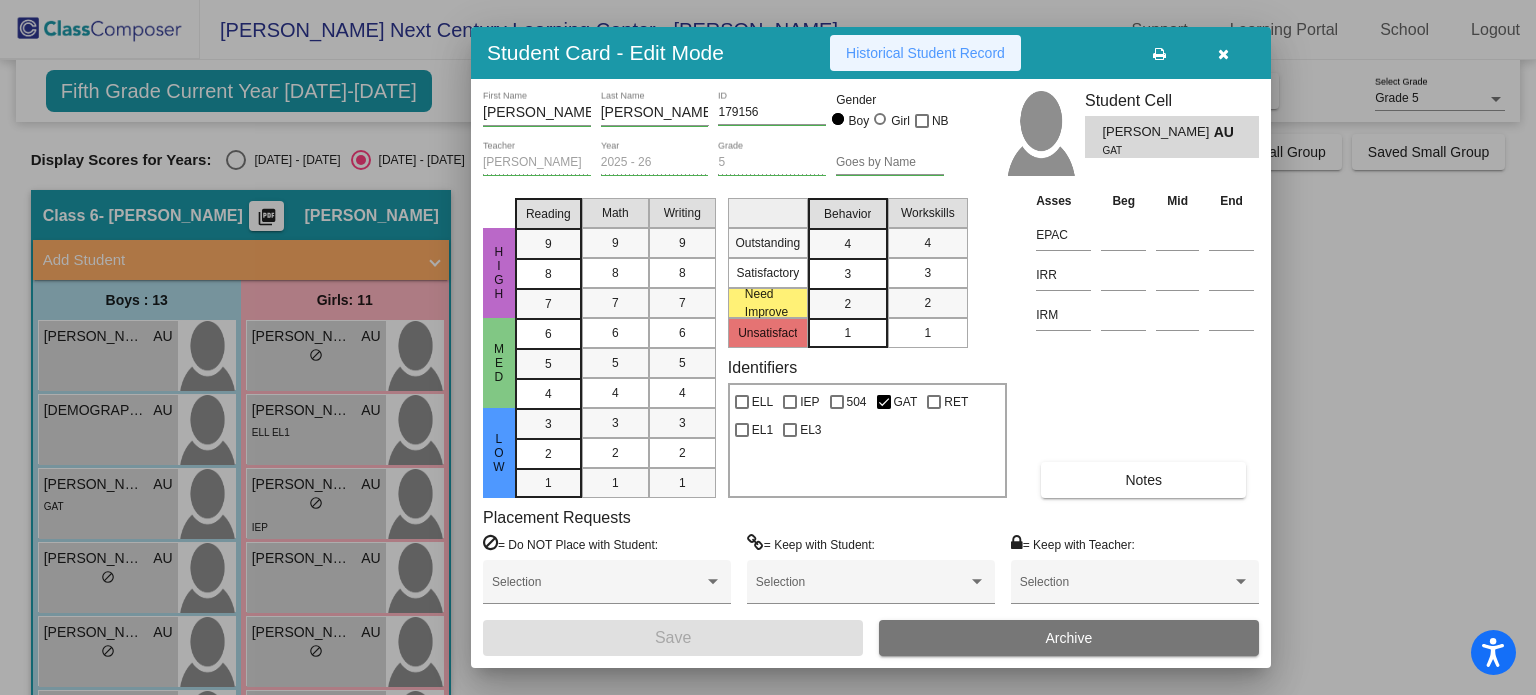 click on "Historical Student Record" at bounding box center [925, 53] 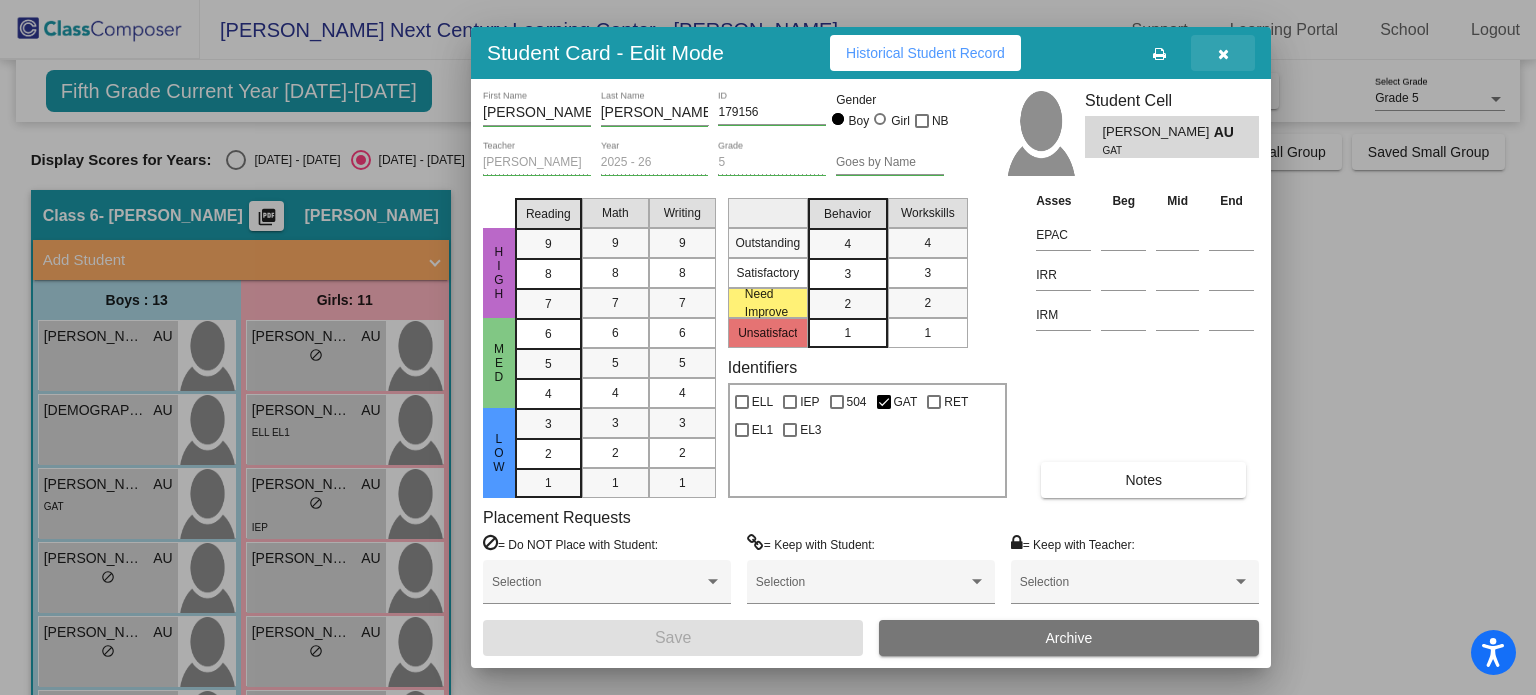 click at bounding box center [1223, 54] 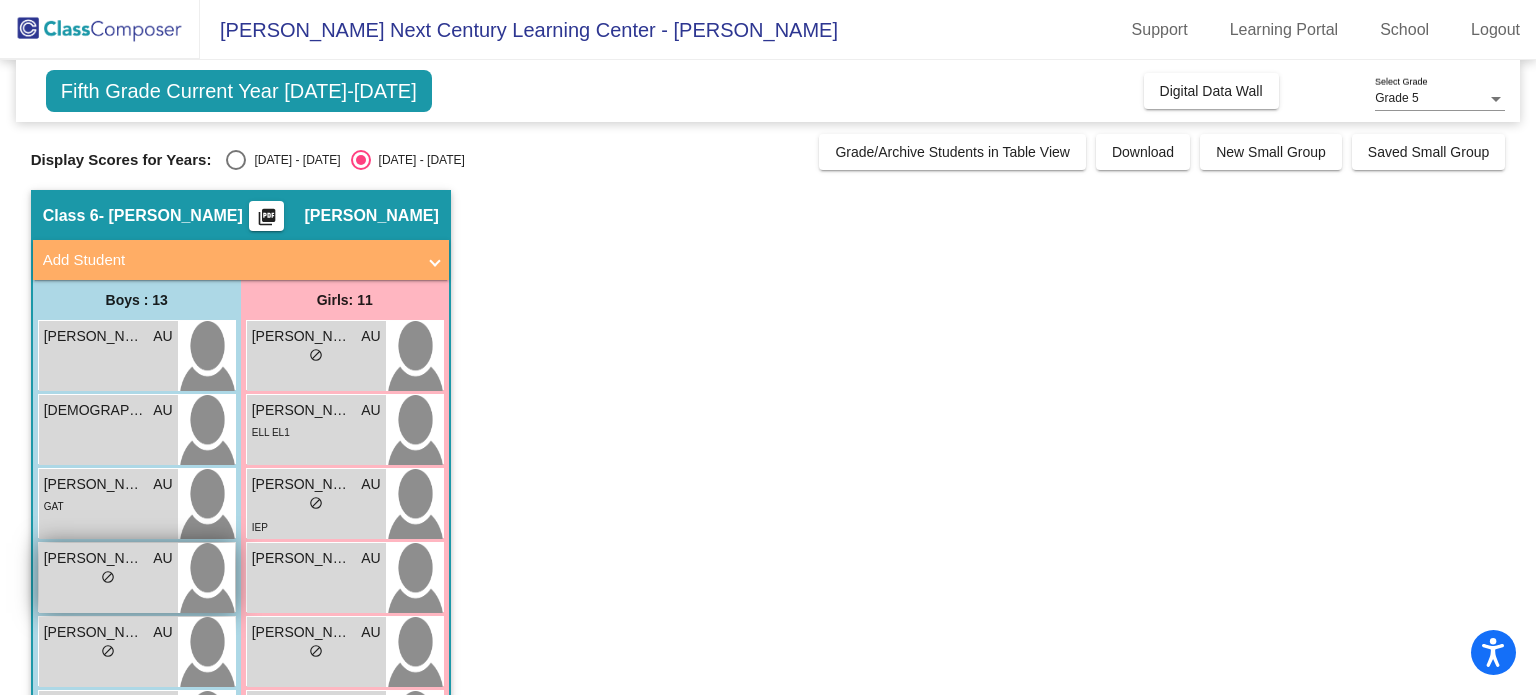 click on "lock do_not_disturb_alt" at bounding box center [108, 579] 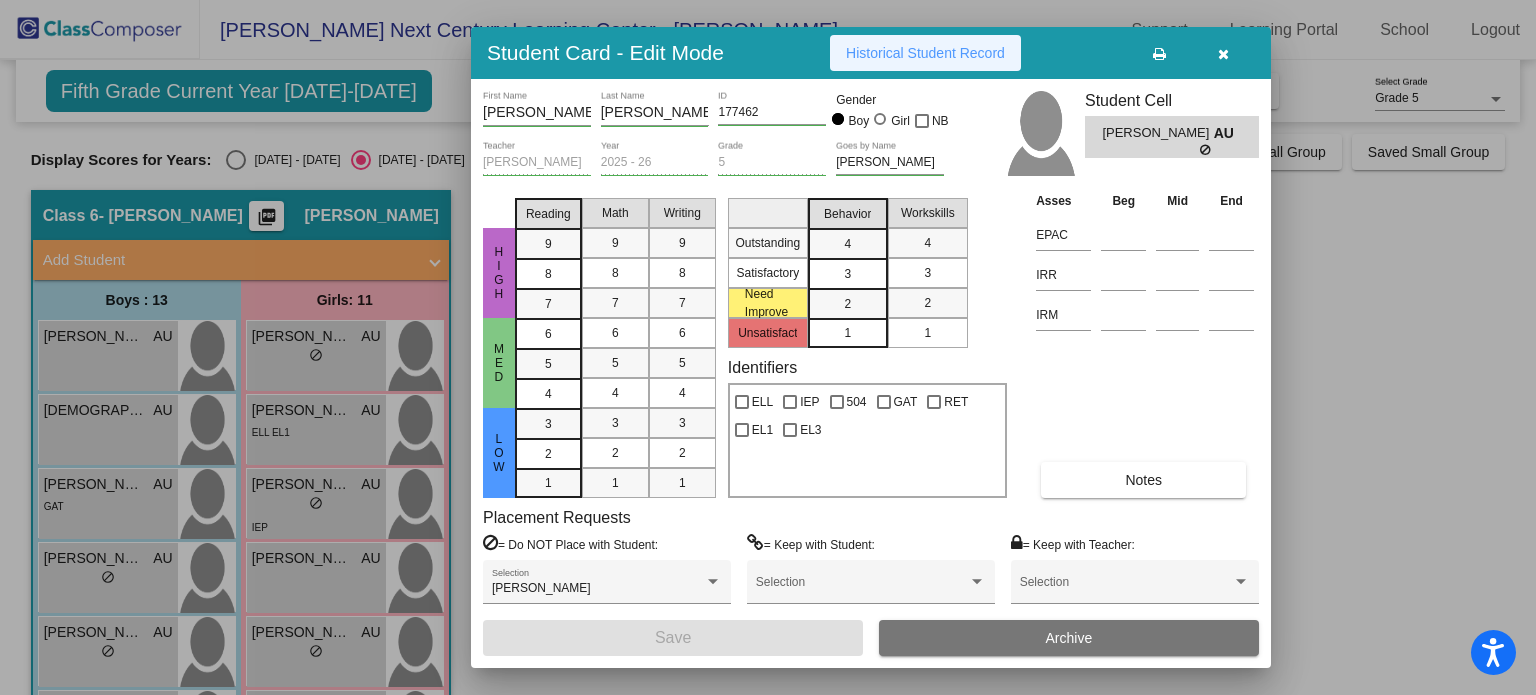 click on "Historical Student Record" at bounding box center [925, 53] 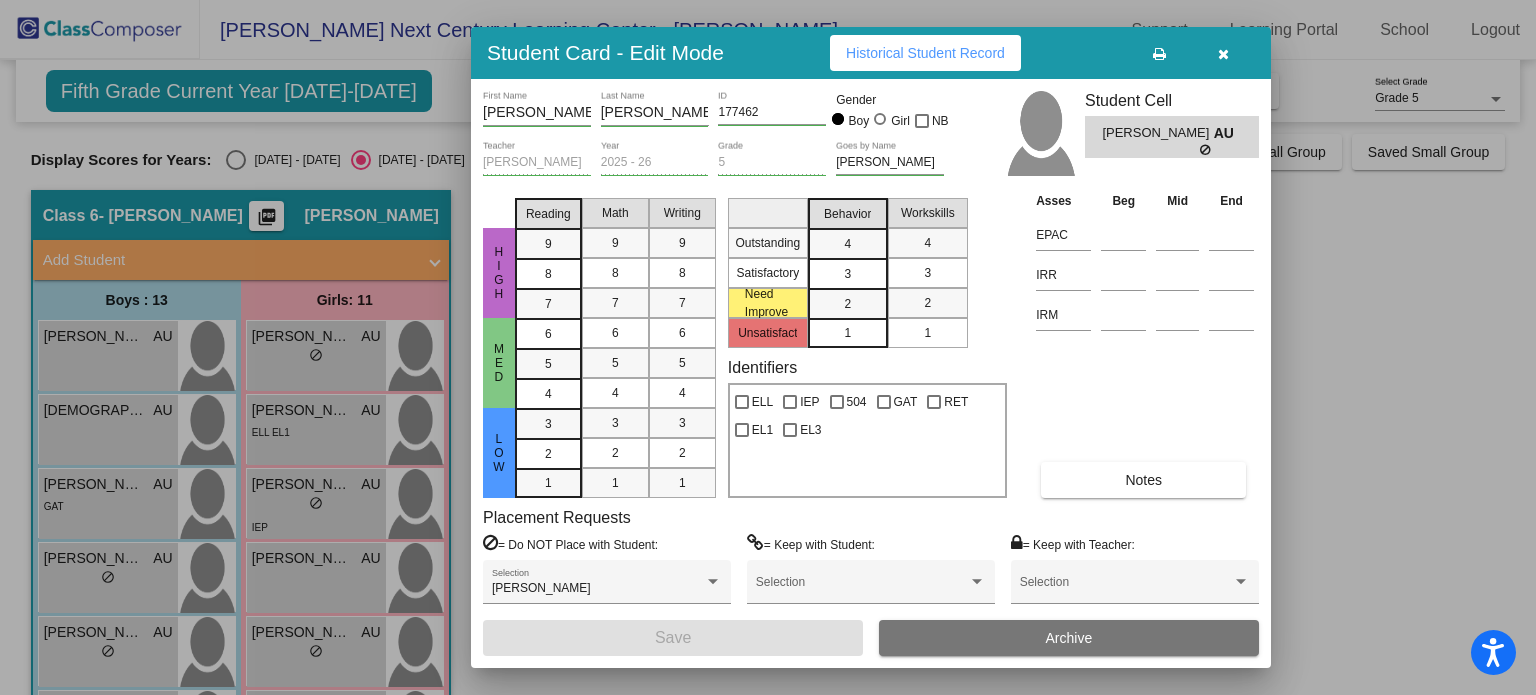 click at bounding box center (1223, 54) 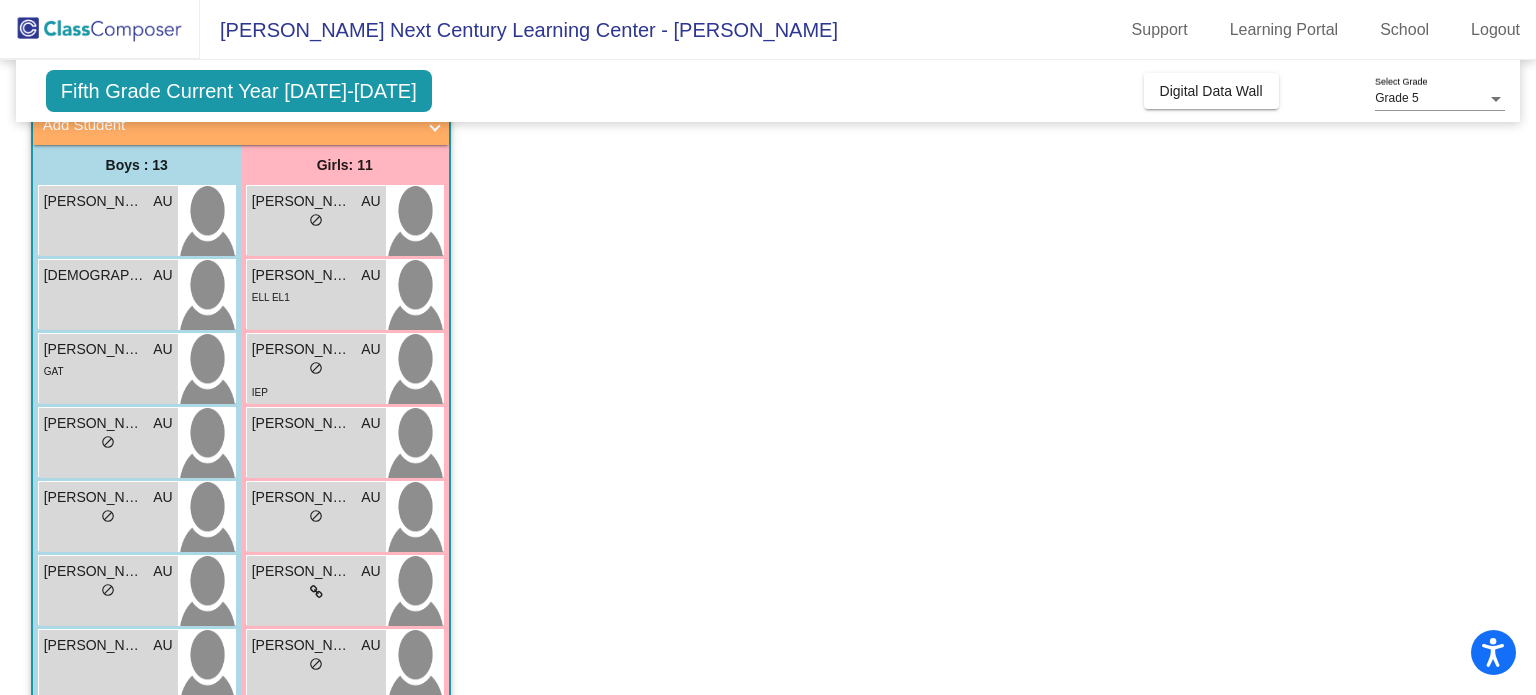 scroll, scrollTop: 300, scrollLeft: 0, axis: vertical 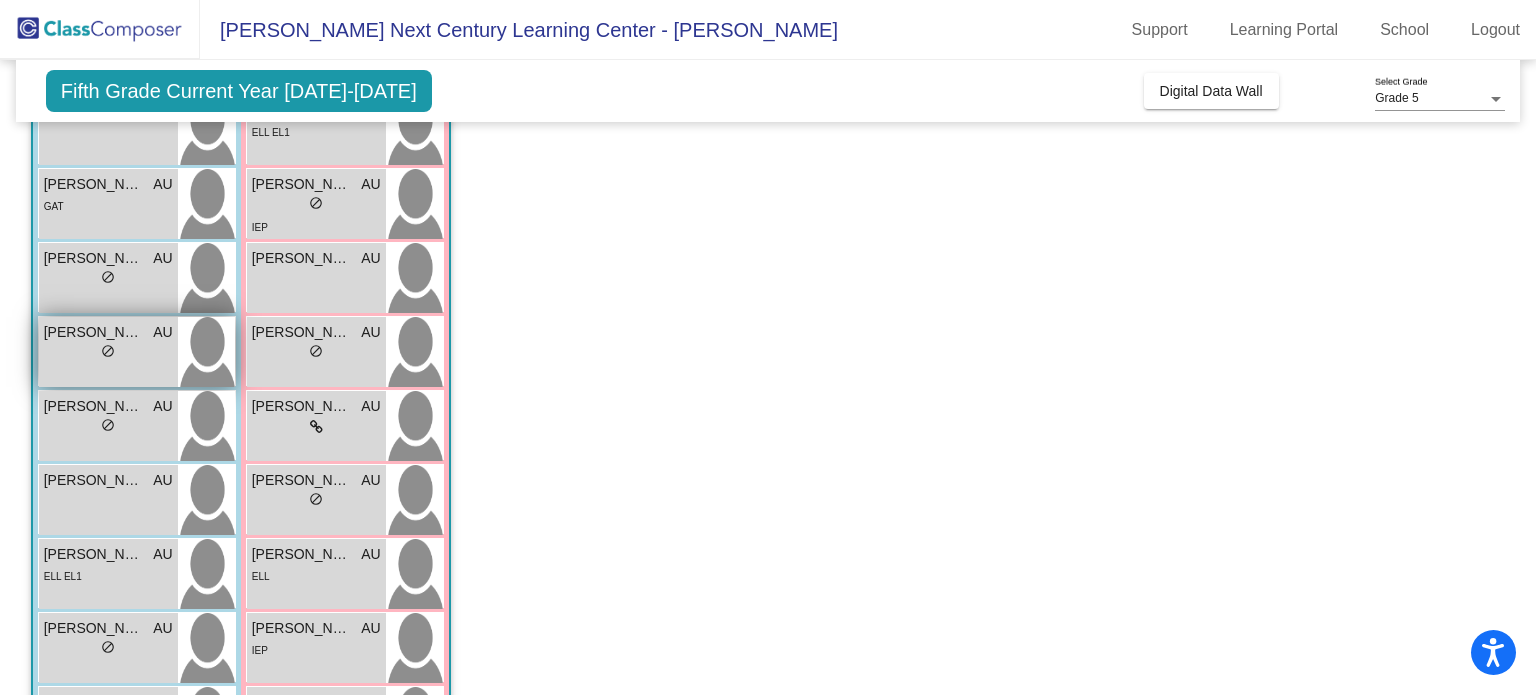 click on "Eduardo Rincones AU lock do_not_disturb_alt" at bounding box center [108, 352] 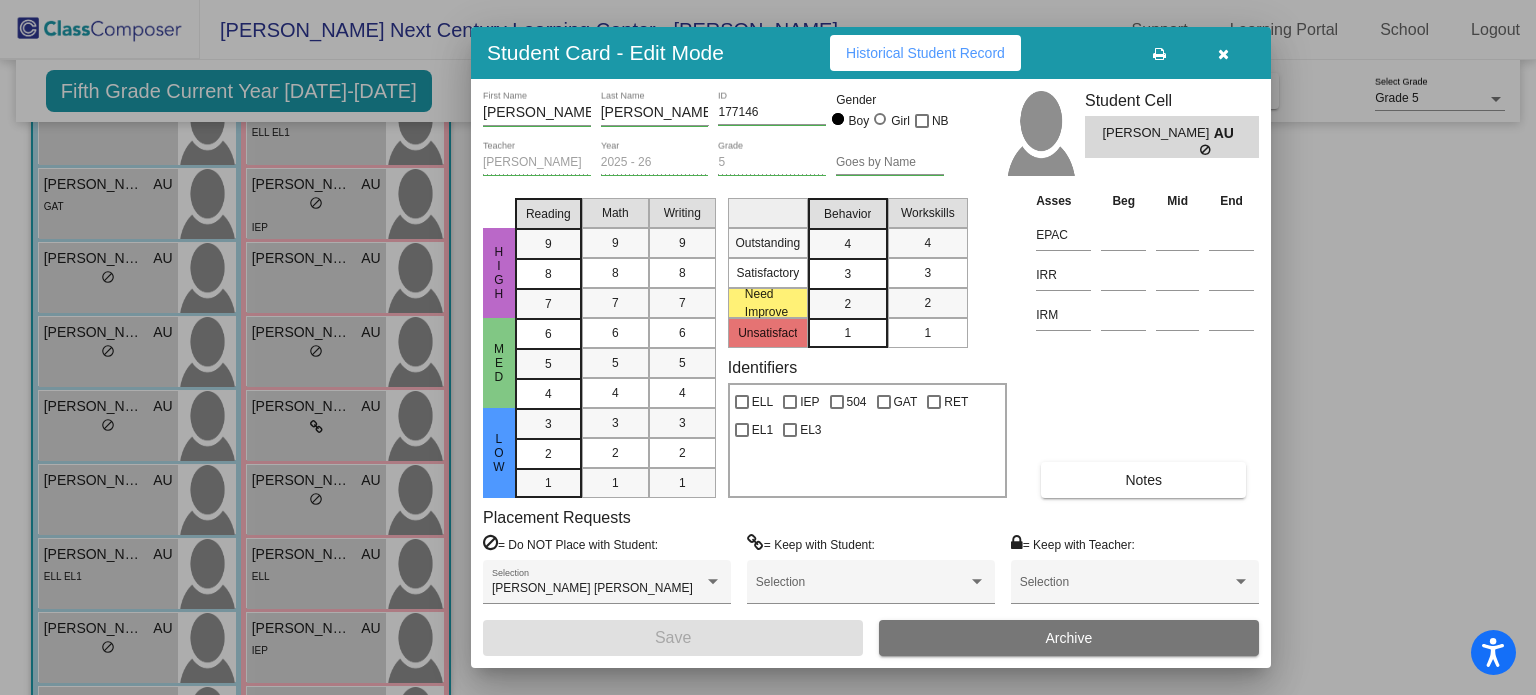 click on "Historical Student Record" at bounding box center (925, 53) 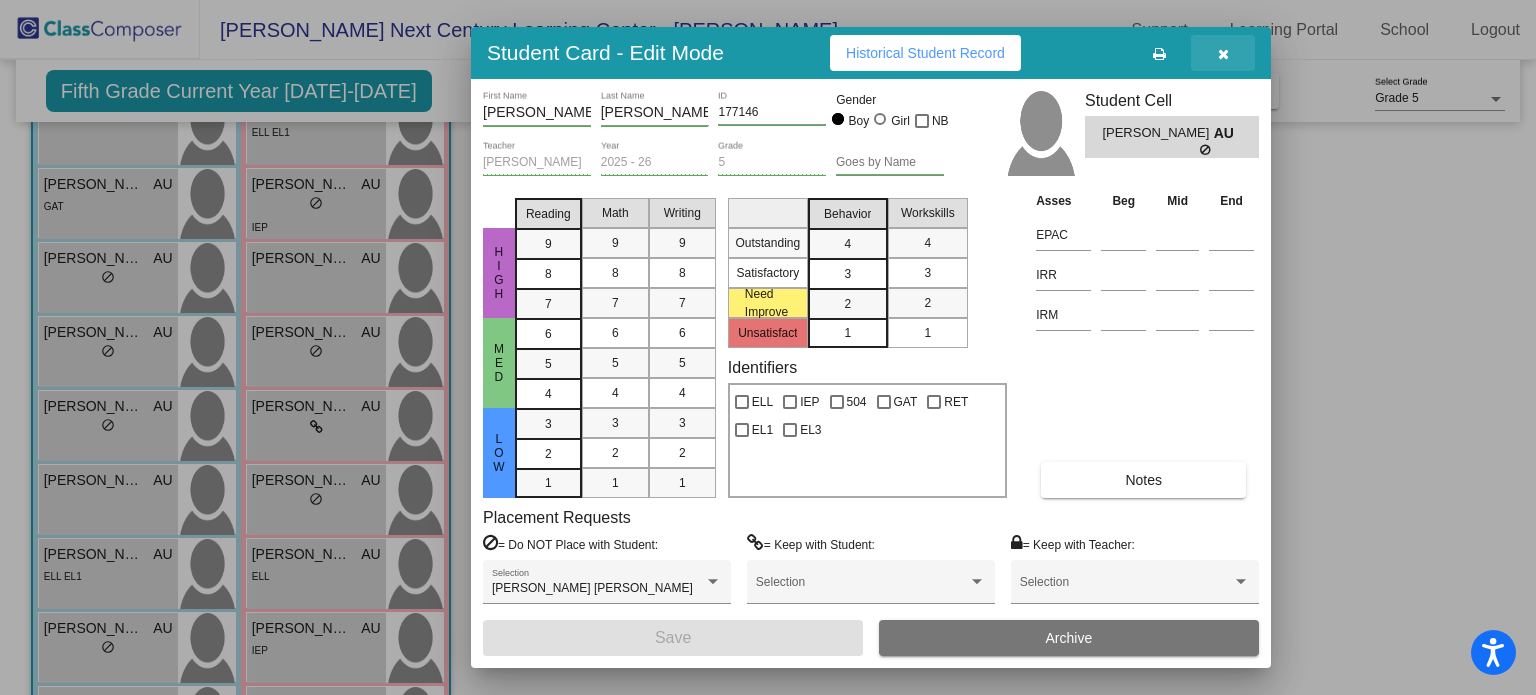 click at bounding box center (1223, 54) 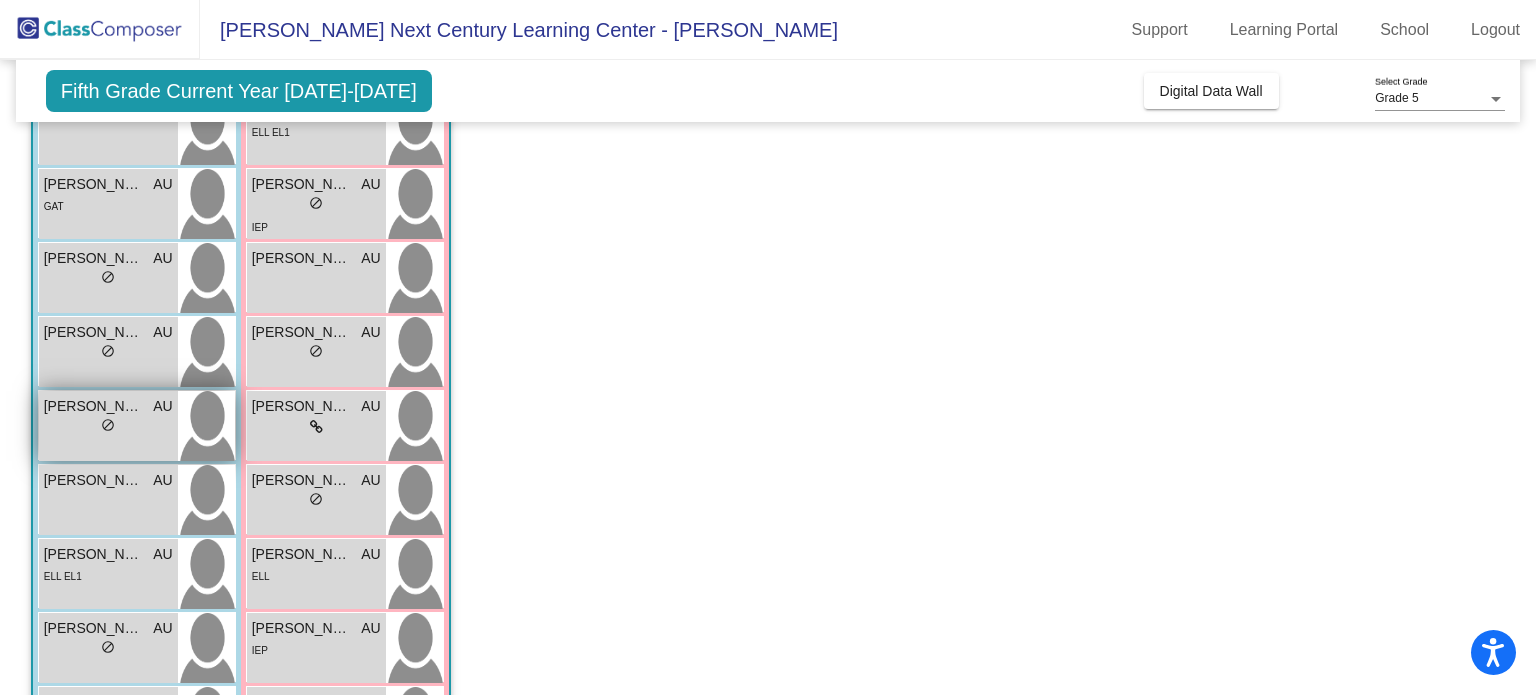 click on "Ethan Taximaroa AU lock do_not_disturb_alt" at bounding box center [108, 426] 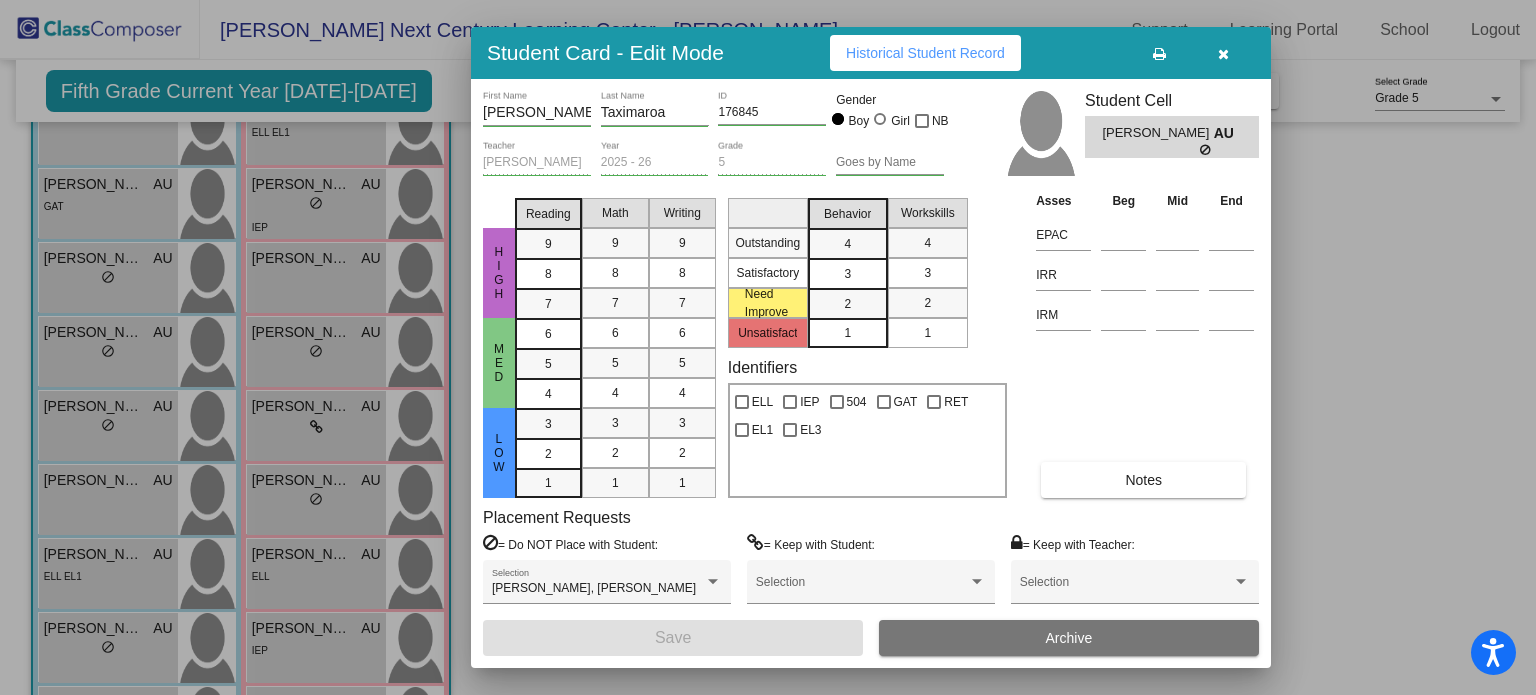 click on "Historical Student Record" at bounding box center (925, 53) 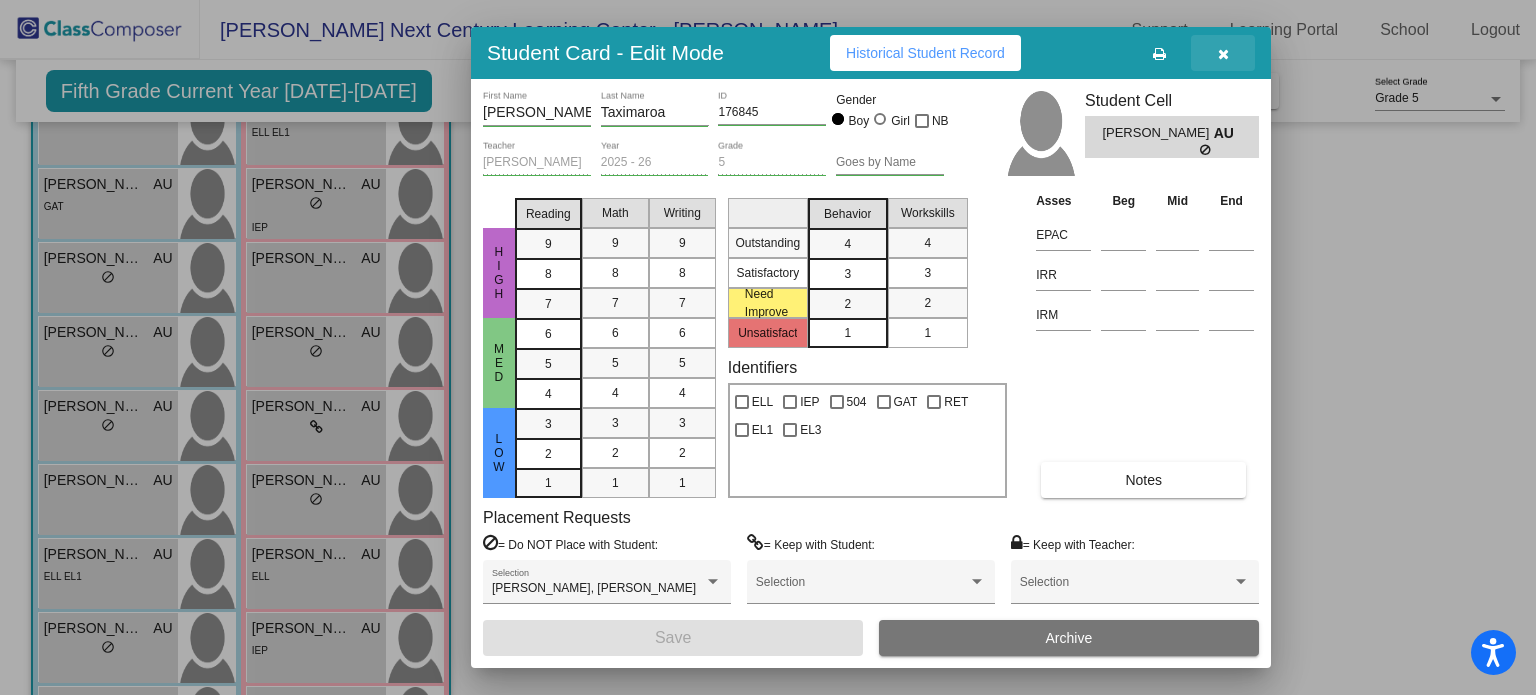 click at bounding box center (1223, 54) 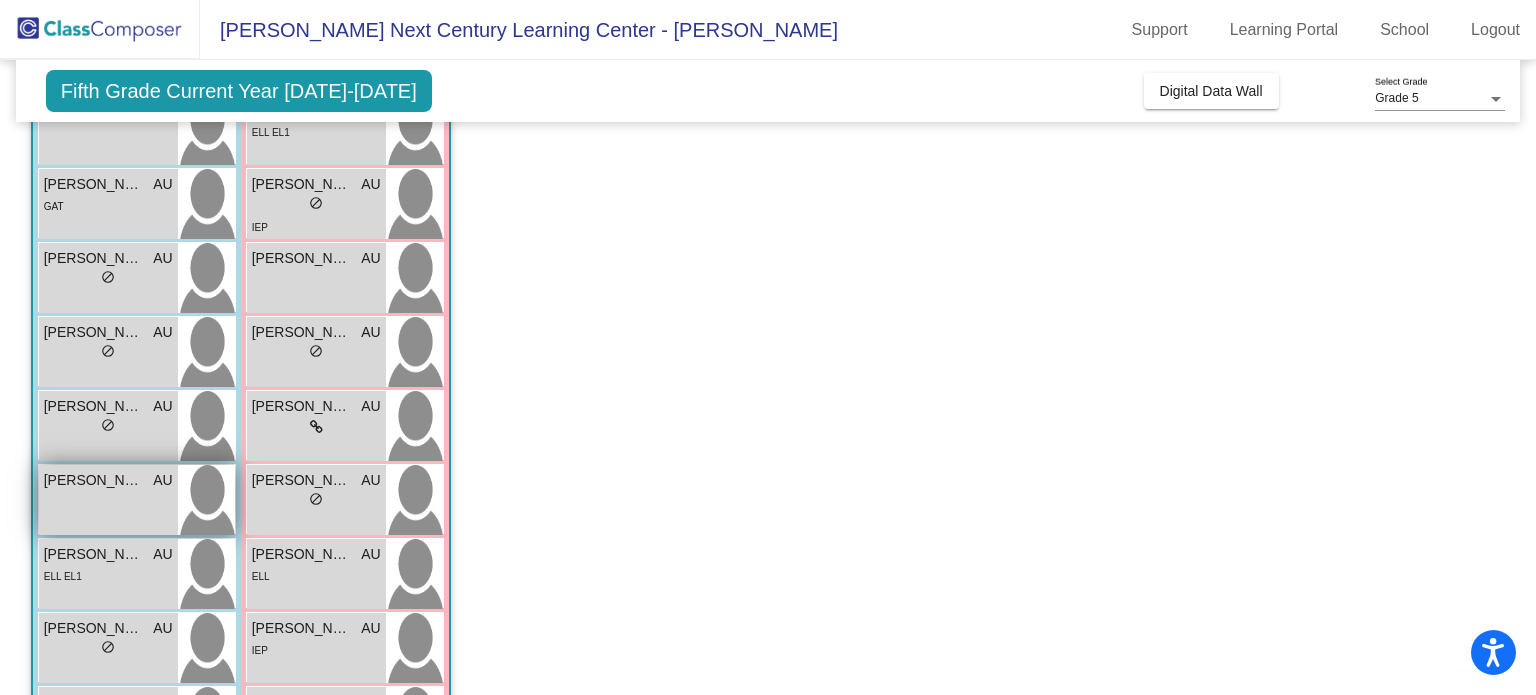 click on "George Hernandez AU lock do_not_disturb_alt" at bounding box center [108, 500] 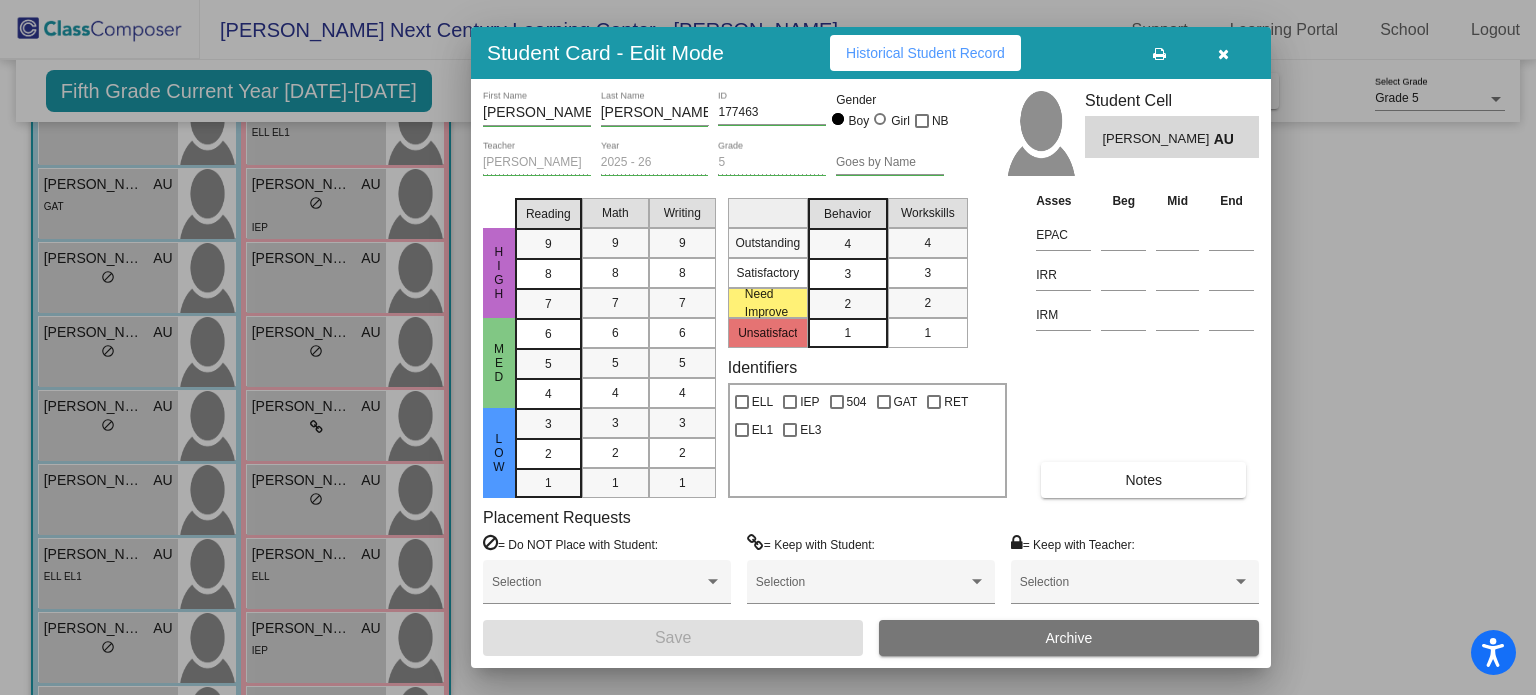 click on "Historical Student Record" at bounding box center (925, 53) 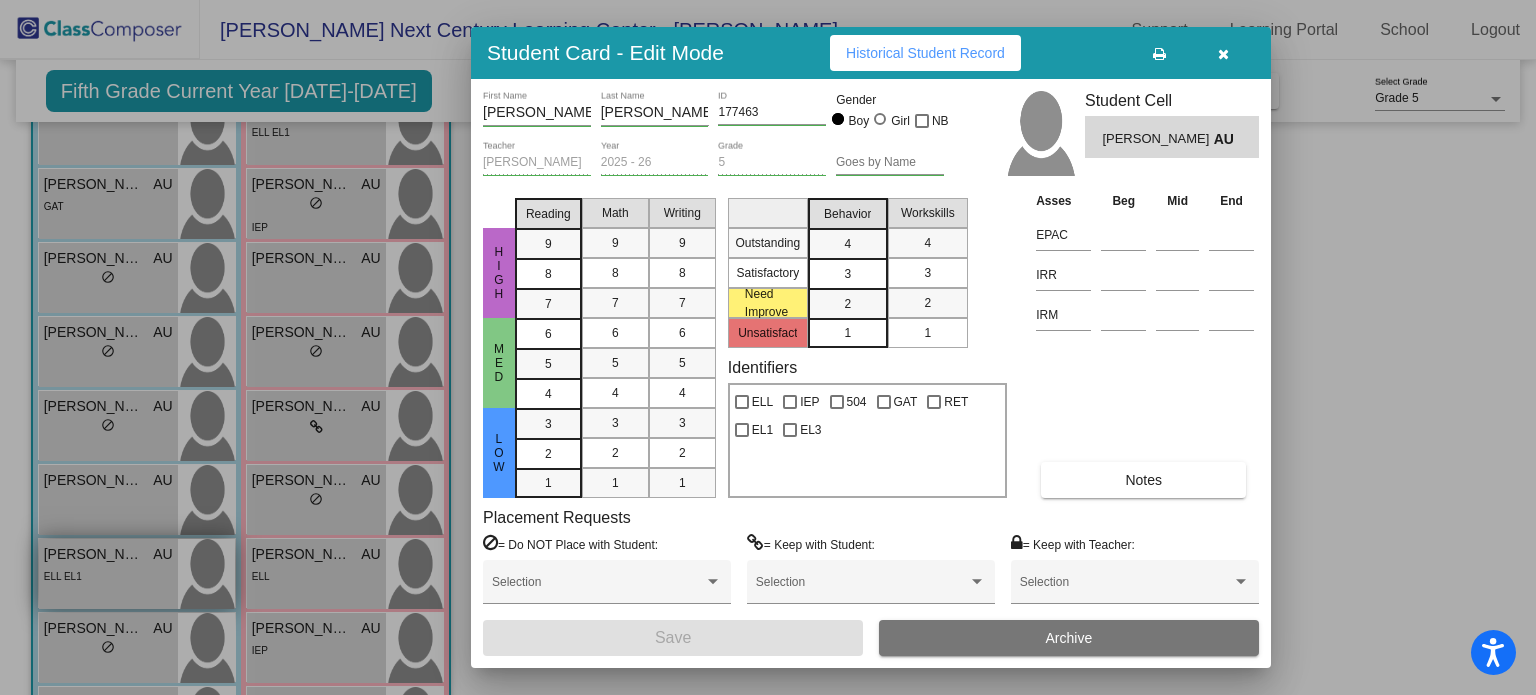 click at bounding box center (768, 347) 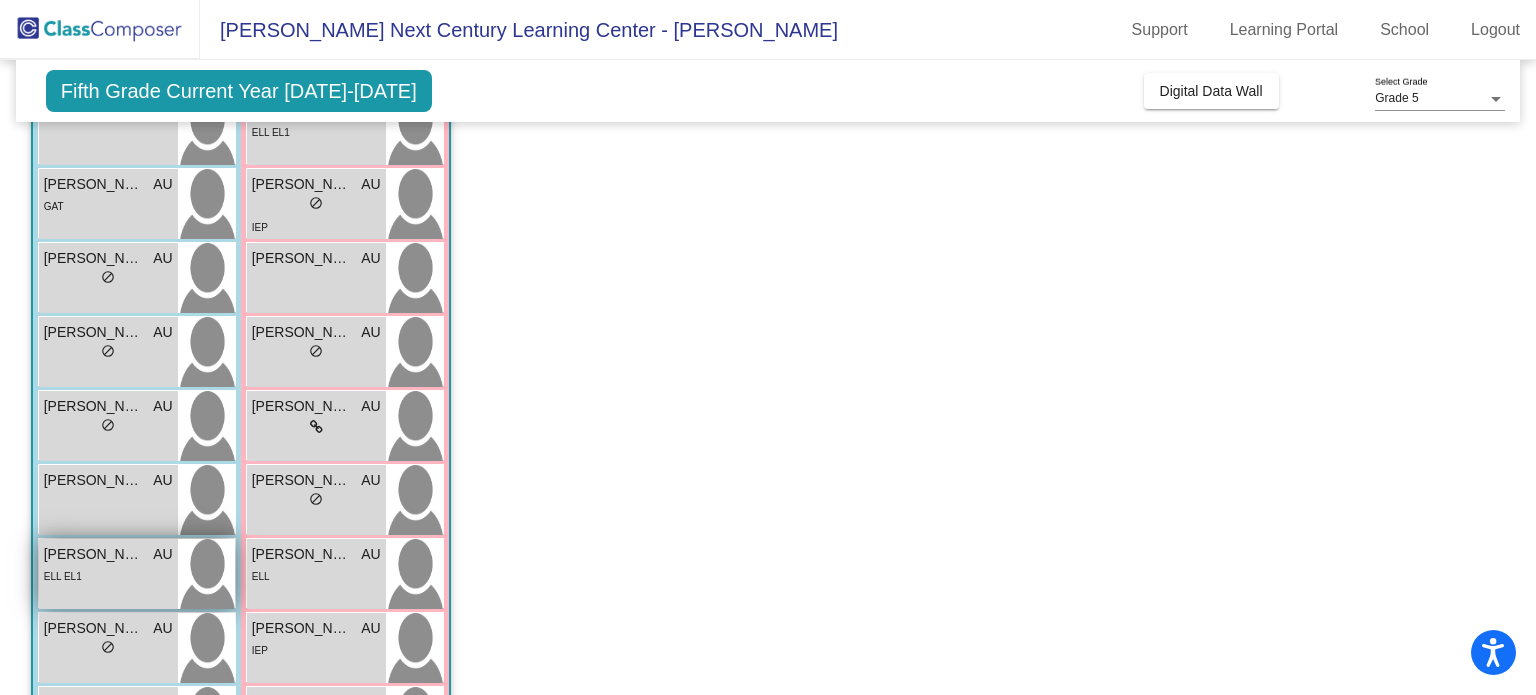 click on "Henry Perdomo - Marin AU lock do_not_disturb_alt ELL EL1" at bounding box center [108, 574] 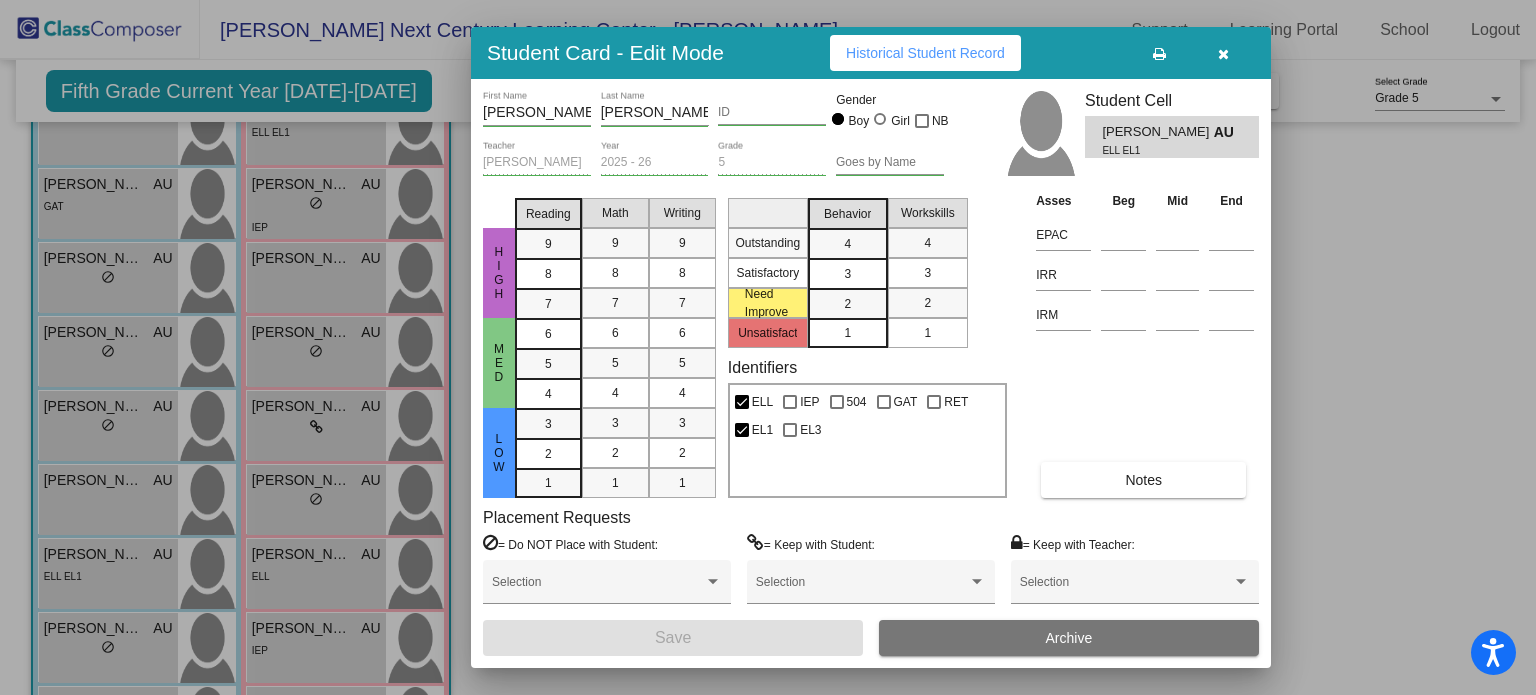 click on "Historical Student Record" at bounding box center [925, 53] 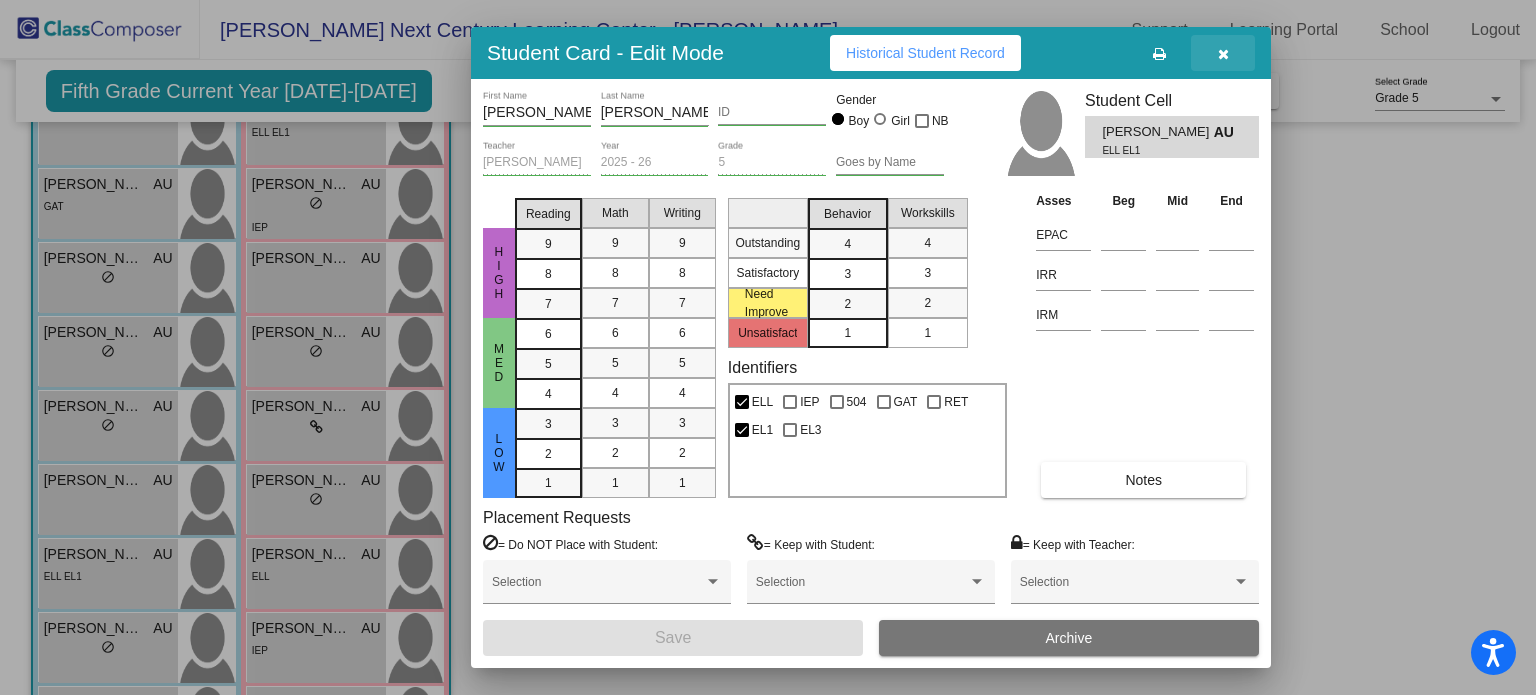 click at bounding box center (1223, 54) 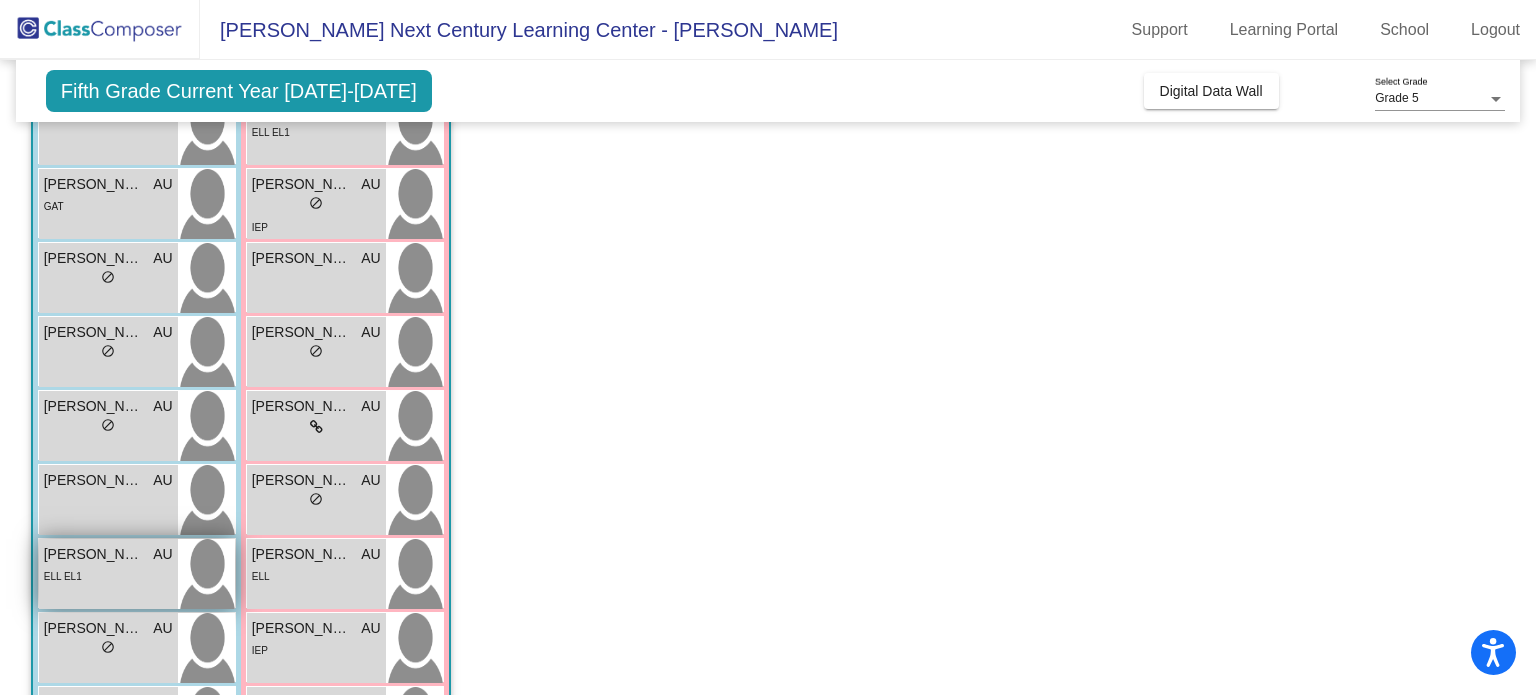 click on "Henry Perdomo - Marin AU lock do_not_disturb_alt ELL EL1" at bounding box center [108, 574] 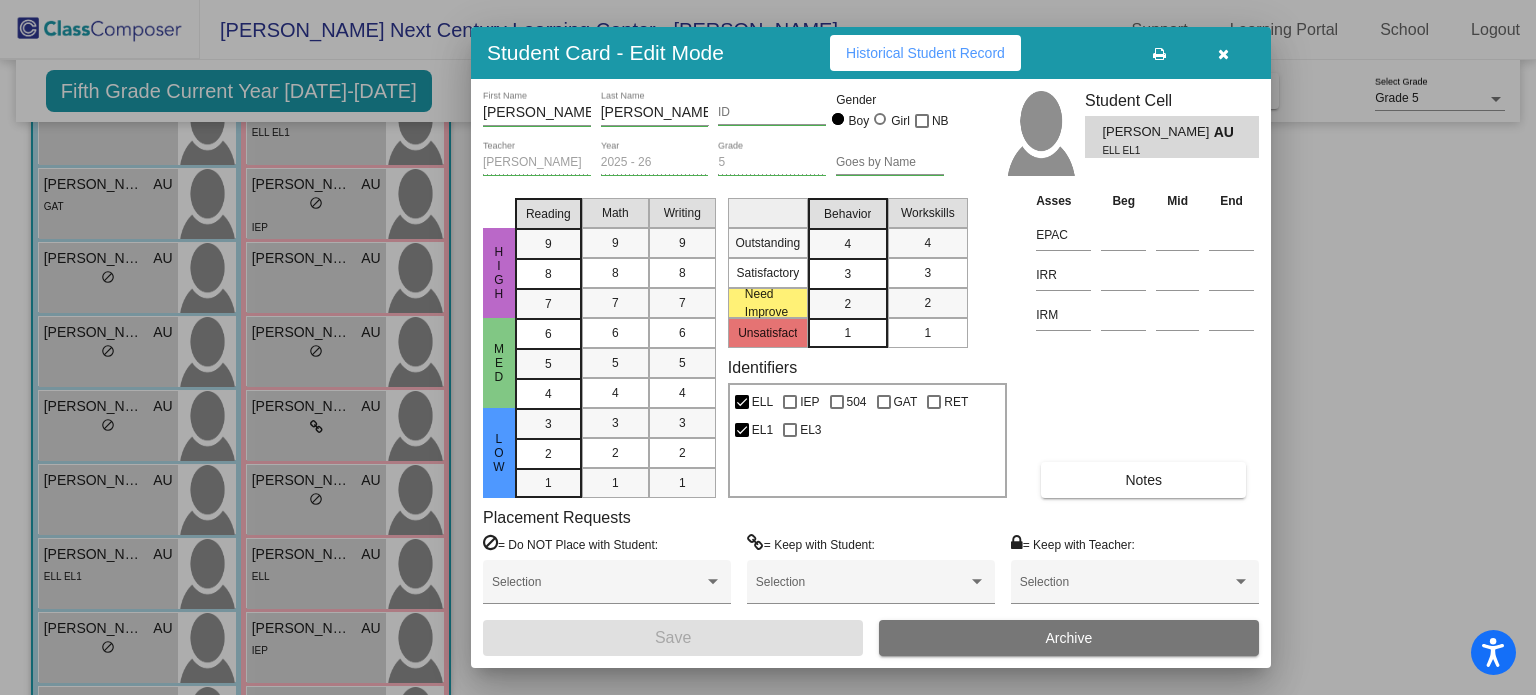 click at bounding box center [768, 347] 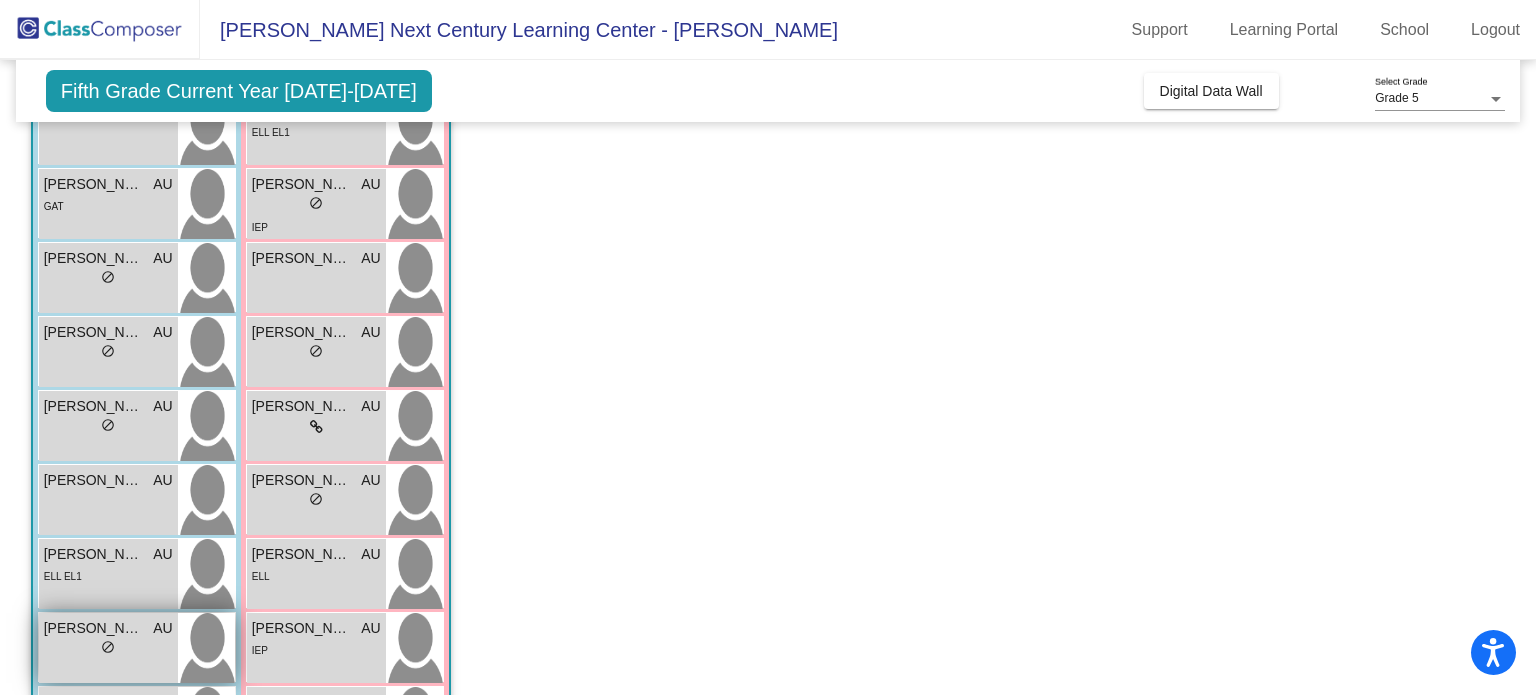 click on "lock do_not_disturb_alt" at bounding box center [108, 649] 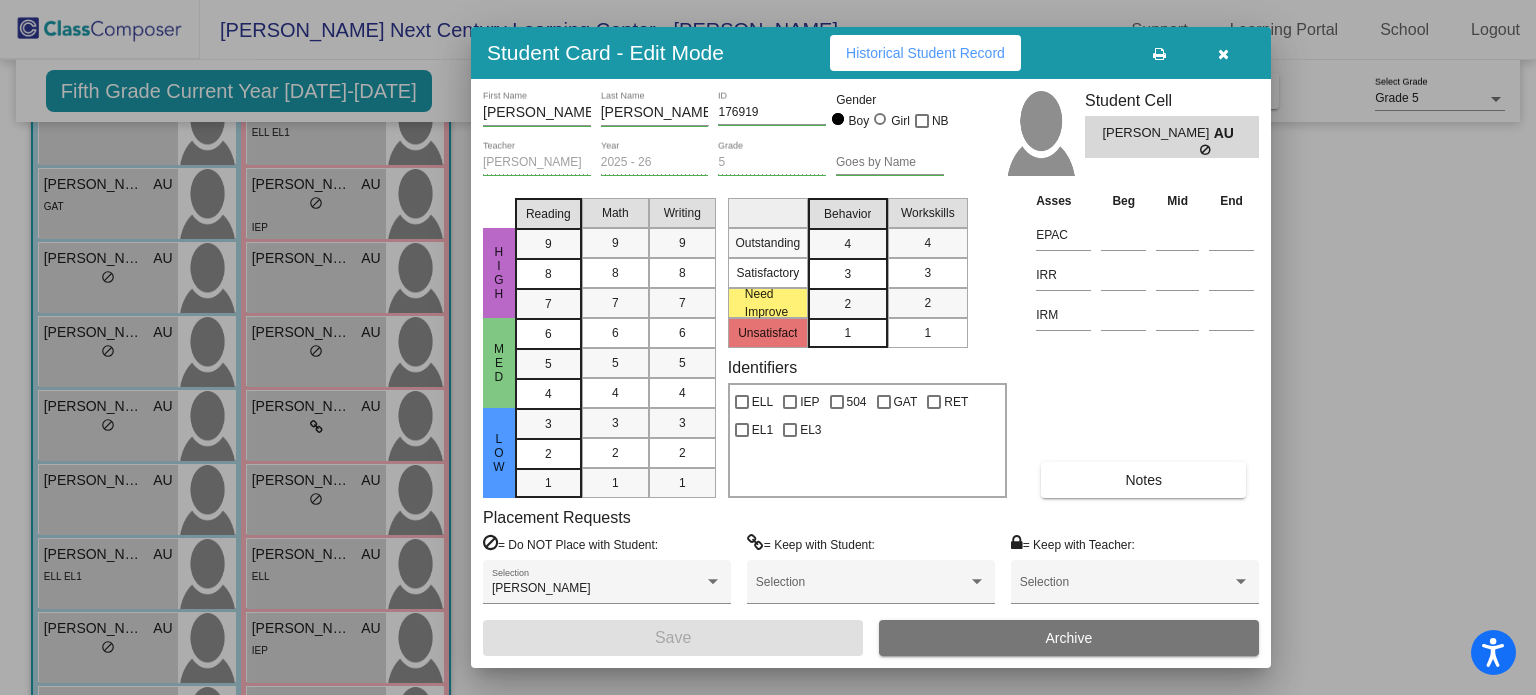 click on "Historical Student Record" at bounding box center [925, 53] 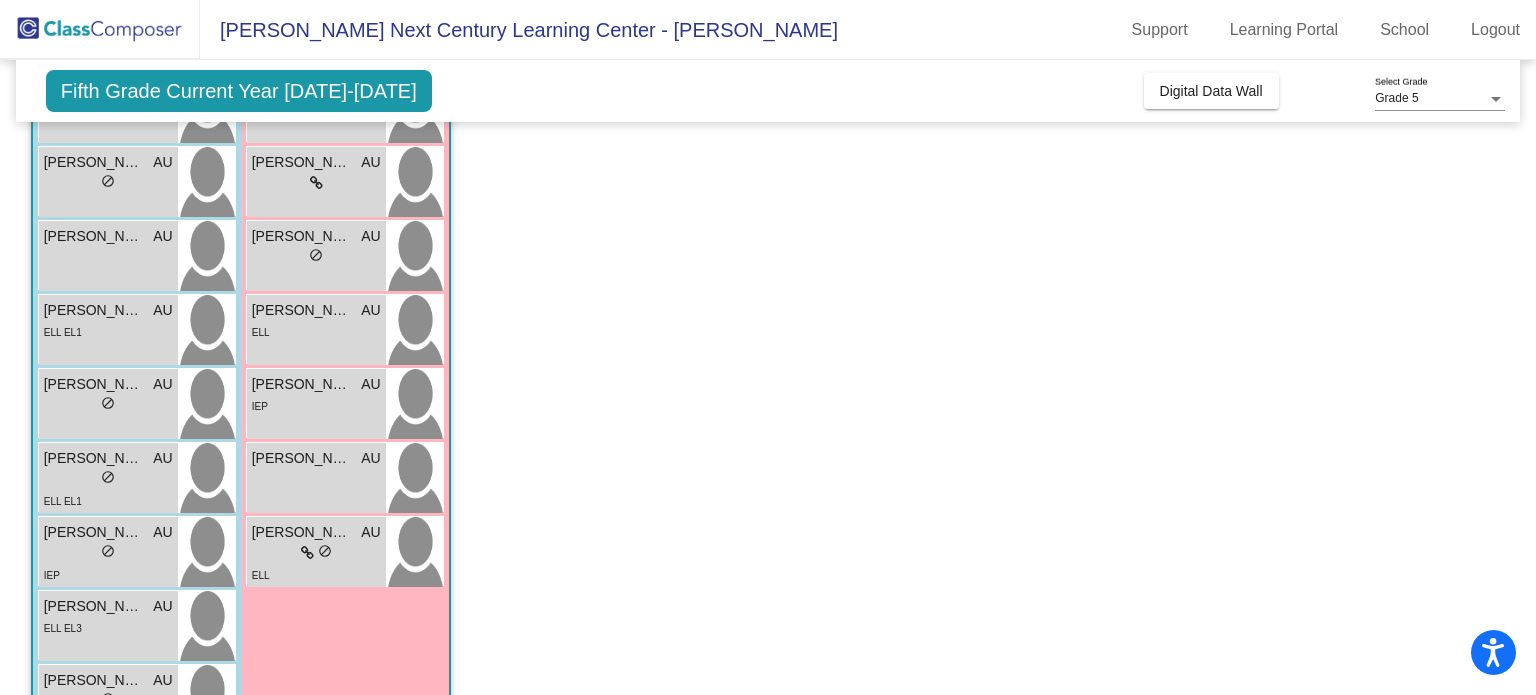scroll, scrollTop: 600, scrollLeft: 0, axis: vertical 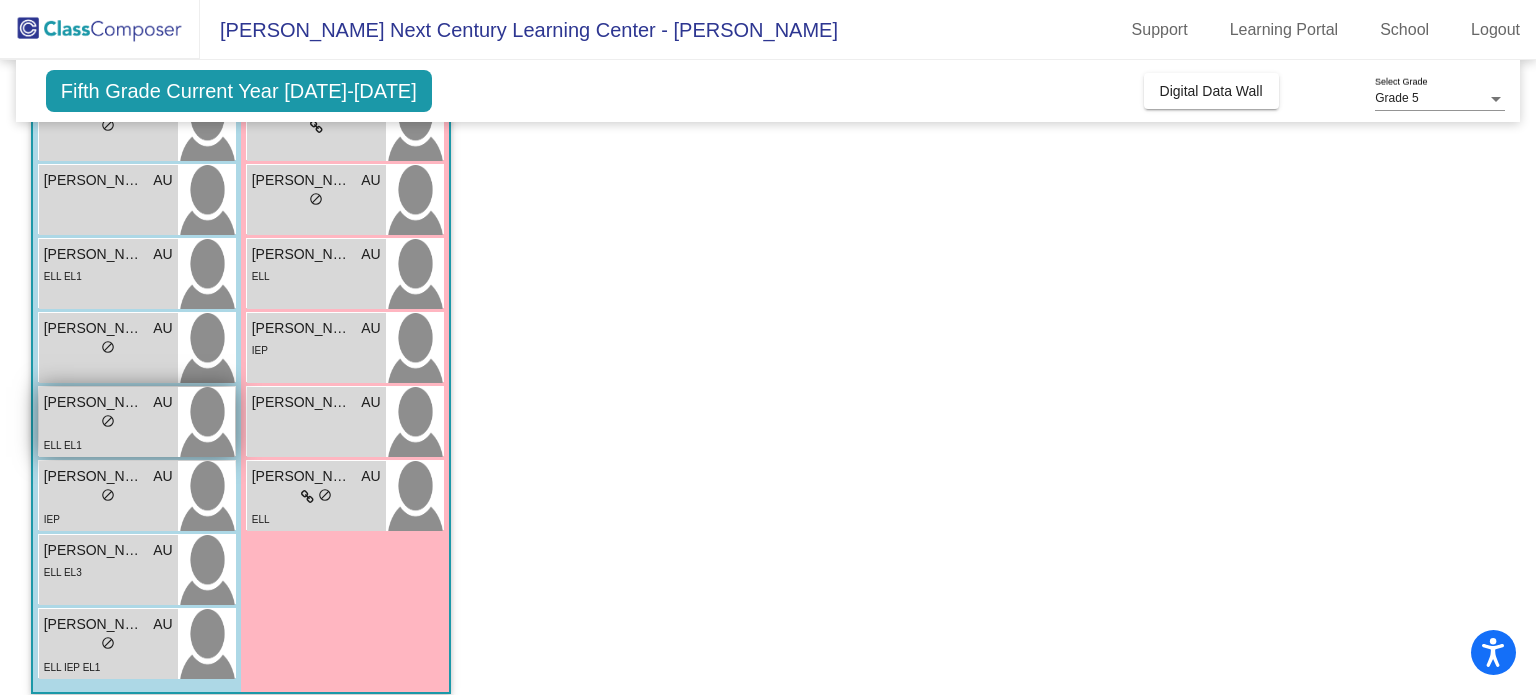 click on "lock do_not_disturb_alt" at bounding box center [108, 423] 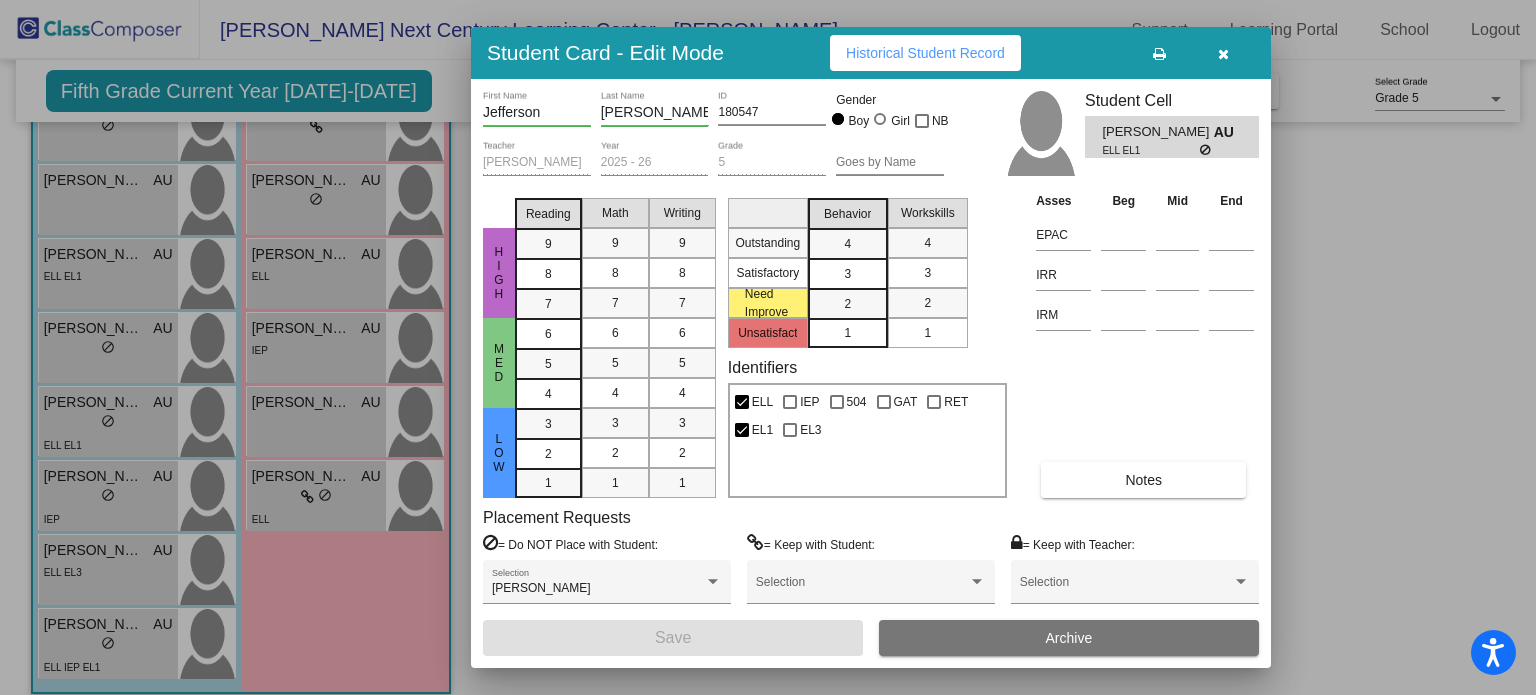 click on "Historical Student Record" at bounding box center [925, 53] 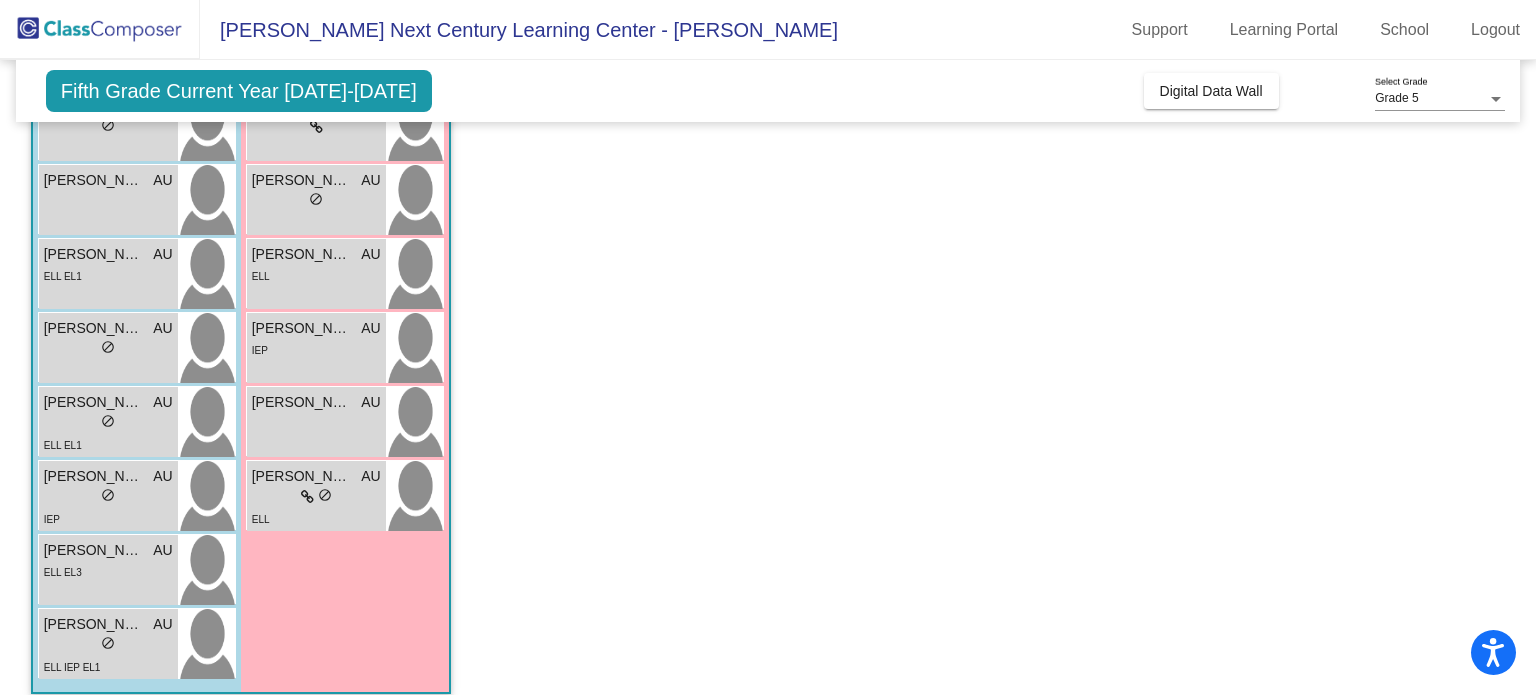 click on "[PERSON_NAME]" at bounding box center (94, 476) 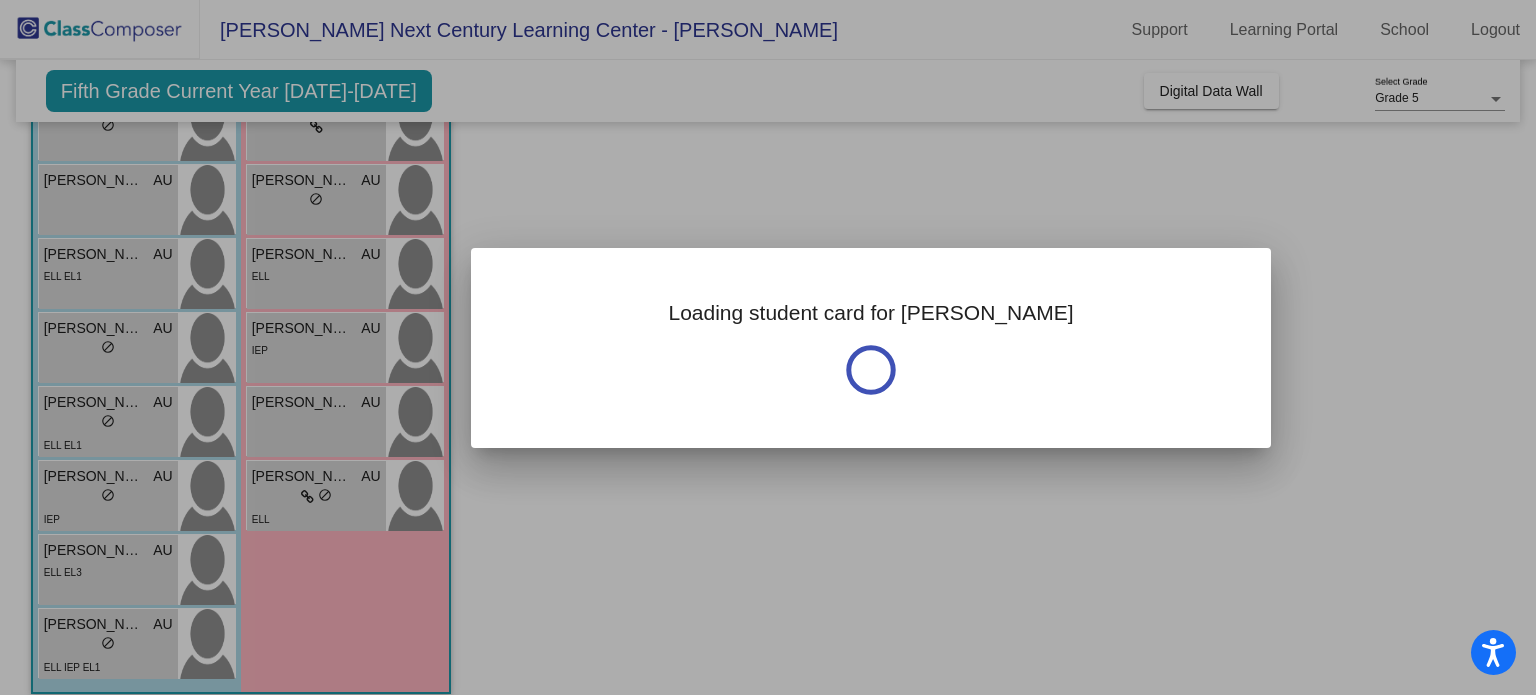 click at bounding box center (768, 347) 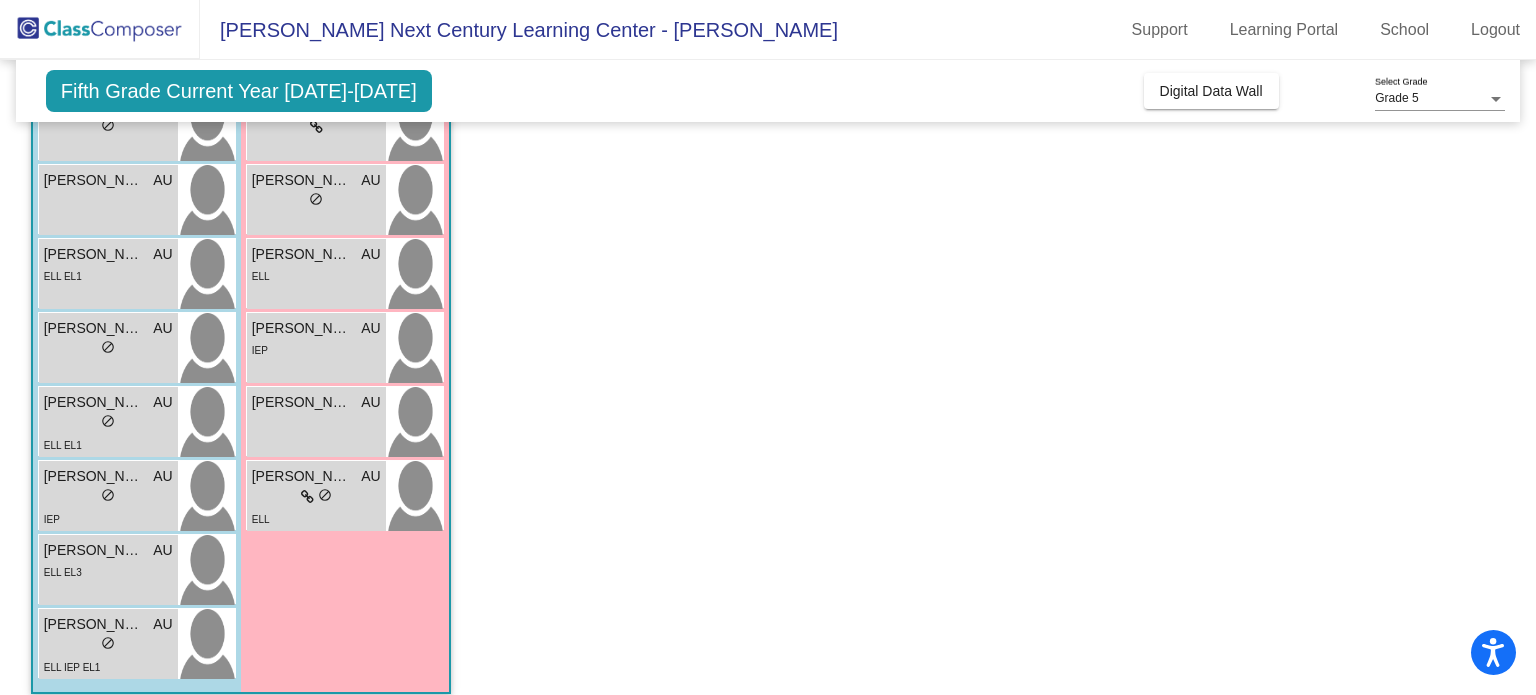 click on "[PERSON_NAME]" at bounding box center [94, 476] 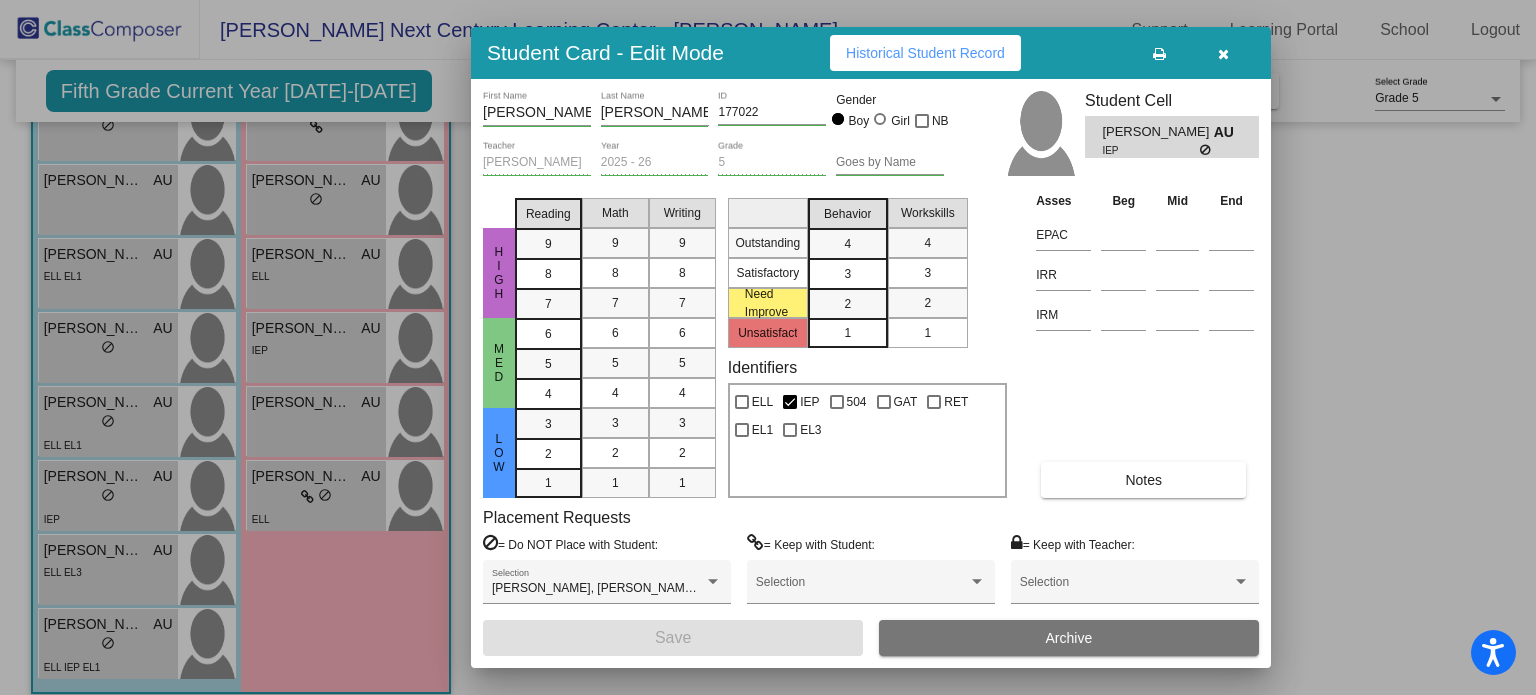 click on "Historical Student Record" at bounding box center [925, 53] 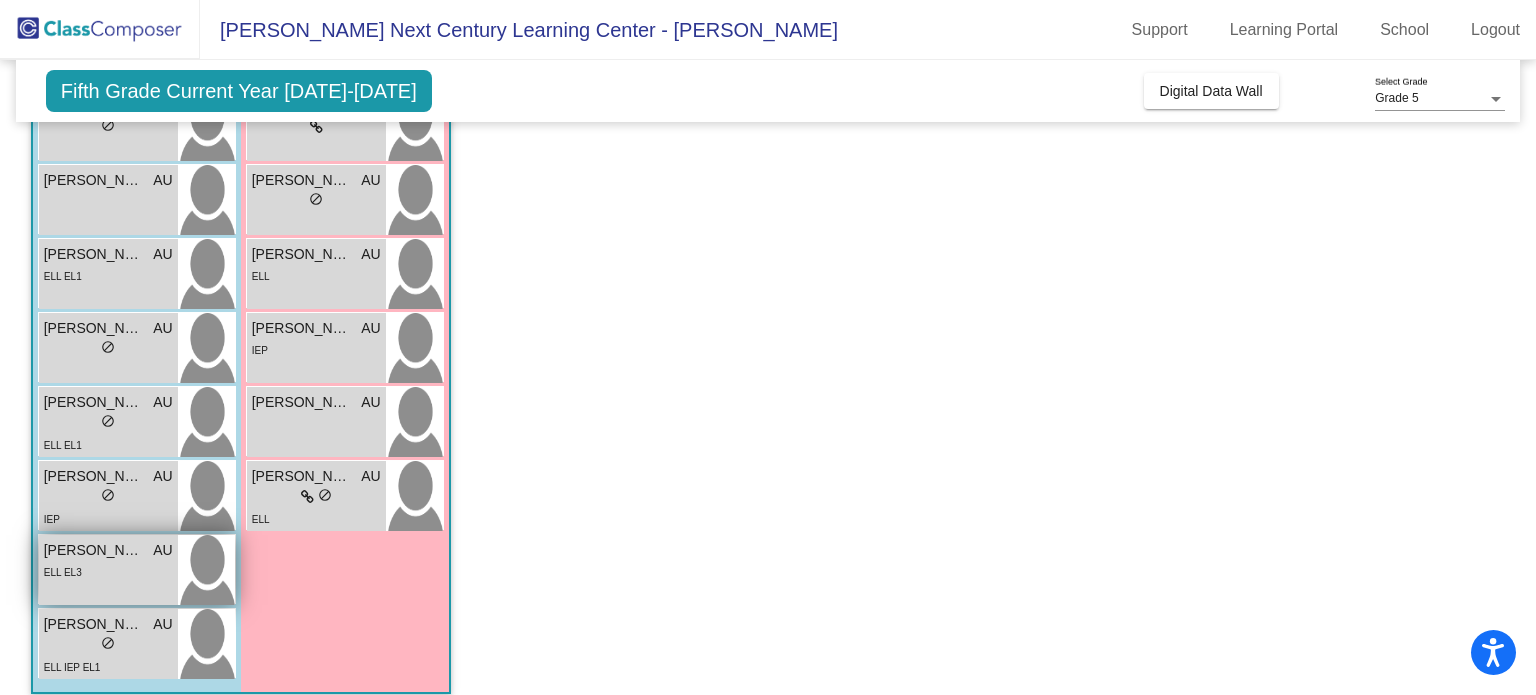 click on "Liam Bejar AU lock do_not_disturb_alt ELL EL3" at bounding box center (108, 570) 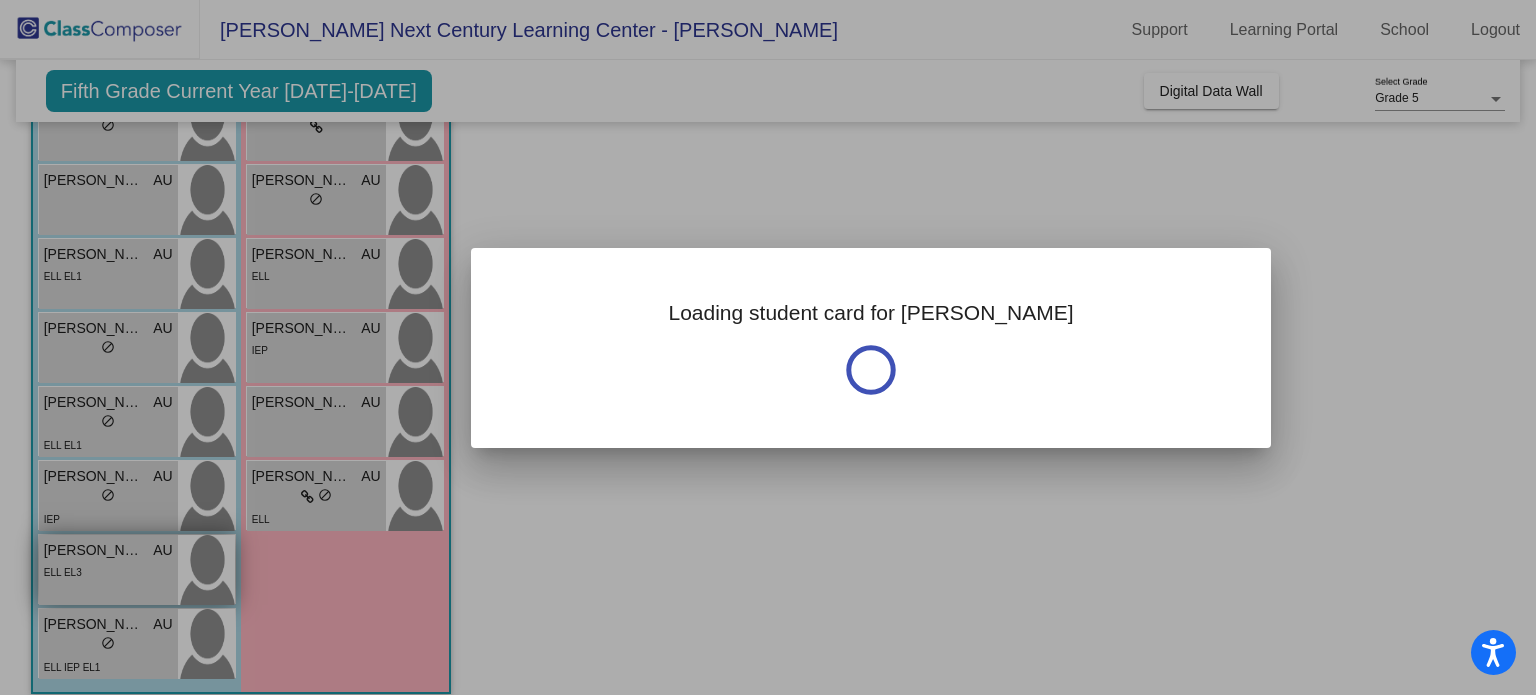 click at bounding box center (768, 347) 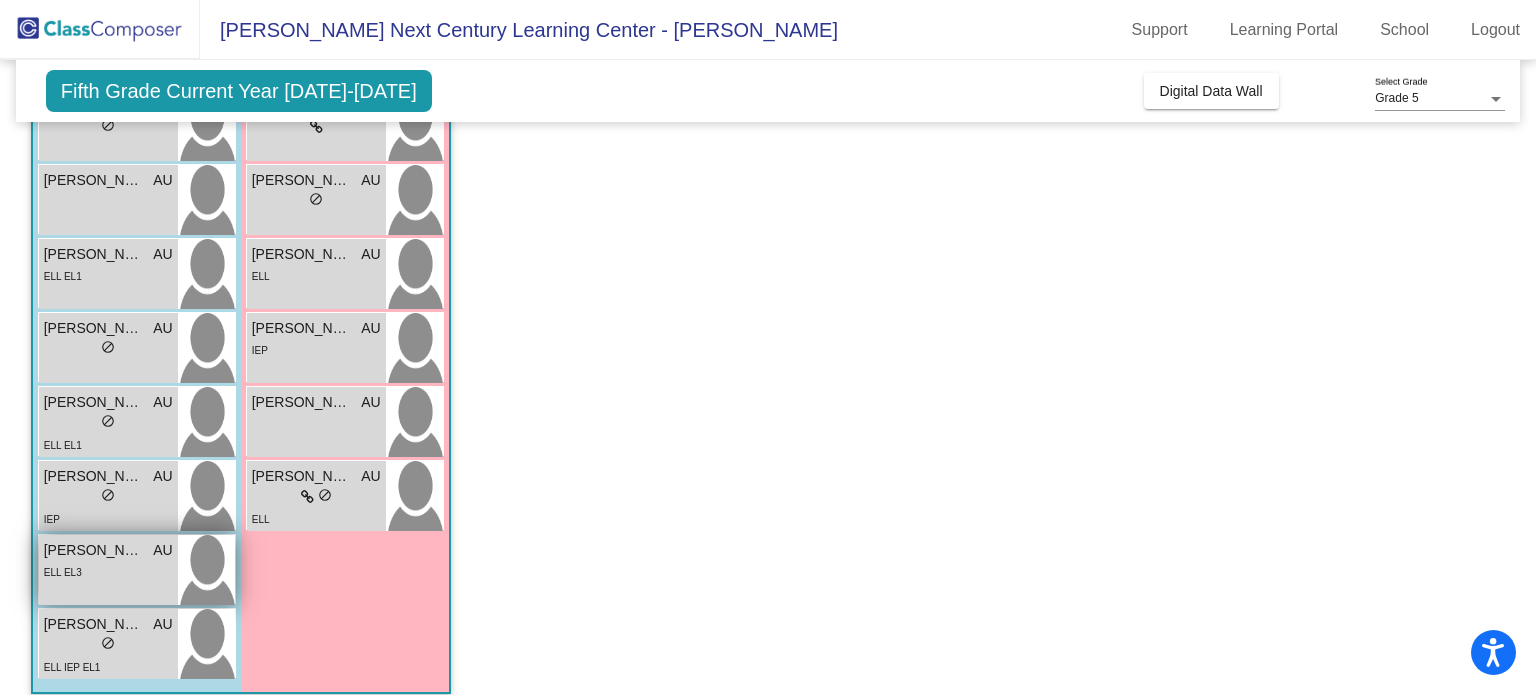 click on "Liam Bejar AU lock do_not_disturb_alt ELL EL3" at bounding box center [108, 570] 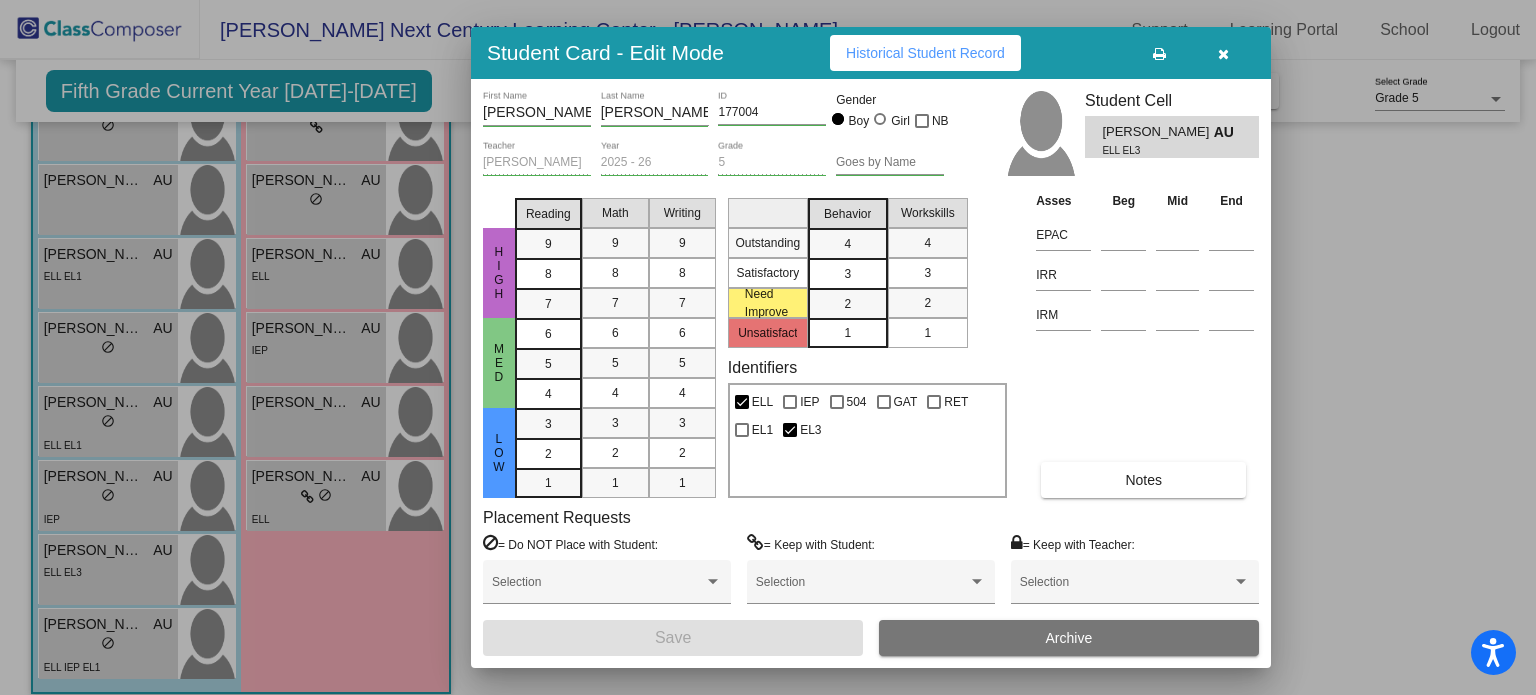 click on "Historical Student Record" at bounding box center (925, 53) 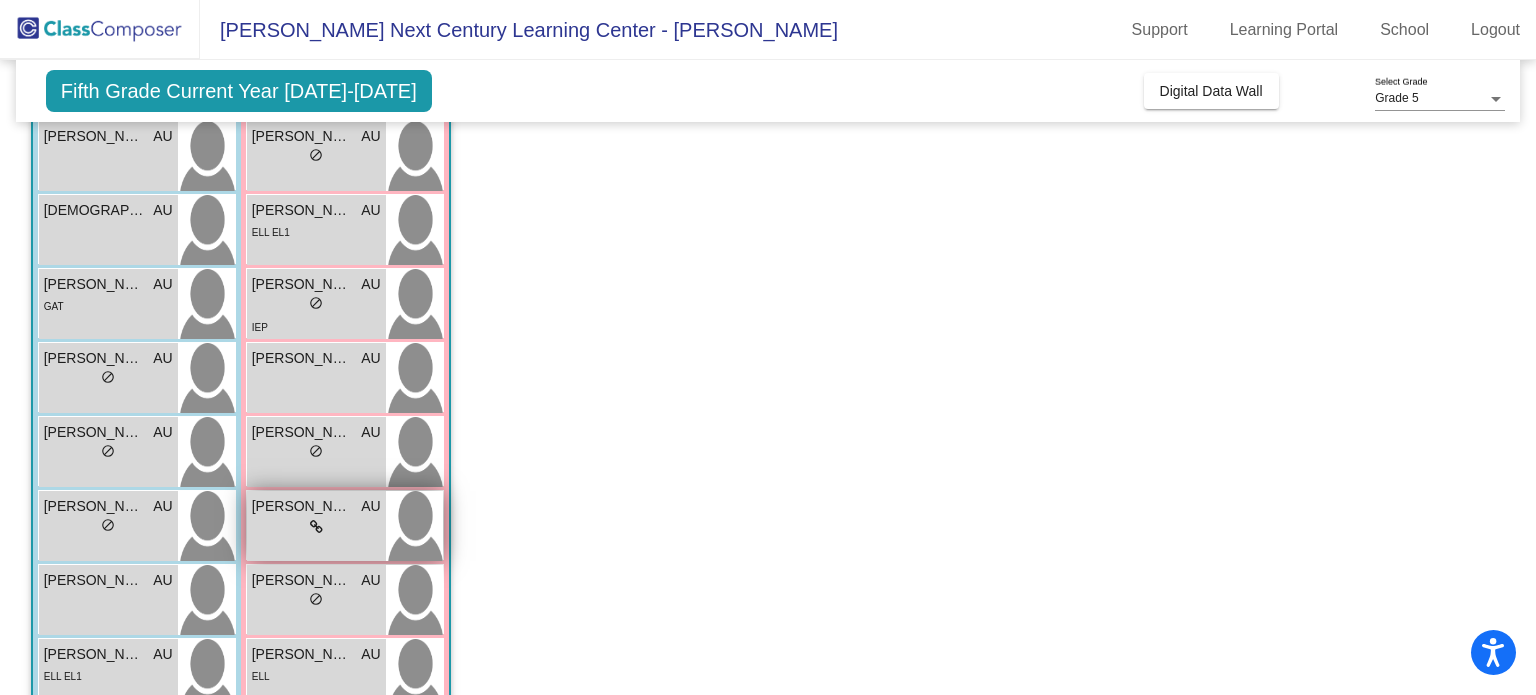 scroll, scrollTop: 100, scrollLeft: 0, axis: vertical 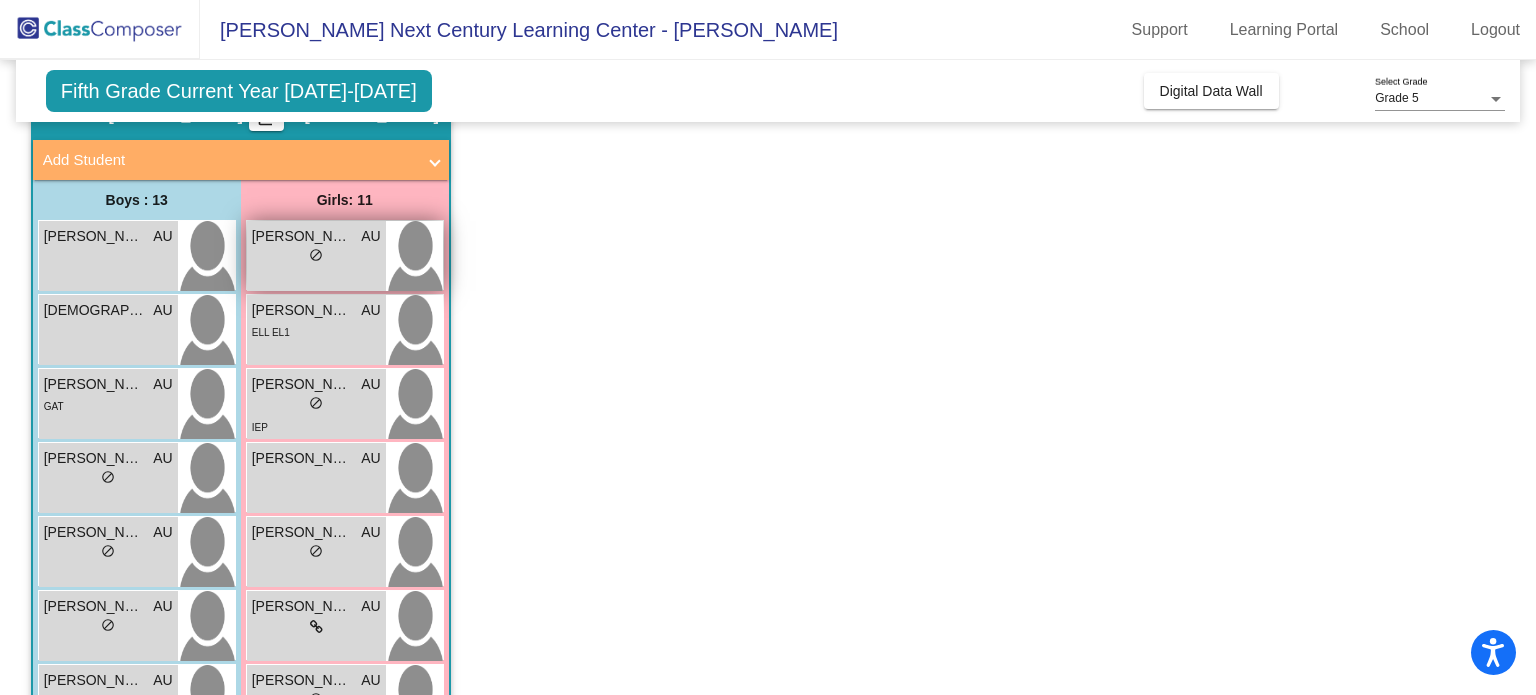 click on "lock do_not_disturb_alt" at bounding box center (316, 257) 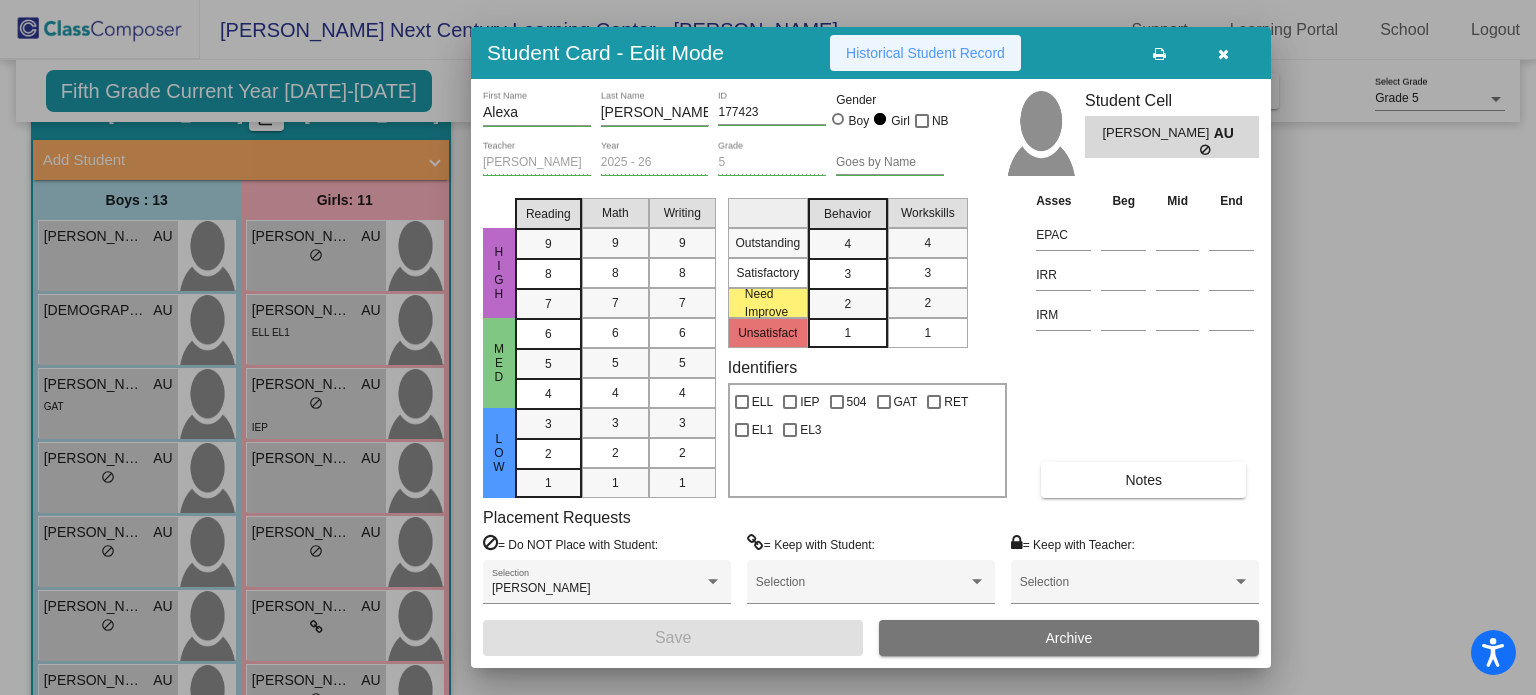 click on "Historical Student Record" at bounding box center (925, 53) 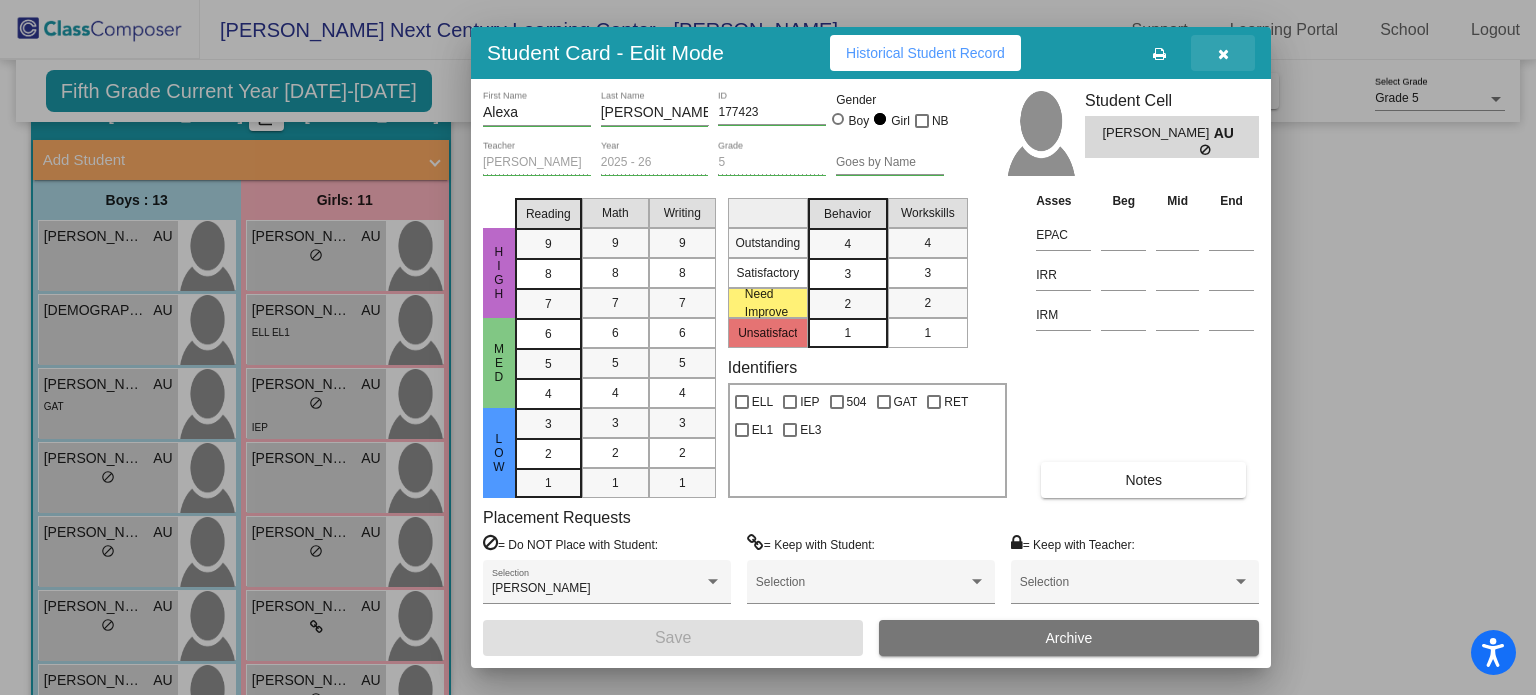 click at bounding box center [1223, 53] 